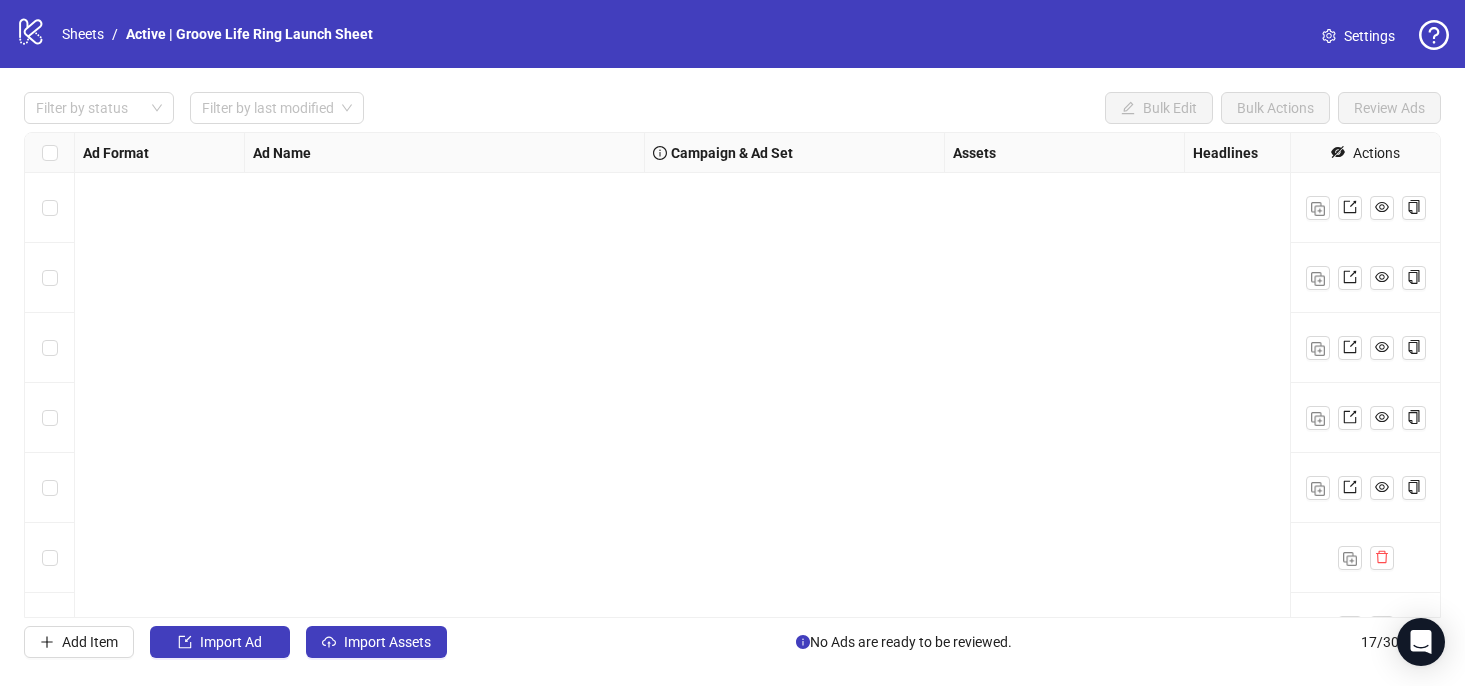 scroll, scrollTop: 0, scrollLeft: 0, axis: both 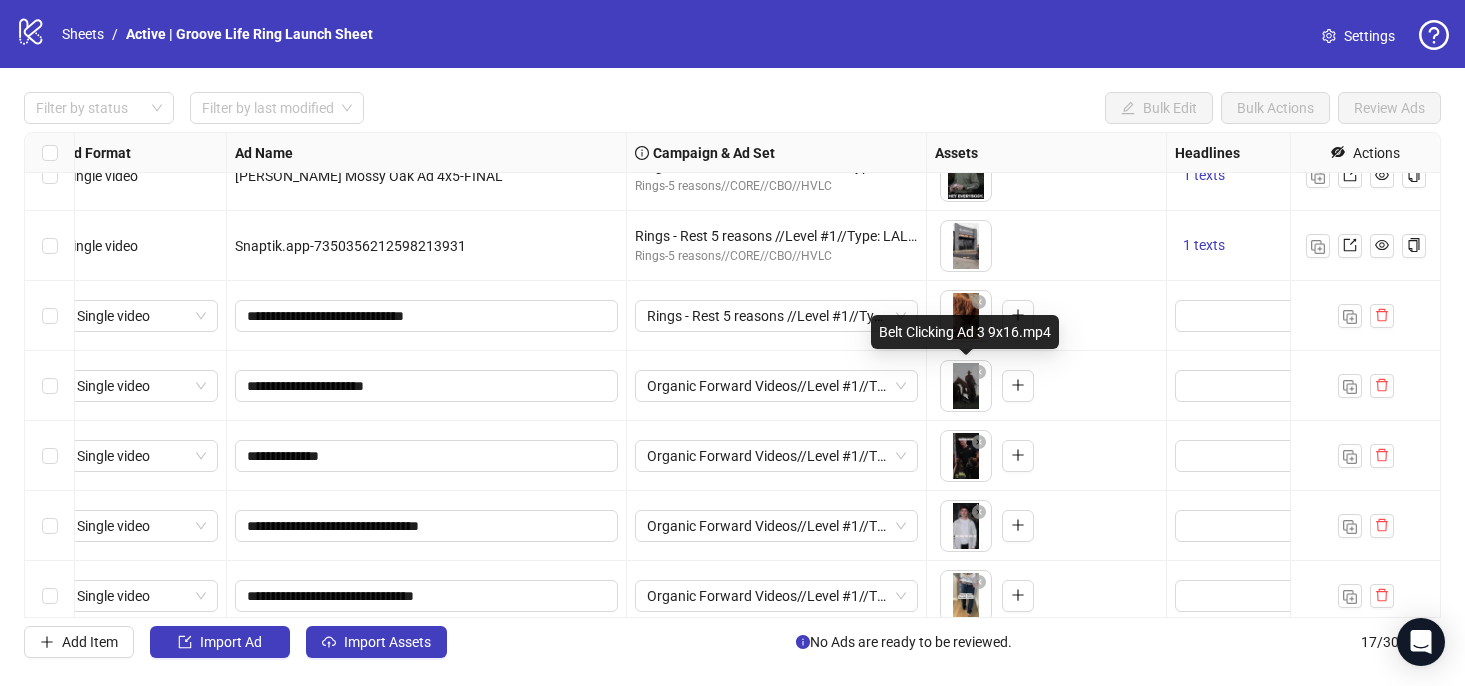 click on "logo/logo-mobile Sheets / Active | Groove Life Ring Launch Sheet Settings   Filter by status Filter by last modified Bulk Edit Bulk Actions Review Ads Ad Format Ad Name Campaign & Ad Set Assets Headlines Primary Texts Descriptions Destination URL App Product Page ID Display URL Leadgen Form Product Set ID Call to Action Actions Single video [PERSON_NAME] Zeus Ad Rings - Rest 5 reasons //Level #1//Type: LAL//Attr: 7DC1DV//OPT: PUR//Place: A+ Auto//Creative Prod: INT Rings-5 reasons//CORE//CBO//HVLC
To pick up a draggable item, press the space bar.
While dragging, use the arrow keys to move the item.
Press space again to drop the item in its new position, or press escape to cancel.
1 texts 1 texts Single video [PERSON_NAME] UGC (1) Rings - Rest 5 reasons //Level #1//Type: LAL//Attr: 7DC1DV//OPT: PUR//Place: A+ Auto//Creative Prod: INT Rings-5 reasons//CORE//CBO//HVLC 1 texts 1 texts Single video [PERSON_NAME] Mossy Oak Ad 4x5-FINAL Rings-5 reasons//CORE//CBO//HVLC 1 texts 1 texts Single video" at bounding box center (732, 343) 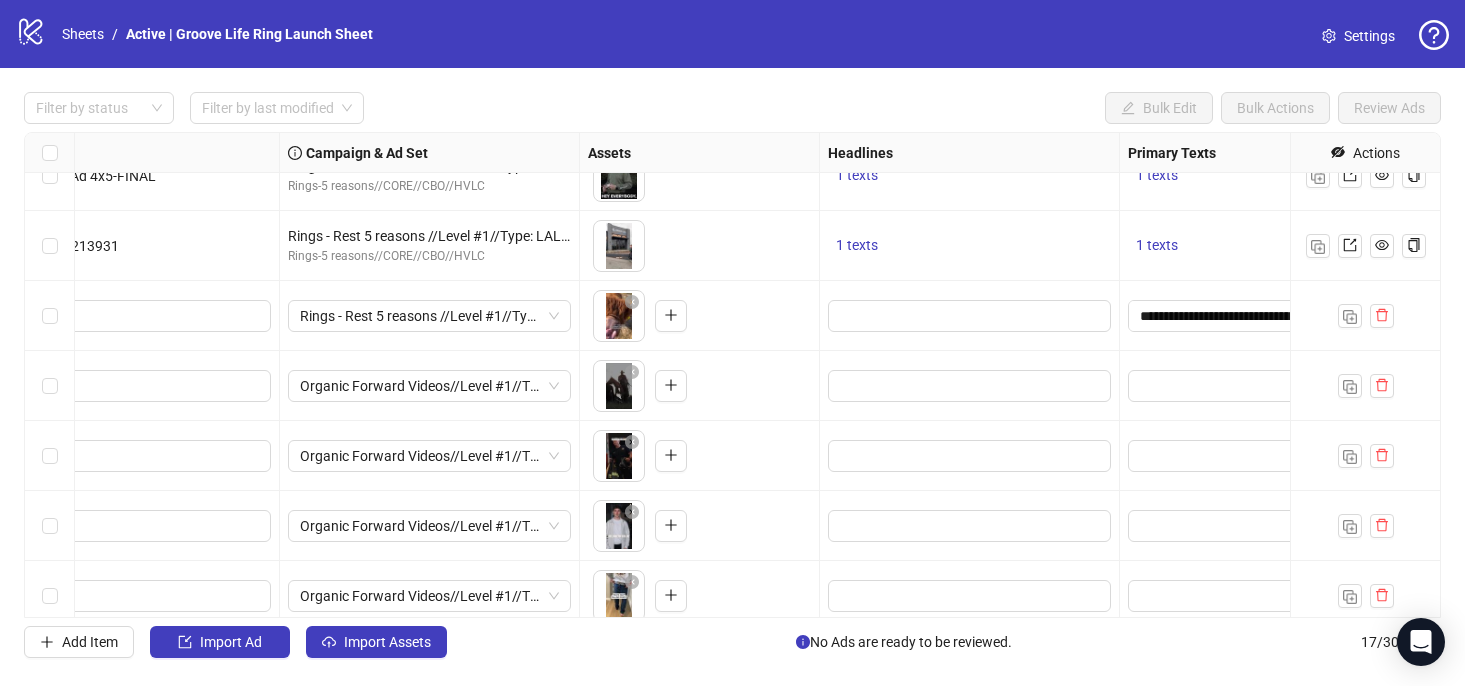 scroll, scrollTop: 226, scrollLeft: 365, axis: both 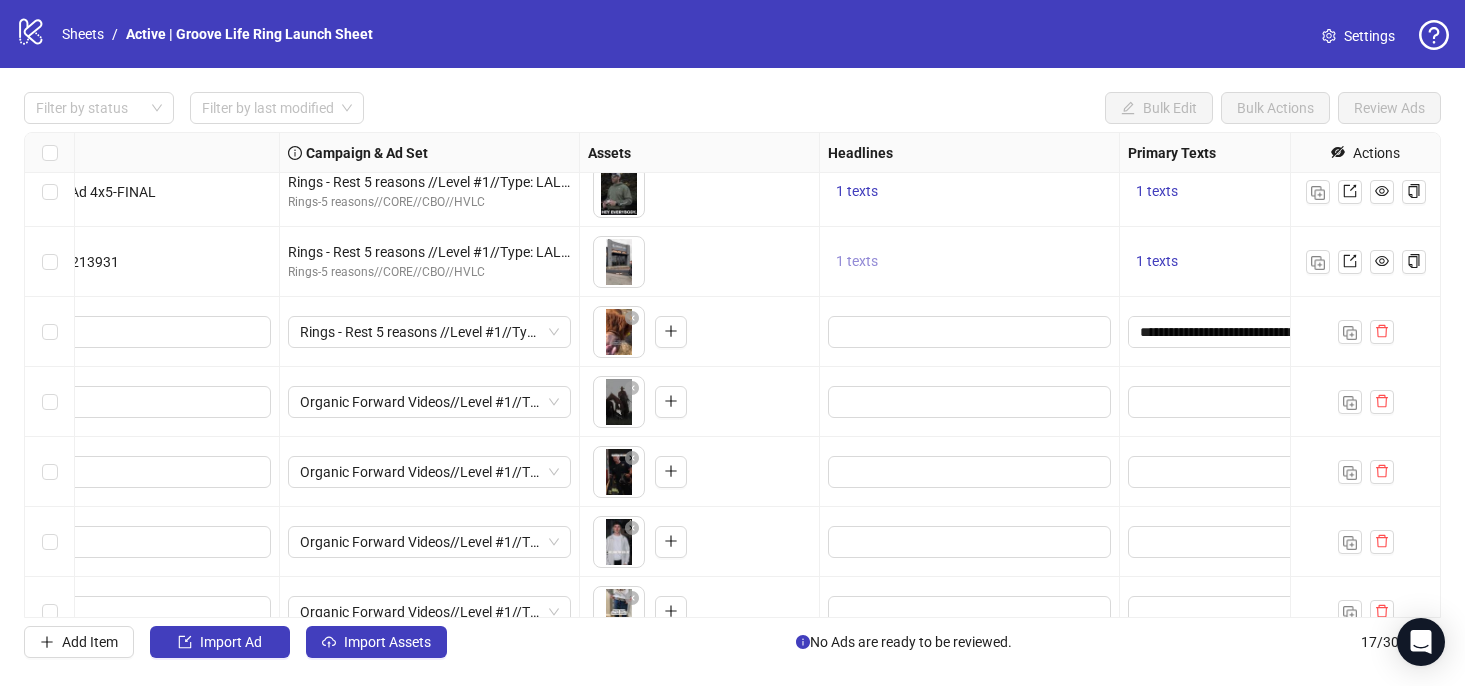 click on "1 texts" at bounding box center [857, 261] 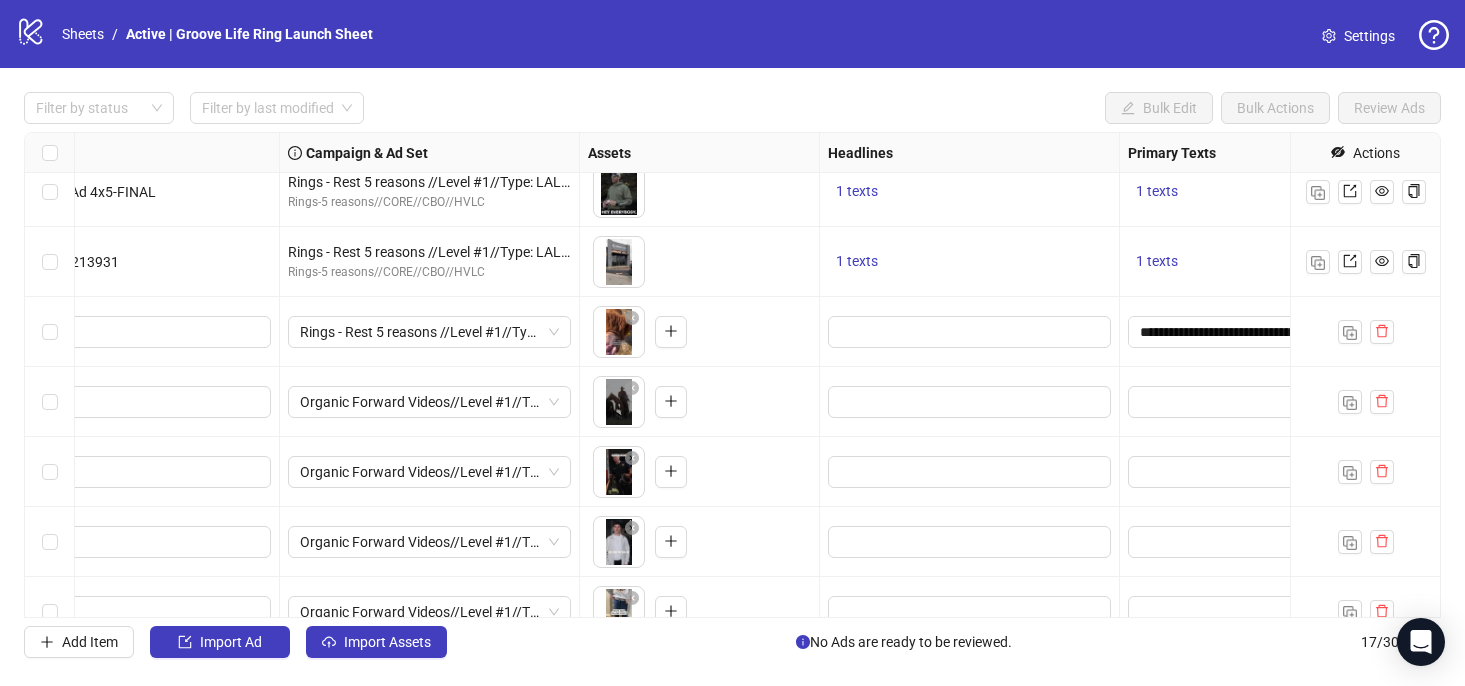 click at bounding box center [970, 332] 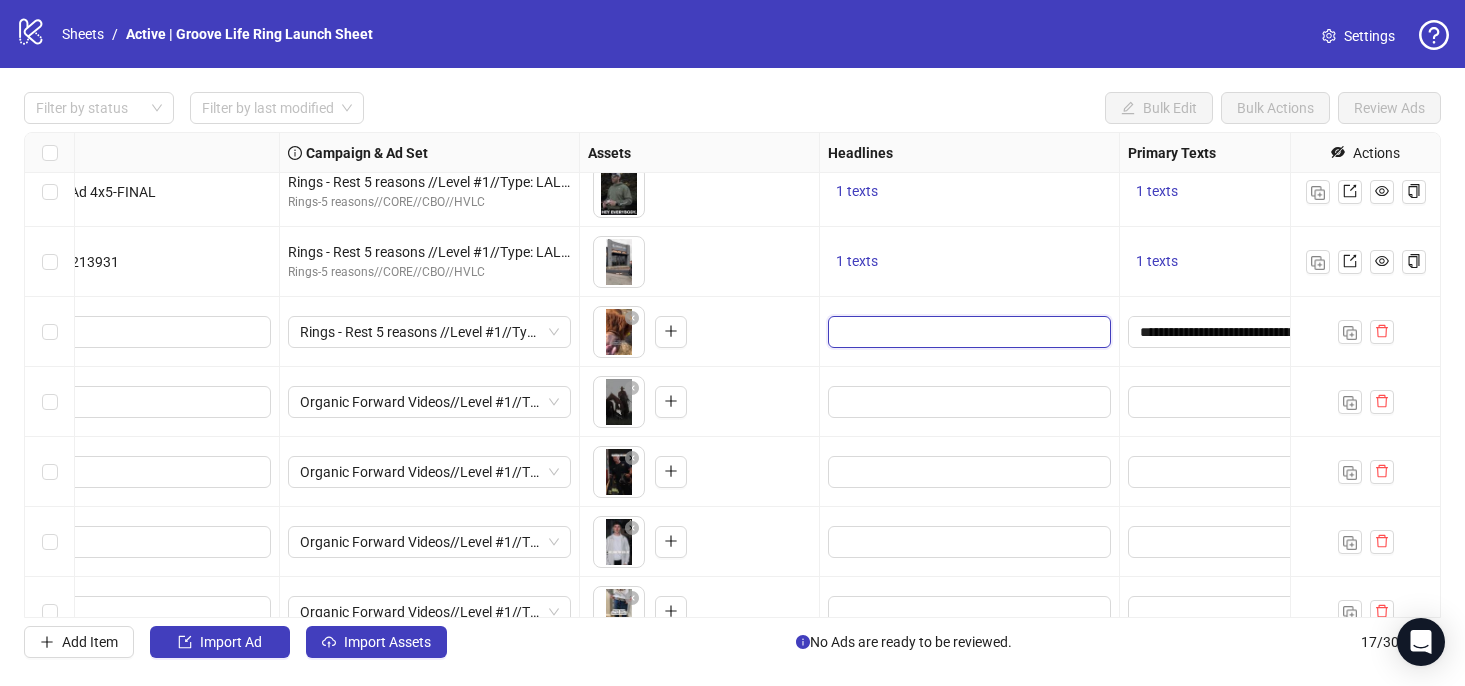 click at bounding box center (967, 332) 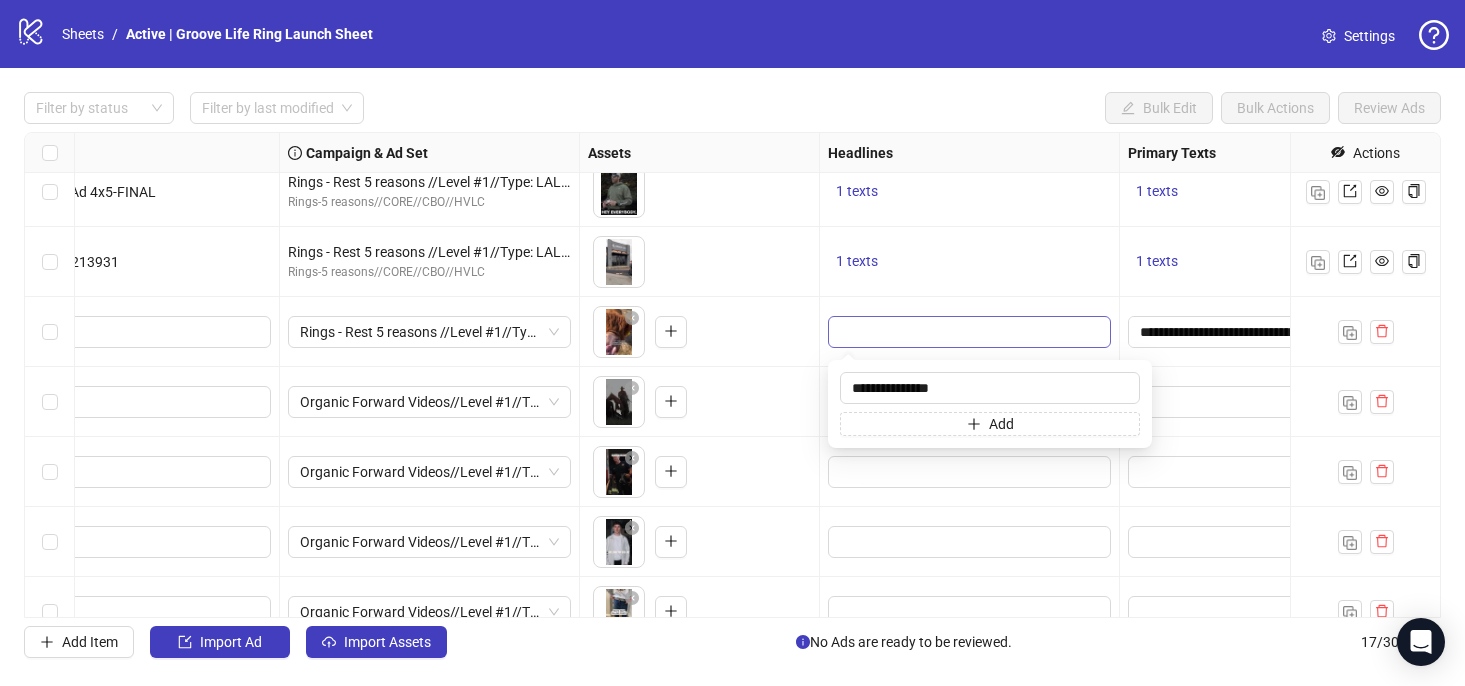 type on "**********" 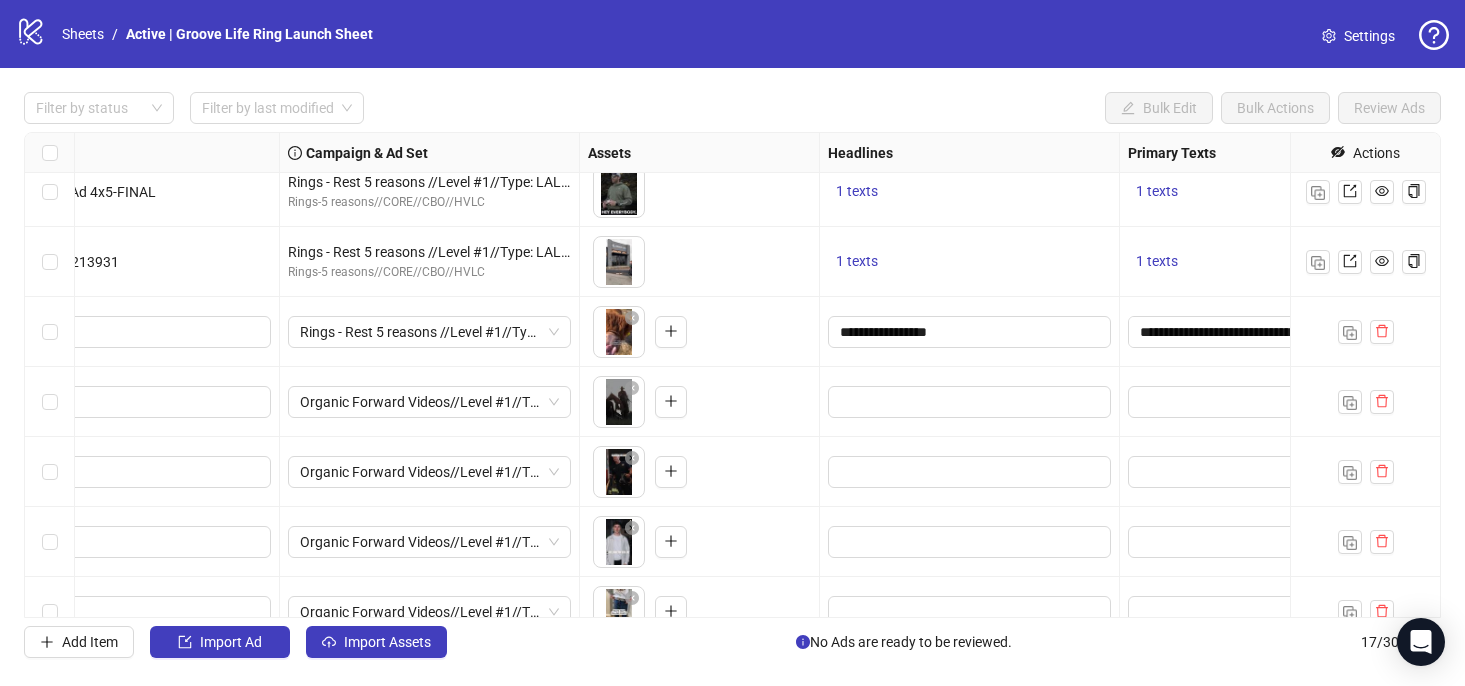 click on "1 texts" at bounding box center [969, 262] 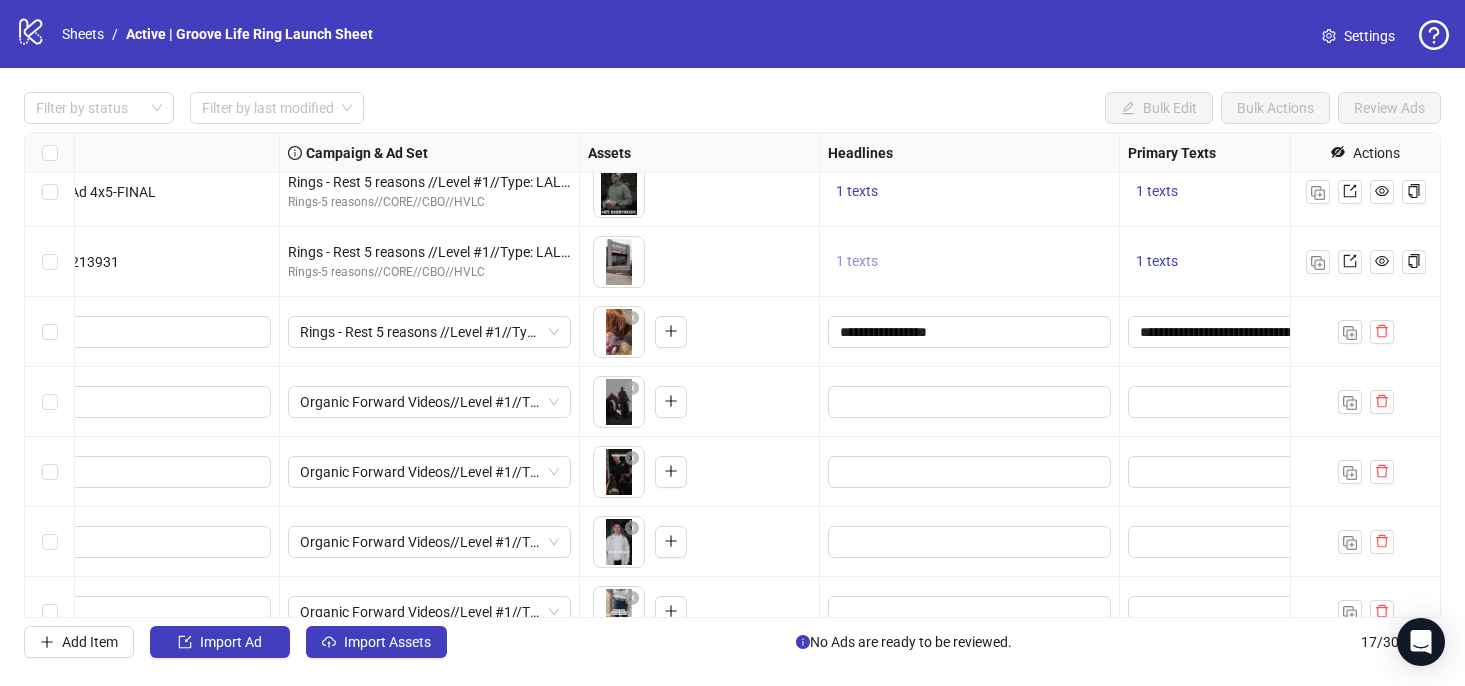 click on "1 texts" at bounding box center [857, 261] 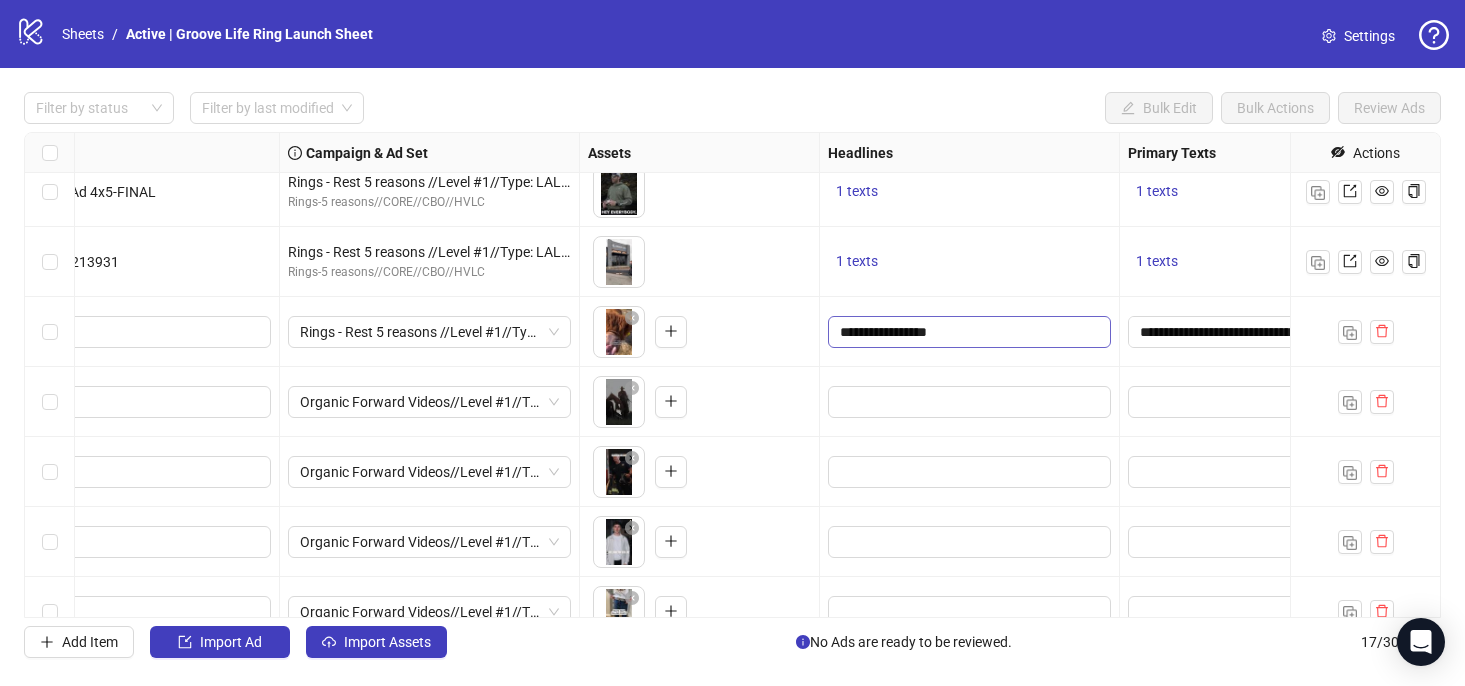 click on "**********" at bounding box center (969, 332) 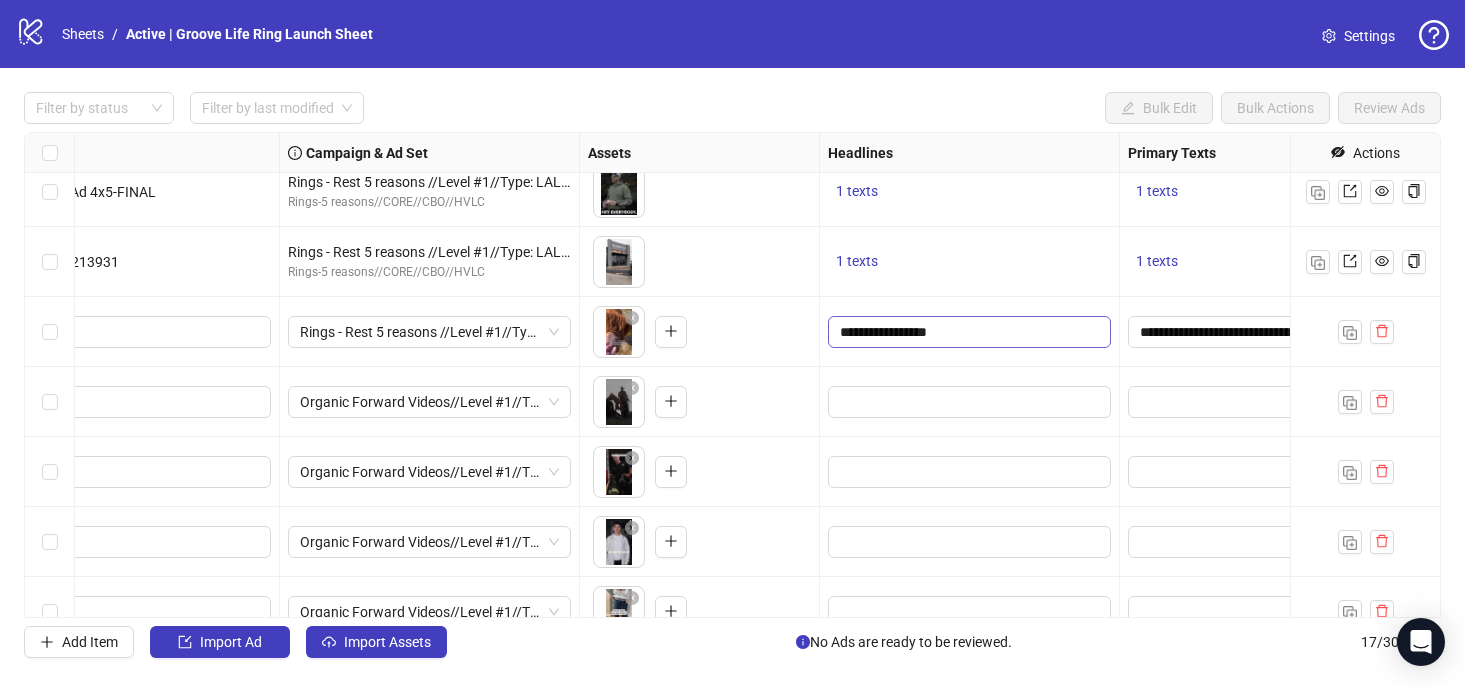 click on "**********" at bounding box center (967, 332) 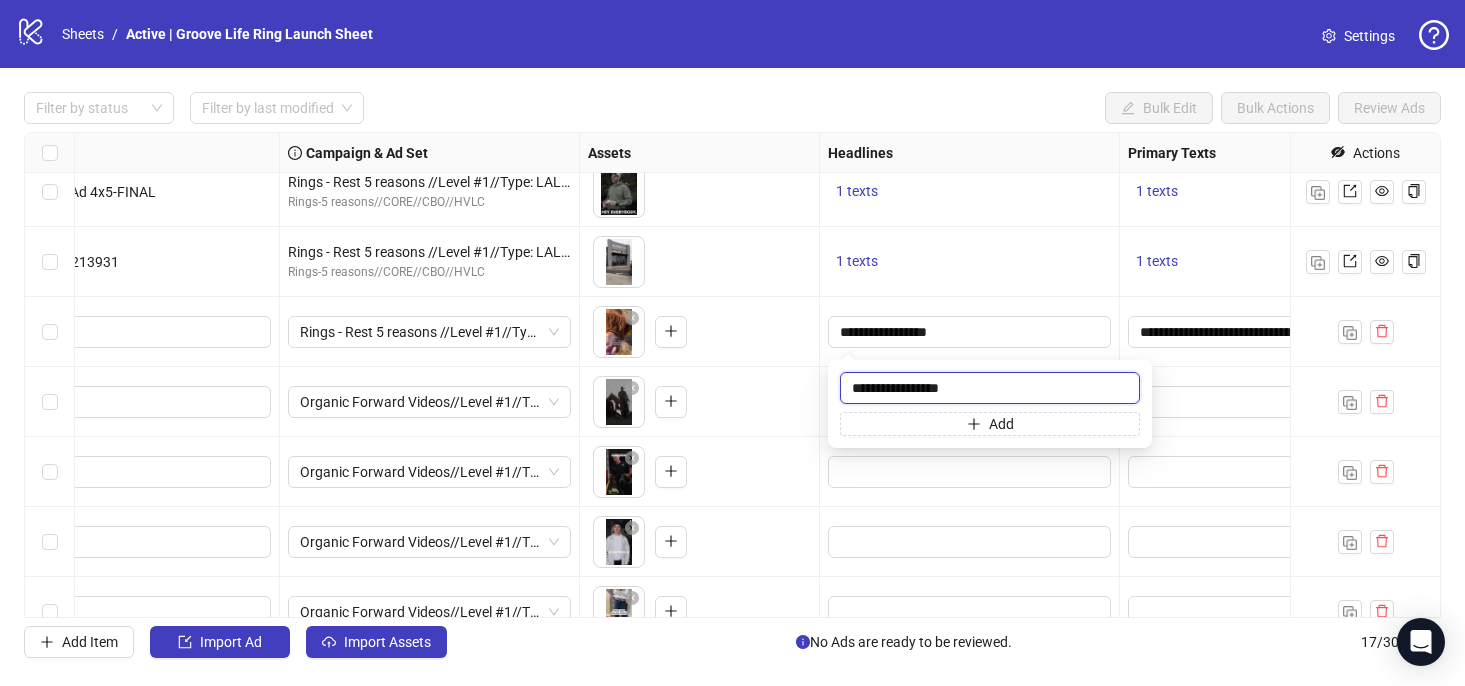 click on "**********" at bounding box center (990, 388) 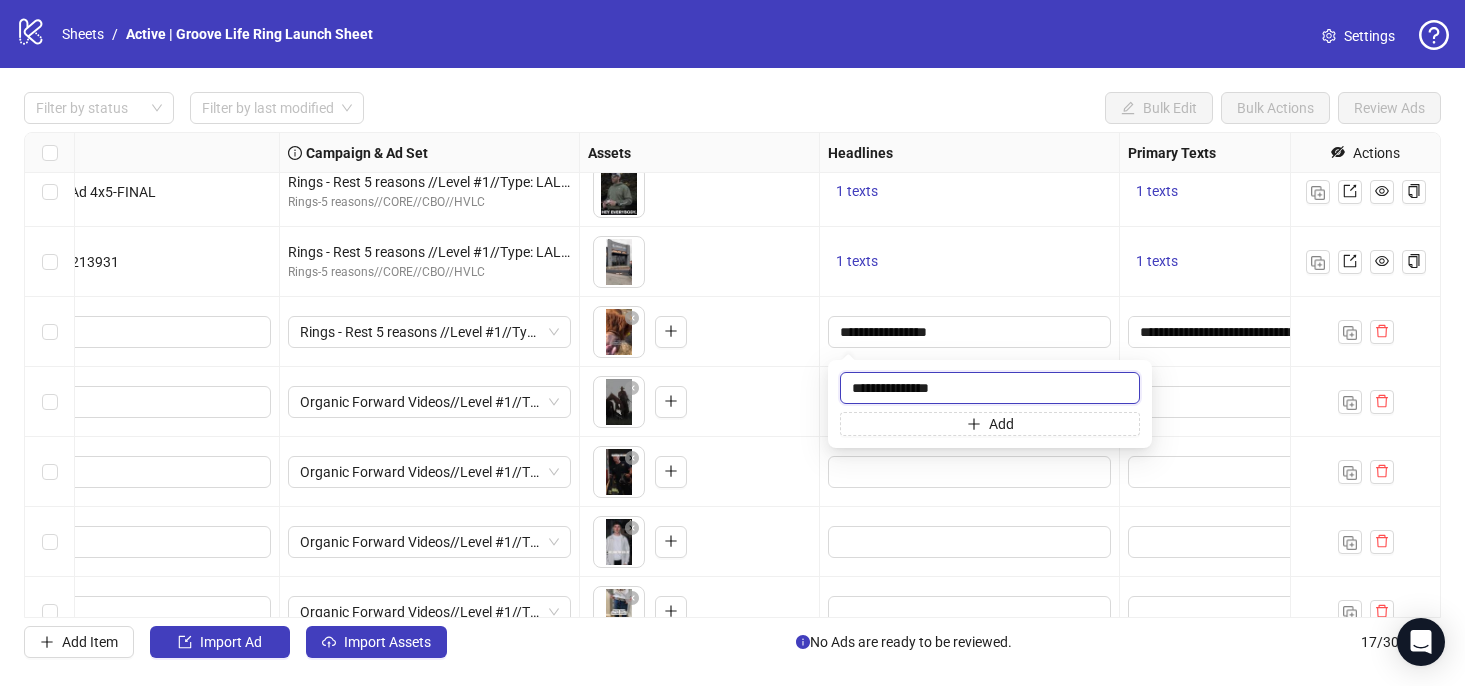 click on "**********" at bounding box center (990, 388) 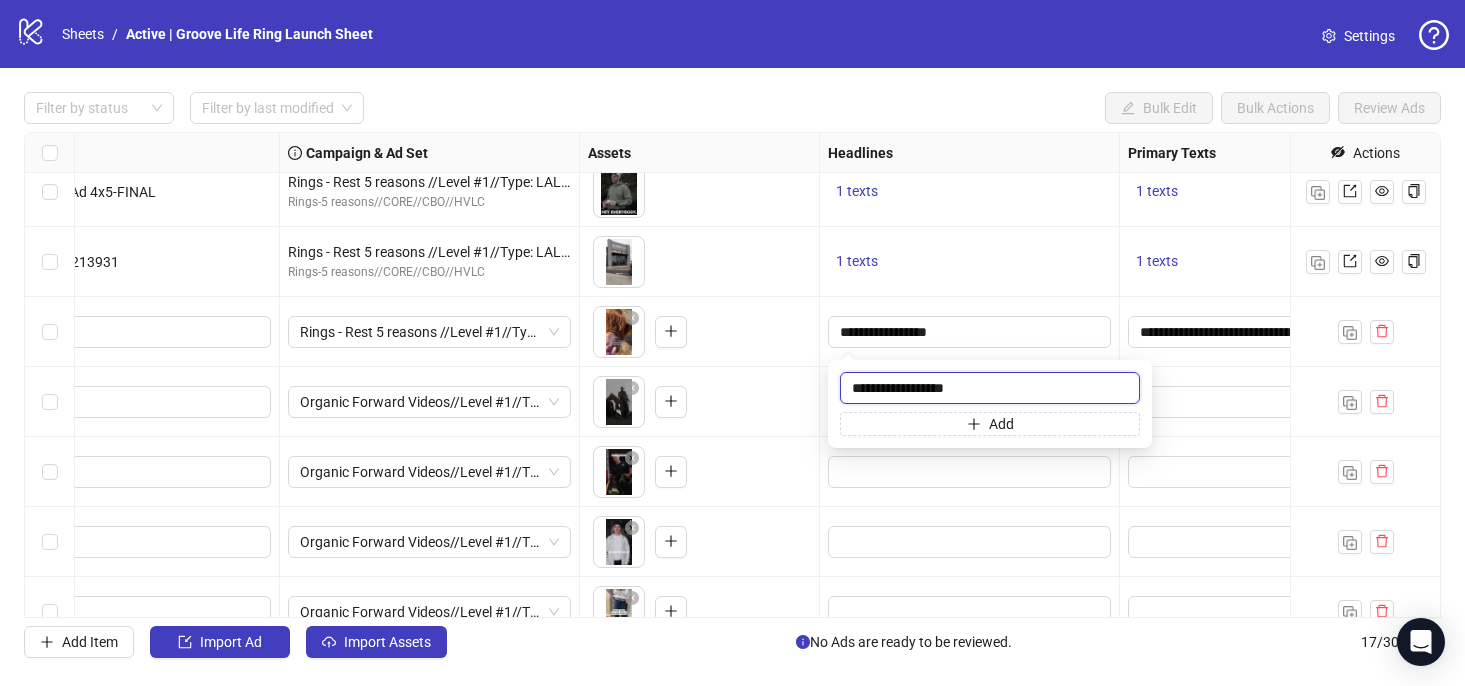 click on "**********" at bounding box center (990, 388) 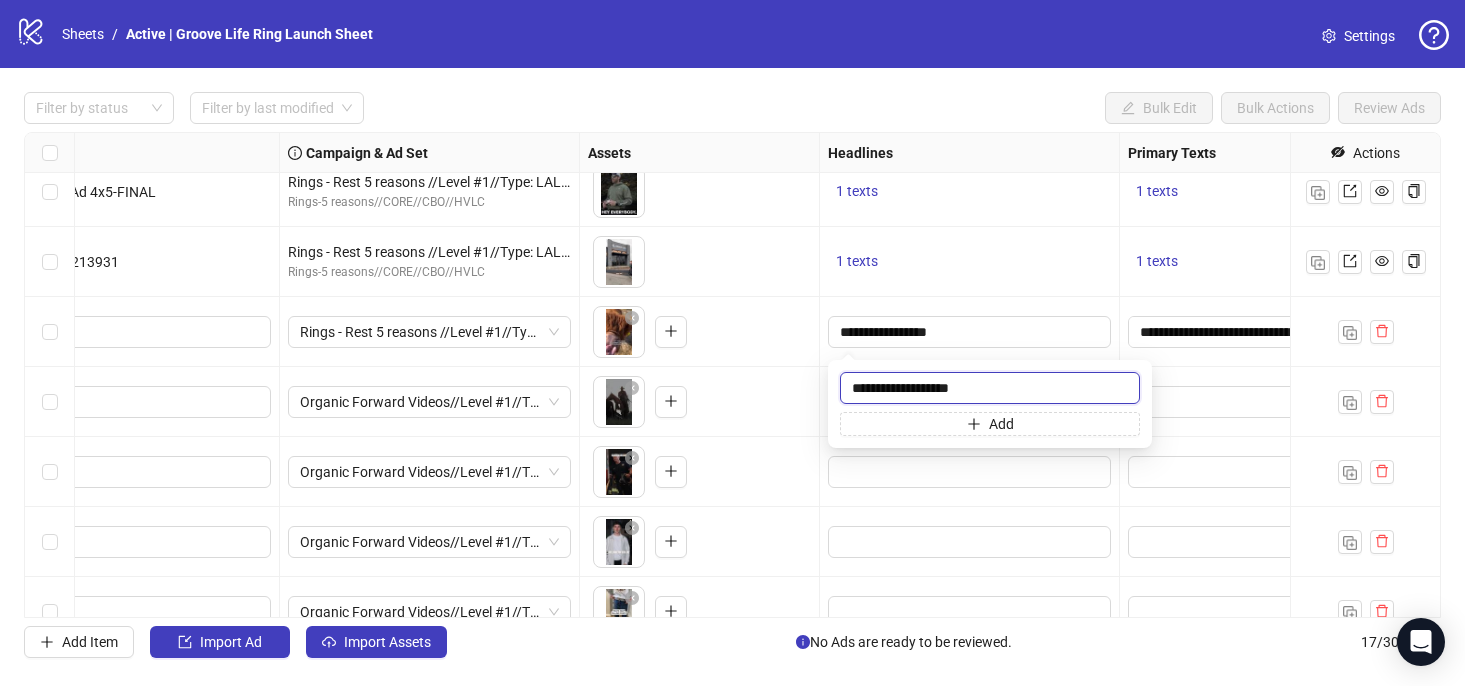type on "**********" 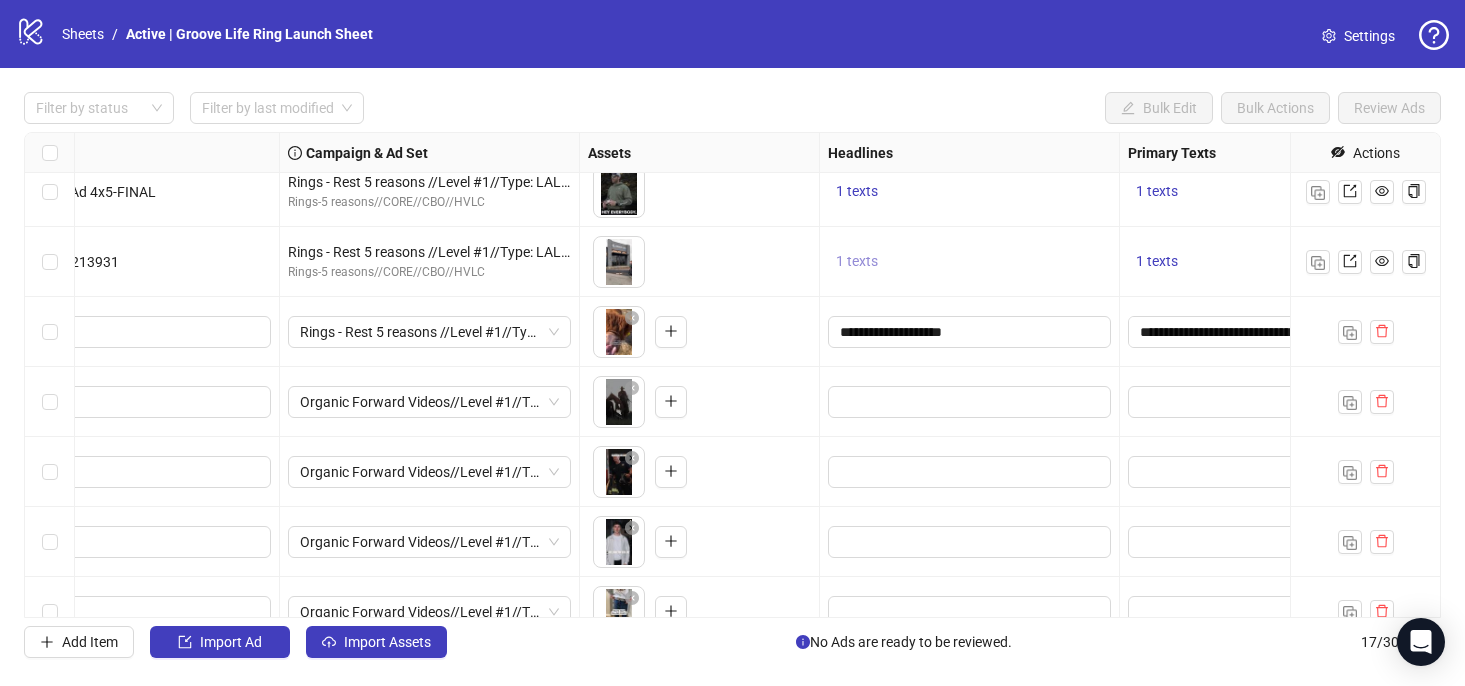 click on "1 texts" at bounding box center [857, 261] 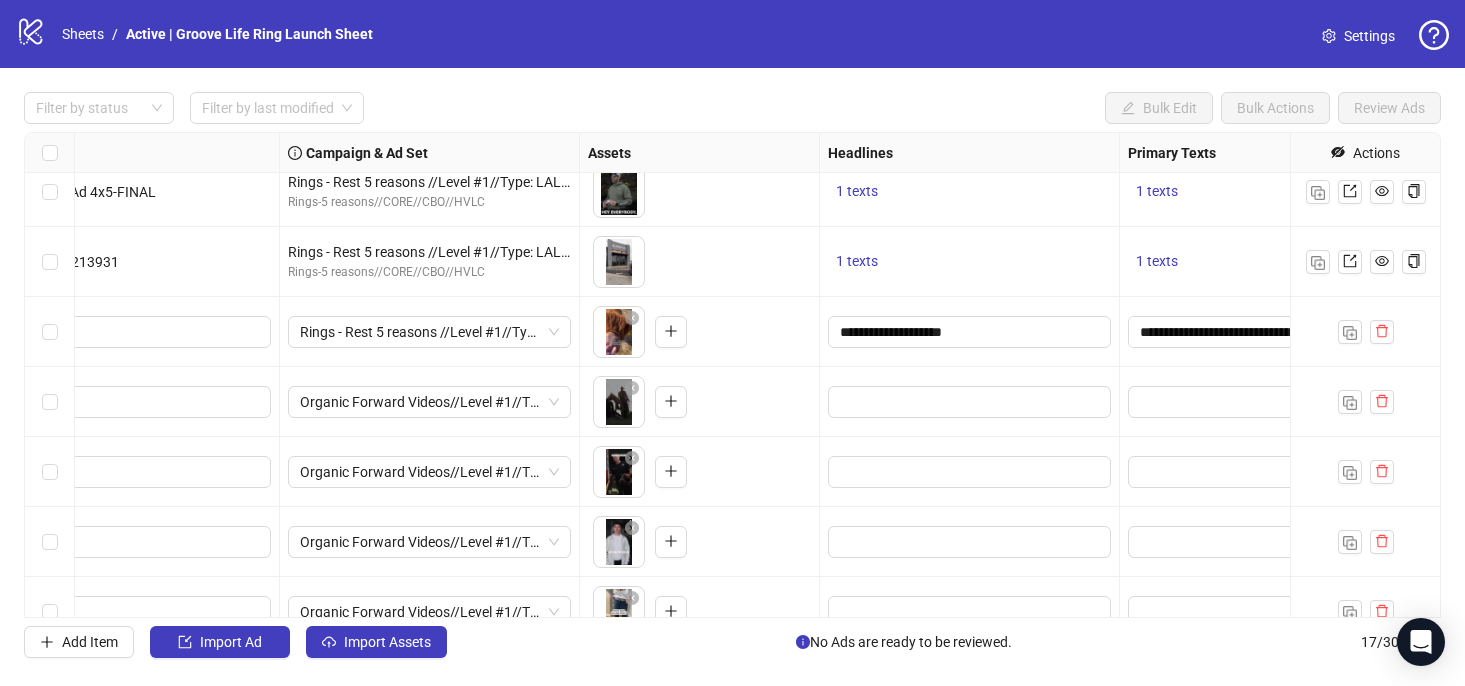 click on "**********" at bounding box center (970, 332) 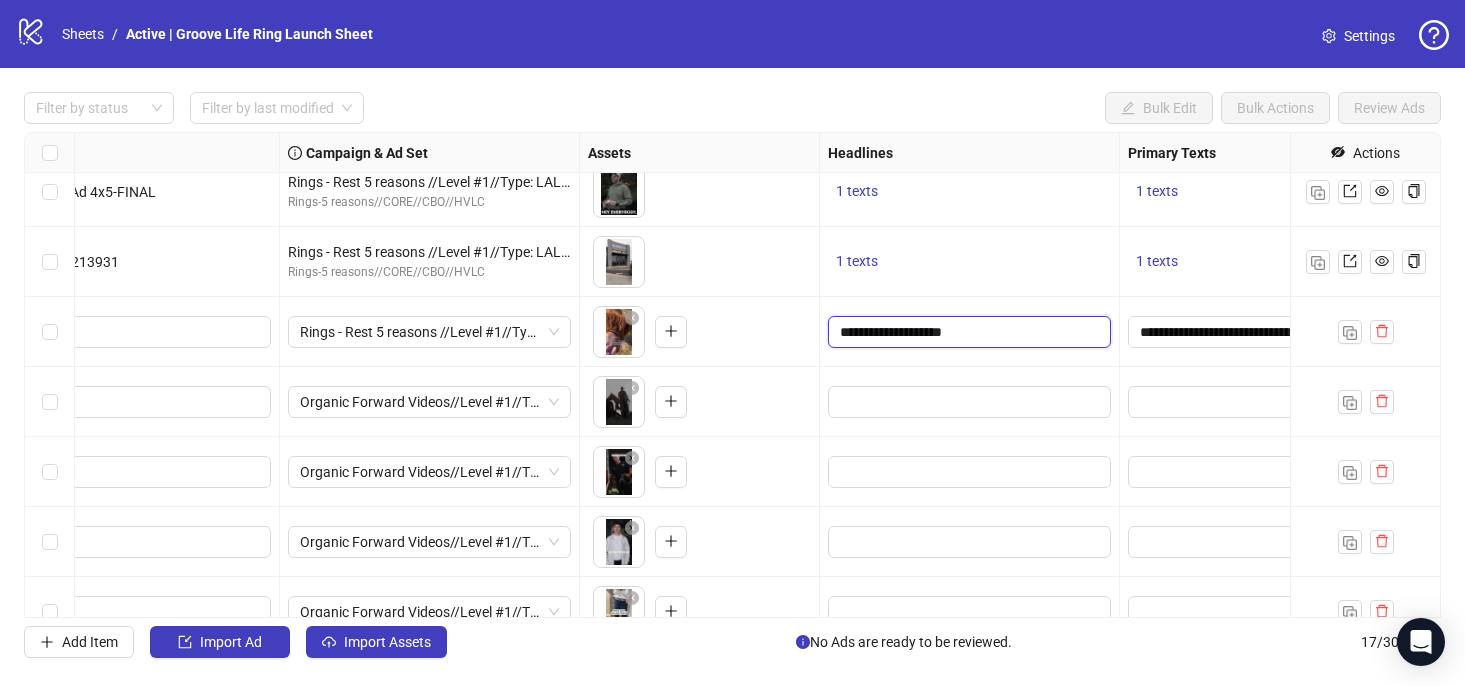 click on "**********" at bounding box center (967, 332) 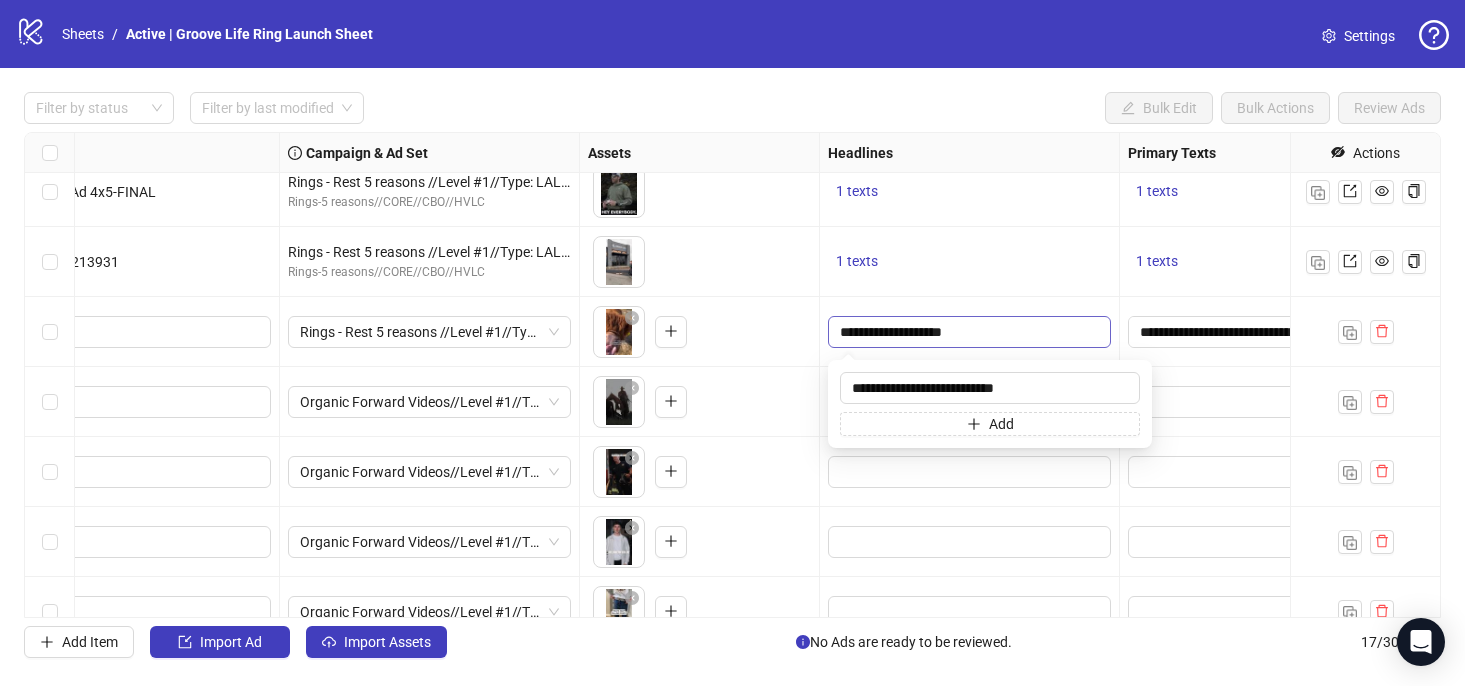 type on "**********" 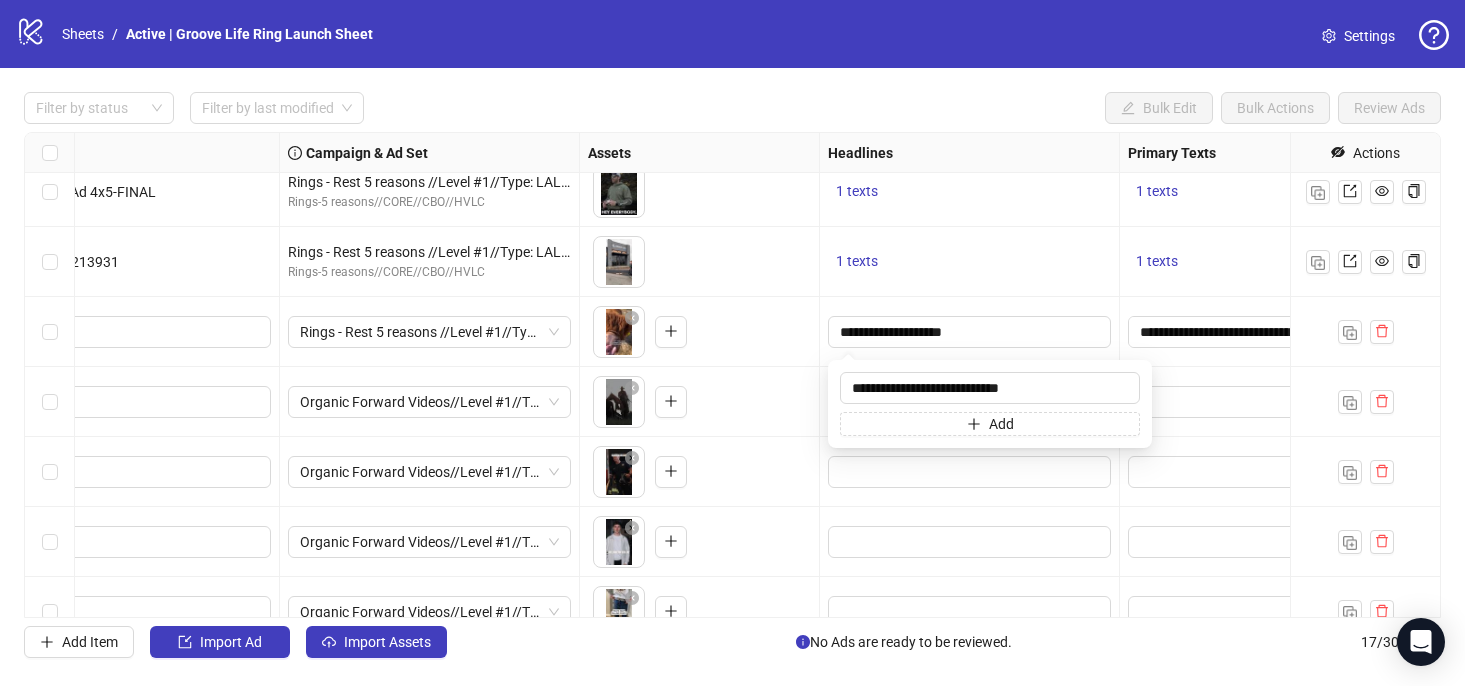 click at bounding box center [1220, 402] 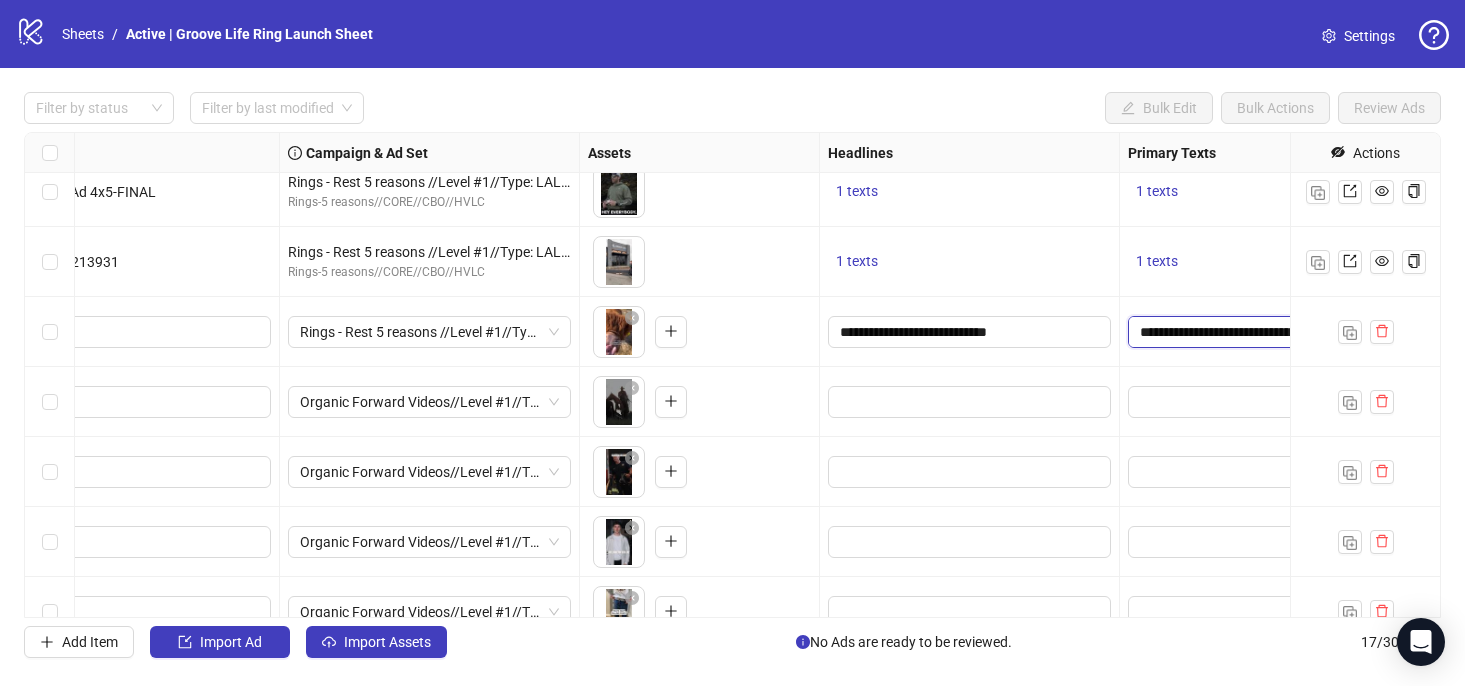 click on "**********" at bounding box center (1219, 332) 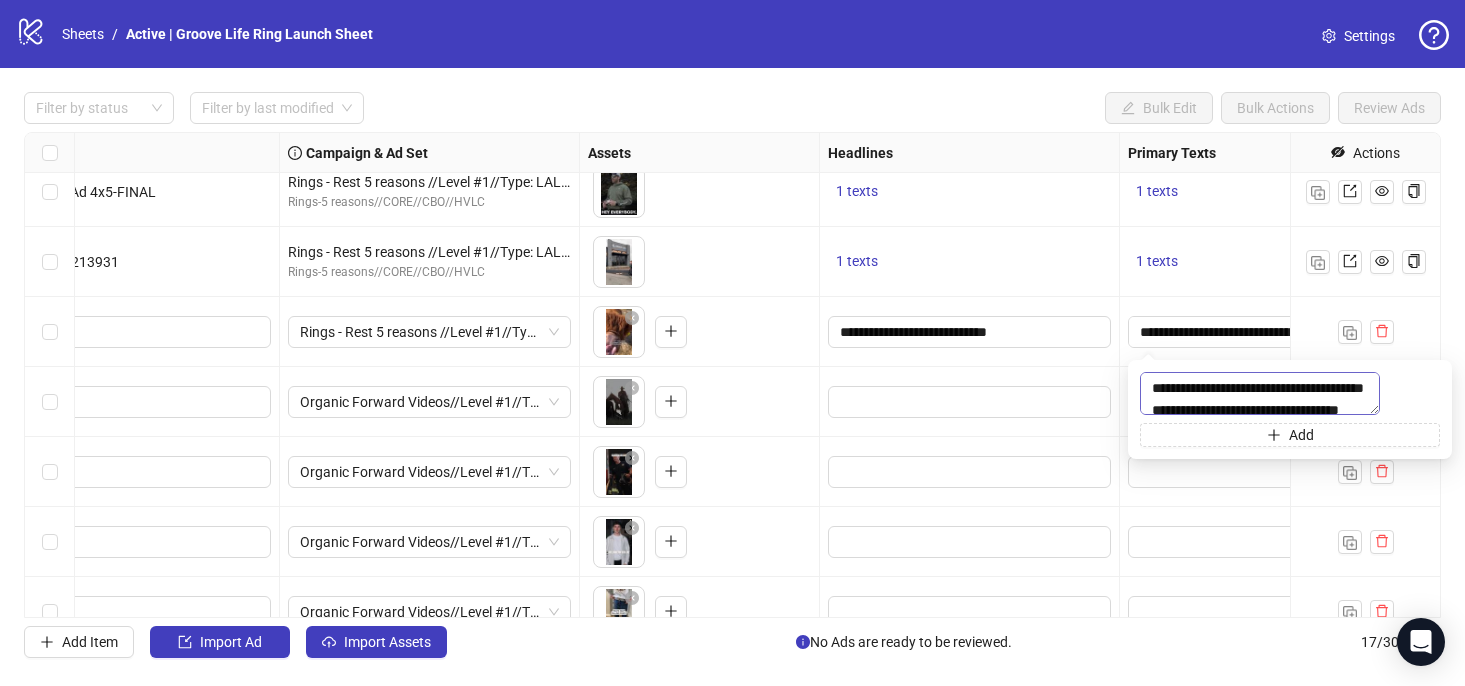 type 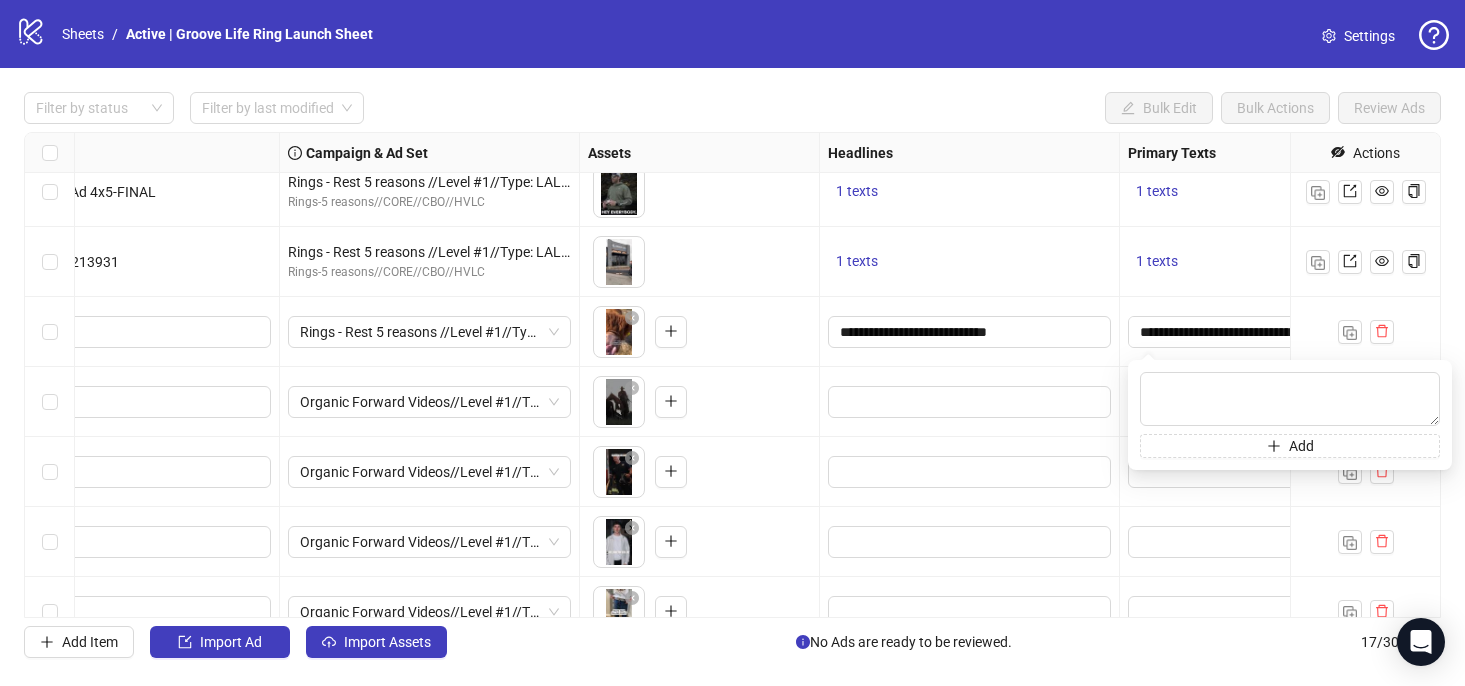 click on "**********" at bounding box center [970, 332] 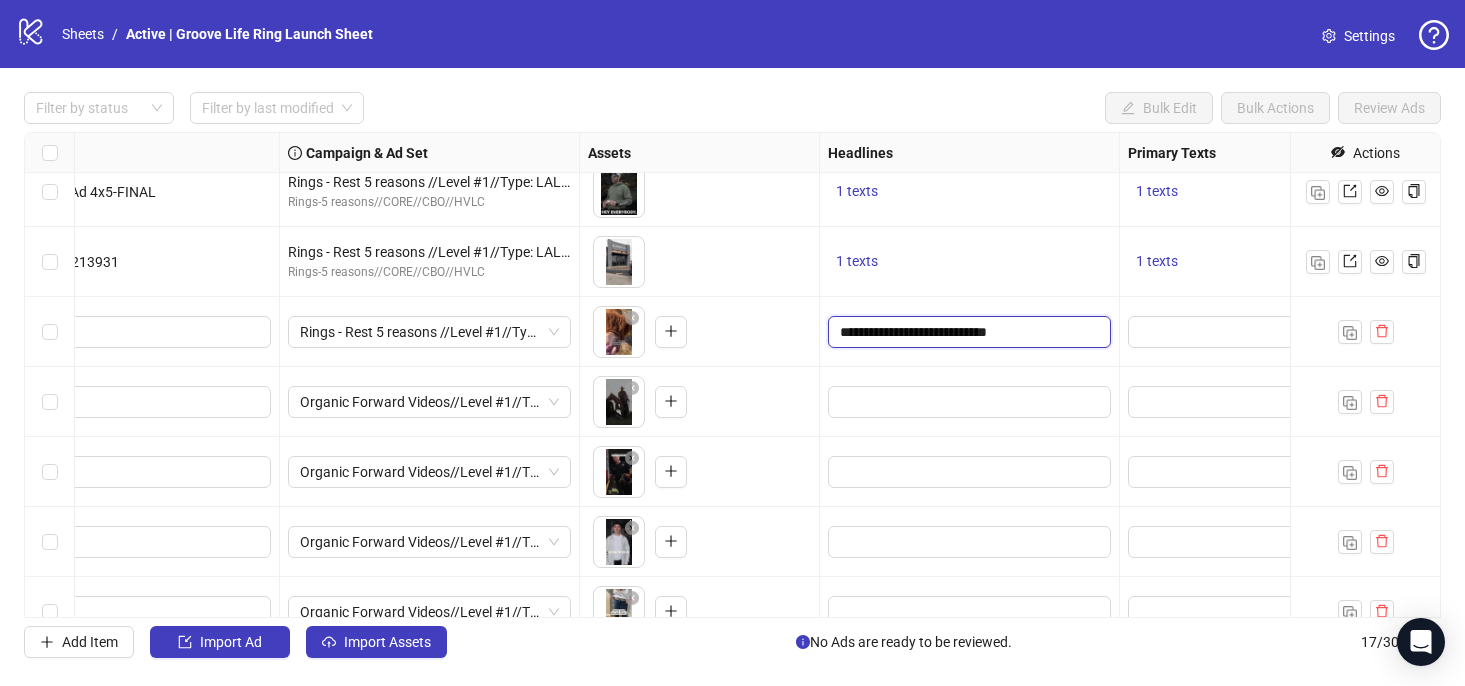 click on "**********" at bounding box center (967, 332) 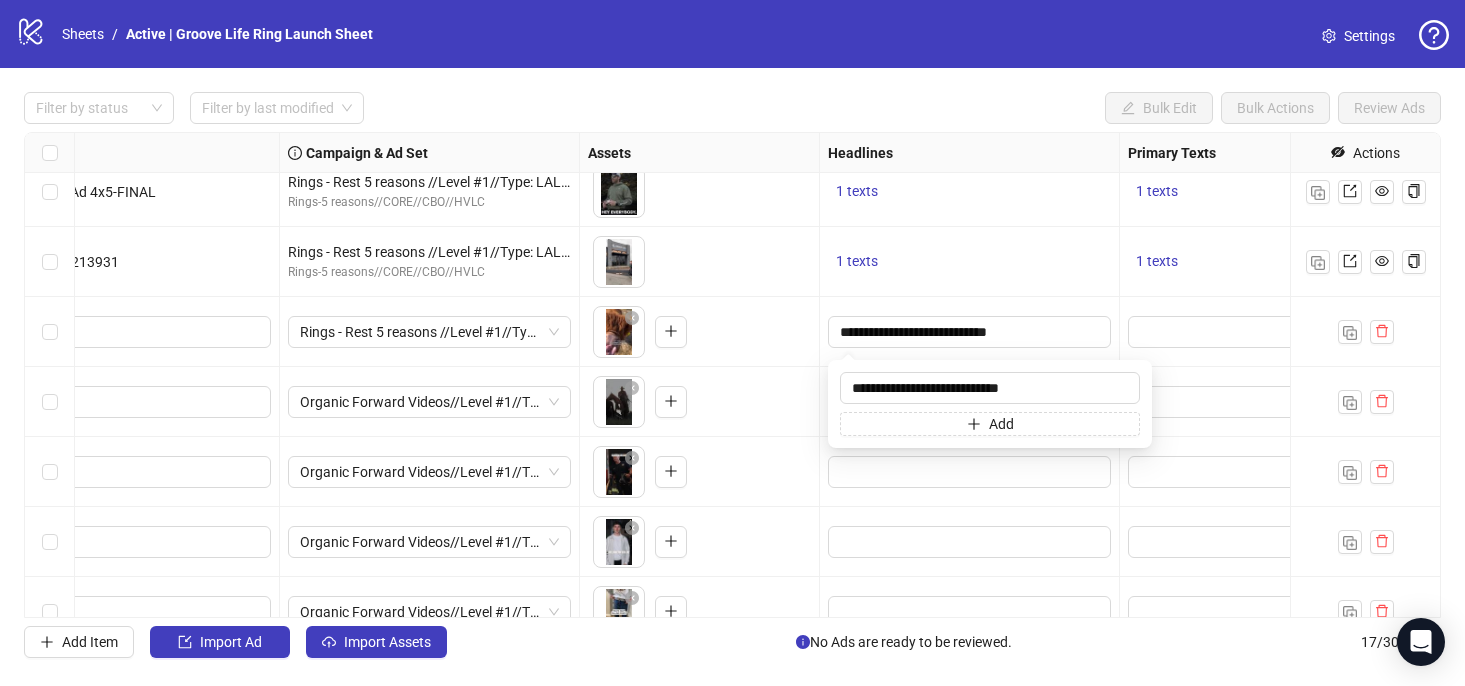 click on "Filter by status Filter by last modified Bulk Edit Bulk Actions Review Ads Ad Format Ad Name Campaign & Ad Set Assets Headlines Primary Texts Descriptions Destination URL App Product Page ID Display URL Leadgen Form Product Set ID Call to Action Actions Single video [PERSON_NAME] Zeus Ad Rings - Rest 5 reasons //Level #1//Type: LAL//Attr: 7DC1DV//OPT: PUR//Place: A+ Auto//Creative Prod: INT Rings-5 reasons//CORE//CBO//HVLC
To pick up a draggable item, press the space bar.
While dragging, use the arrow keys to move the item.
Press space again to drop the item in its new position, or press escape to cancel.
1 texts 1 texts - [URL][DOMAIN_NAME] Single video [PERSON_NAME] UGC (1) Rings - Rest 5 reasons //Level #1//Type: LAL//Attr: 7DC1DV//OPT: PUR//Place: A+ Auto//Creative Prod: INT Rings-5 reasons//CORE//CBO//HVLC 1 texts 1 texts - [URL][DOMAIN_NAME] Single video [PERSON_NAME] Mossy Oak Ad 4x5-FINAL Rings-5 reasons//CORE//CBO//HVLC 1 texts - -" at bounding box center (732, 375) 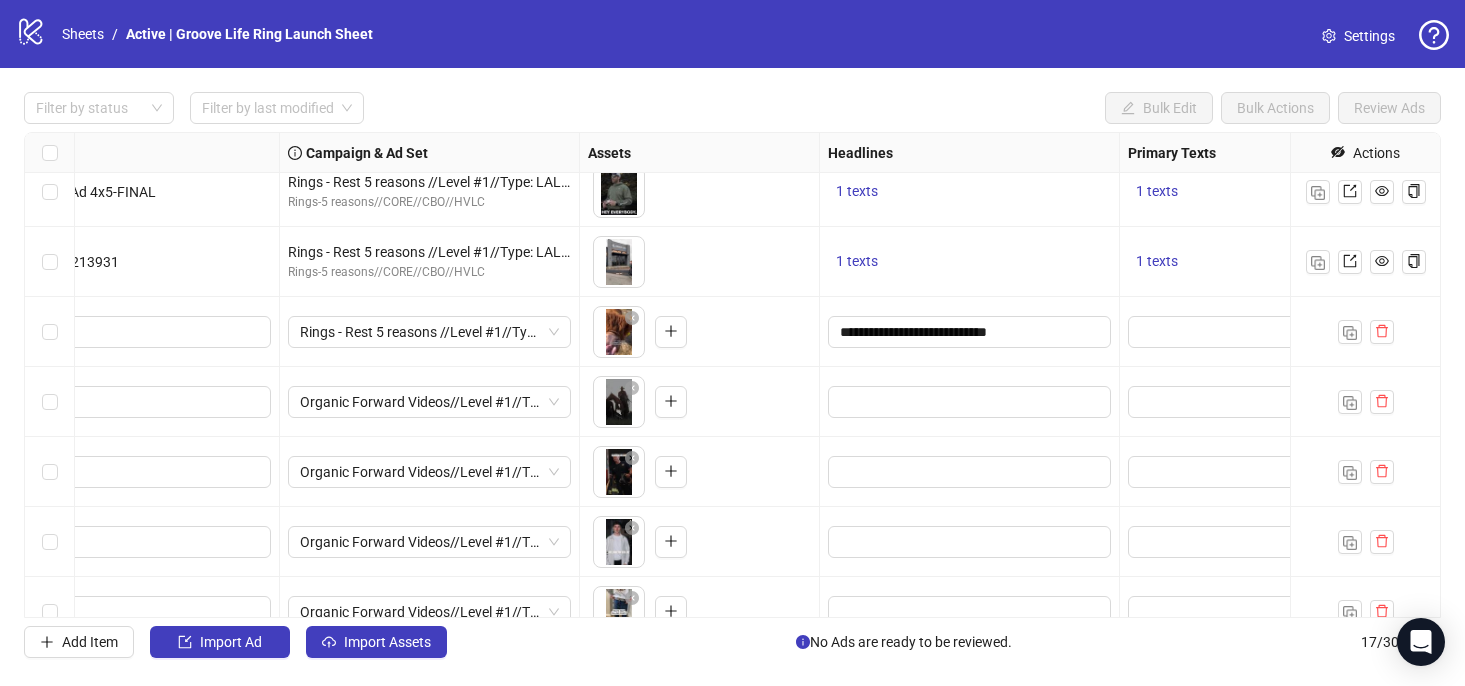 scroll, scrollTop: 226, scrollLeft: 77, axis: both 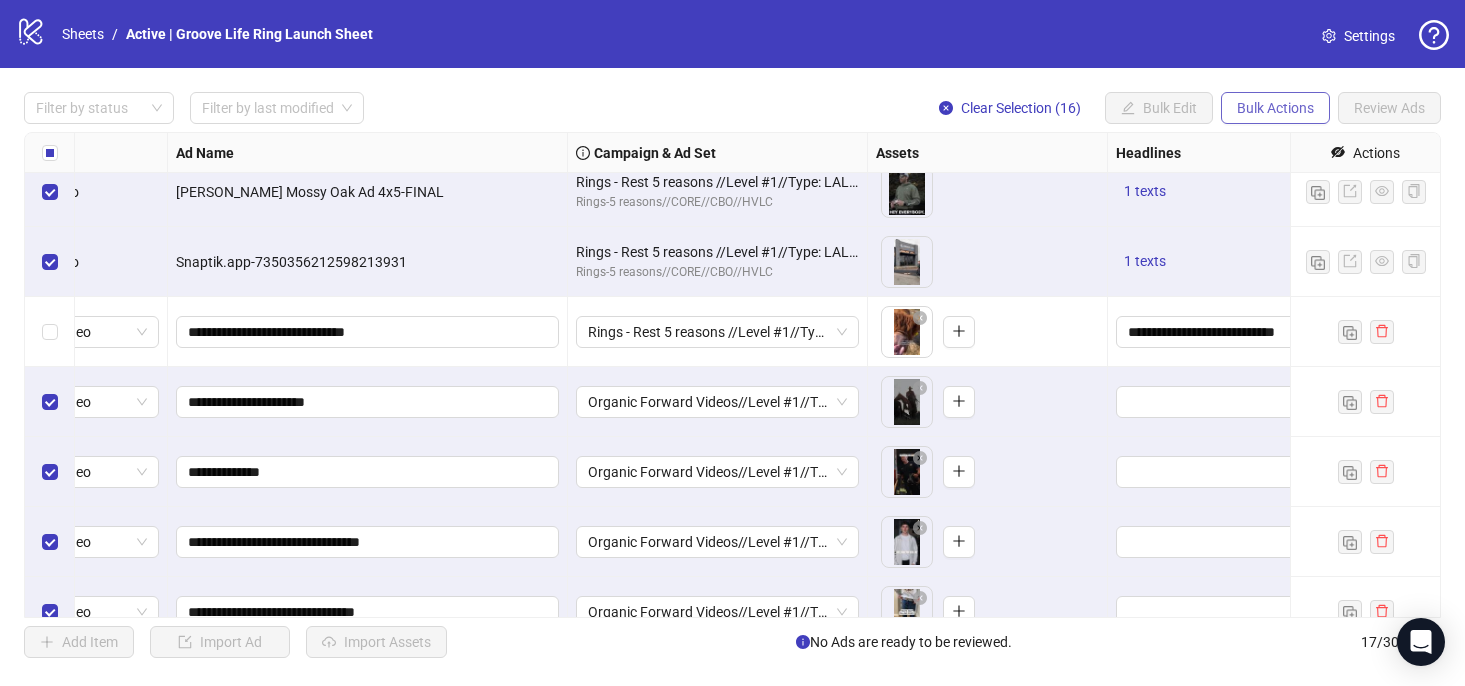 click on "Bulk Actions" at bounding box center [1275, 108] 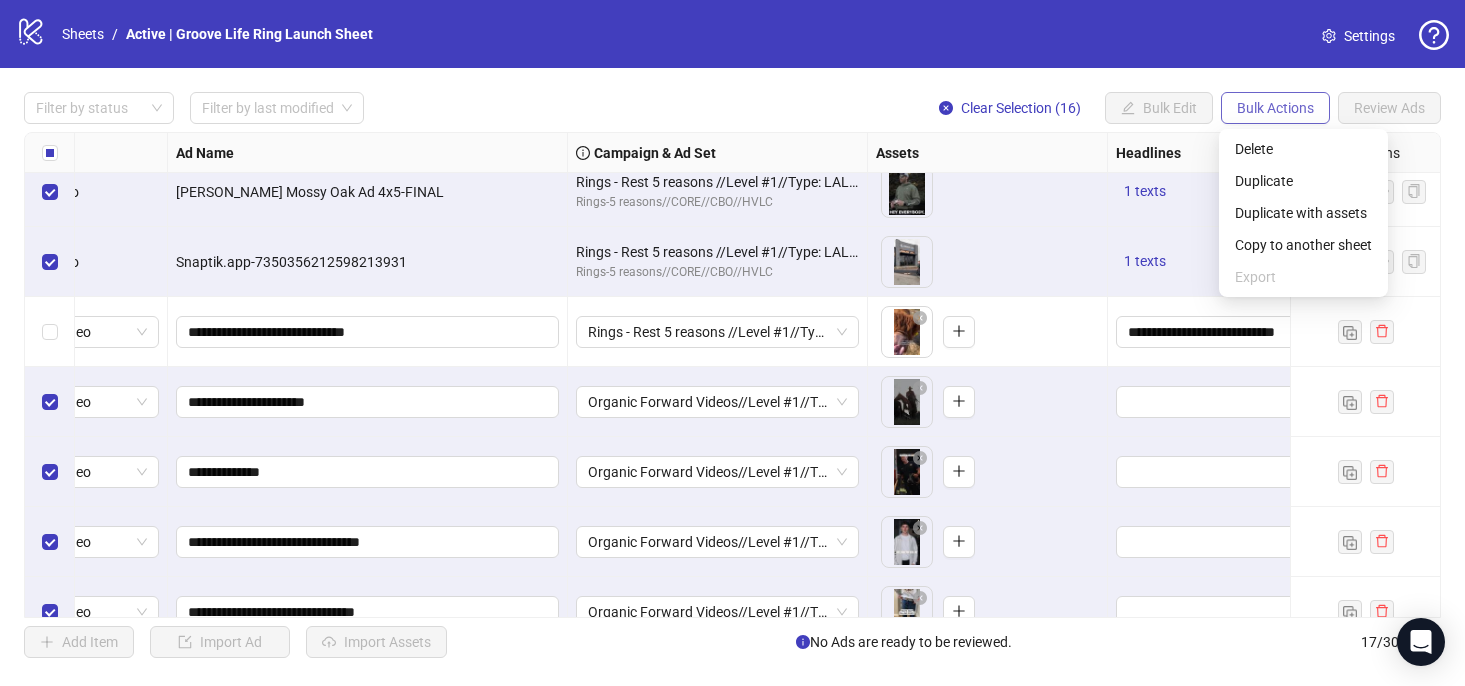 click on "Bulk Actions" at bounding box center (1275, 108) 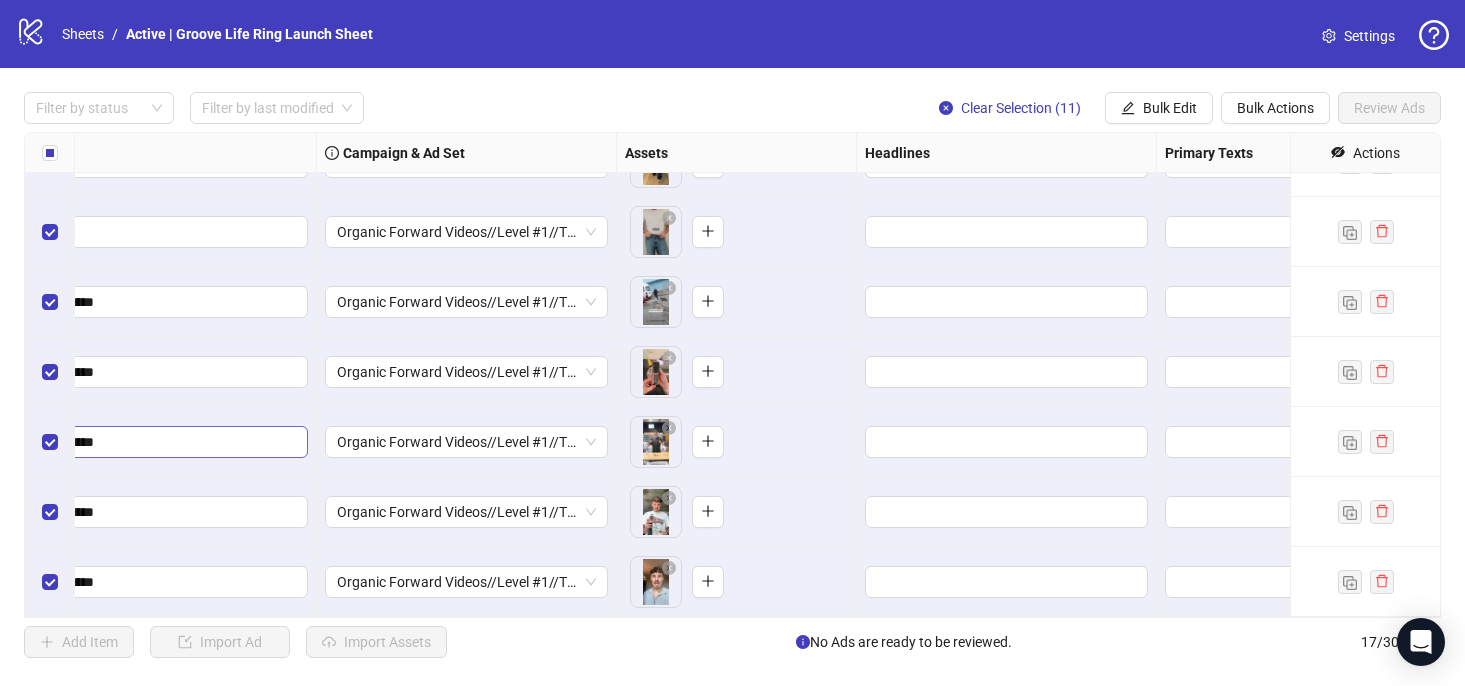 scroll, scrollTop: 746, scrollLeft: 574, axis: both 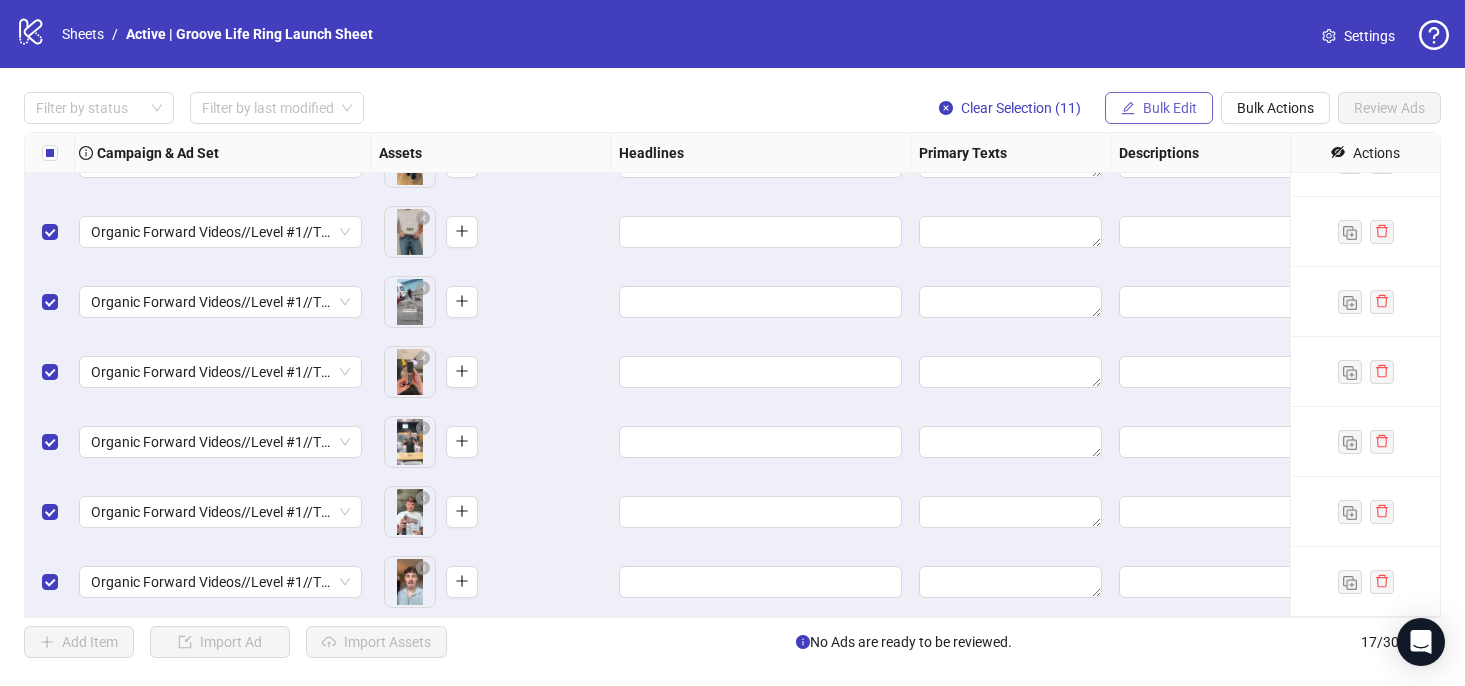 click on "Bulk Edit" at bounding box center [1170, 108] 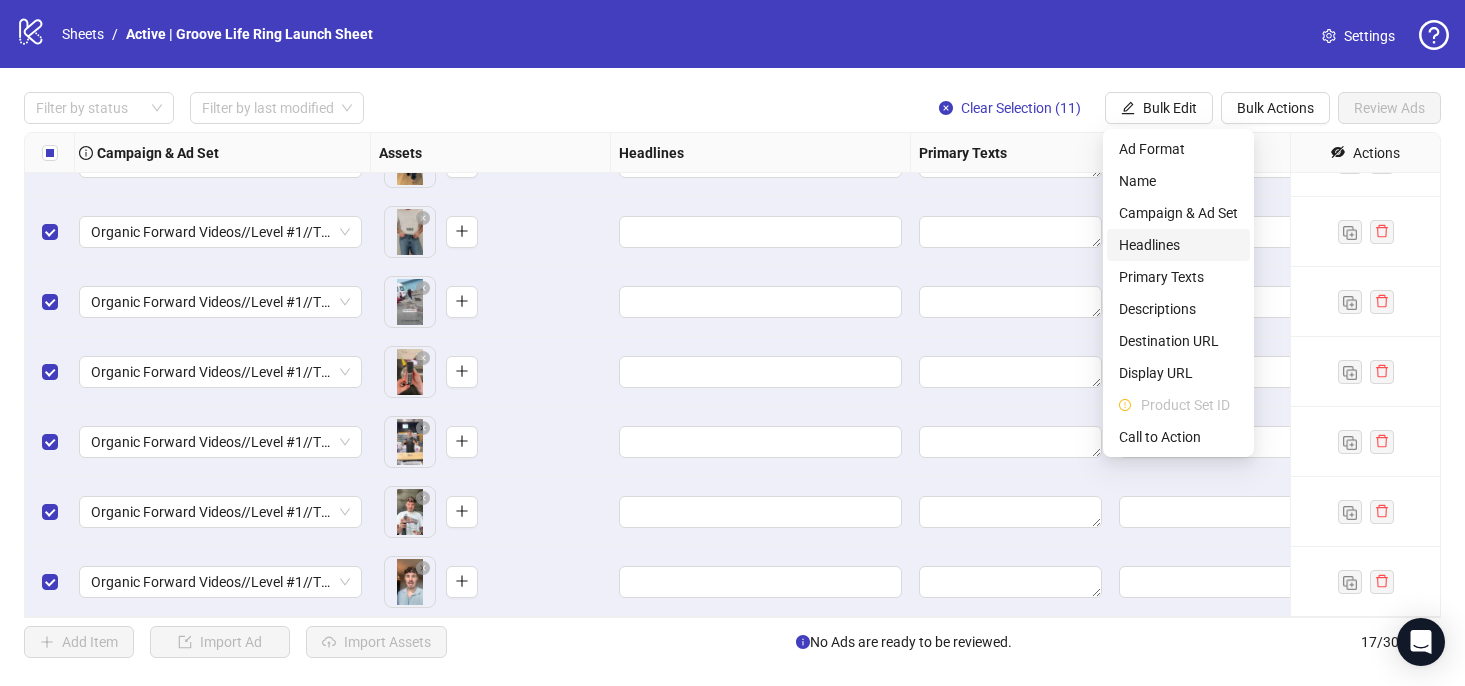 click on "Headlines" at bounding box center [1178, 245] 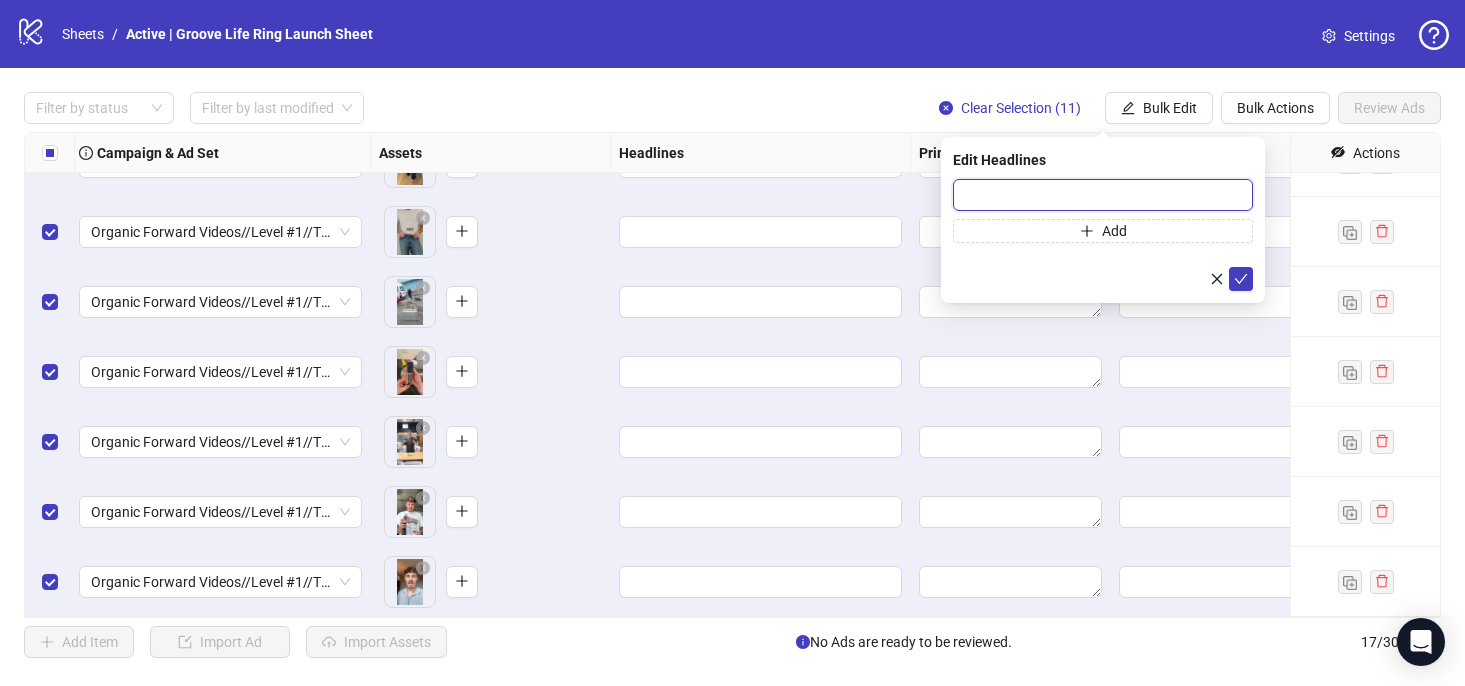 click at bounding box center (1103, 195) 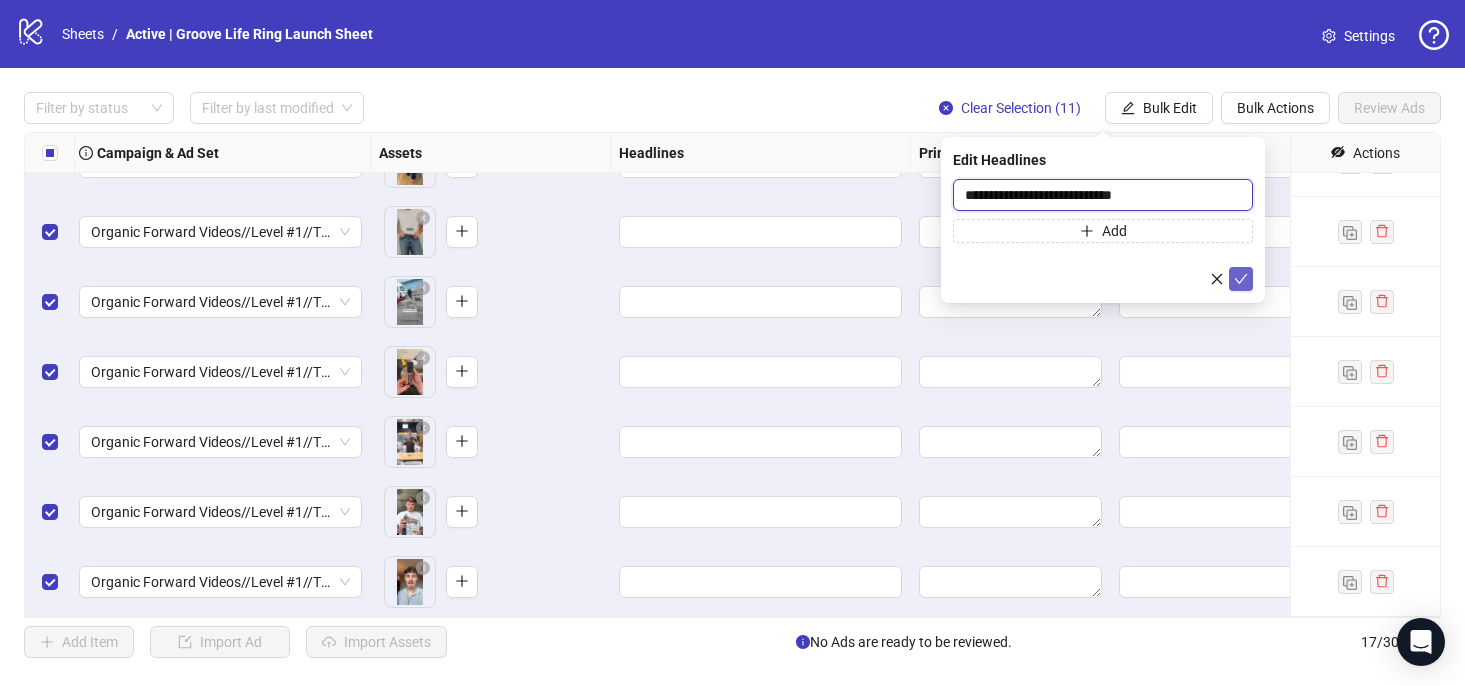 type on "**********" 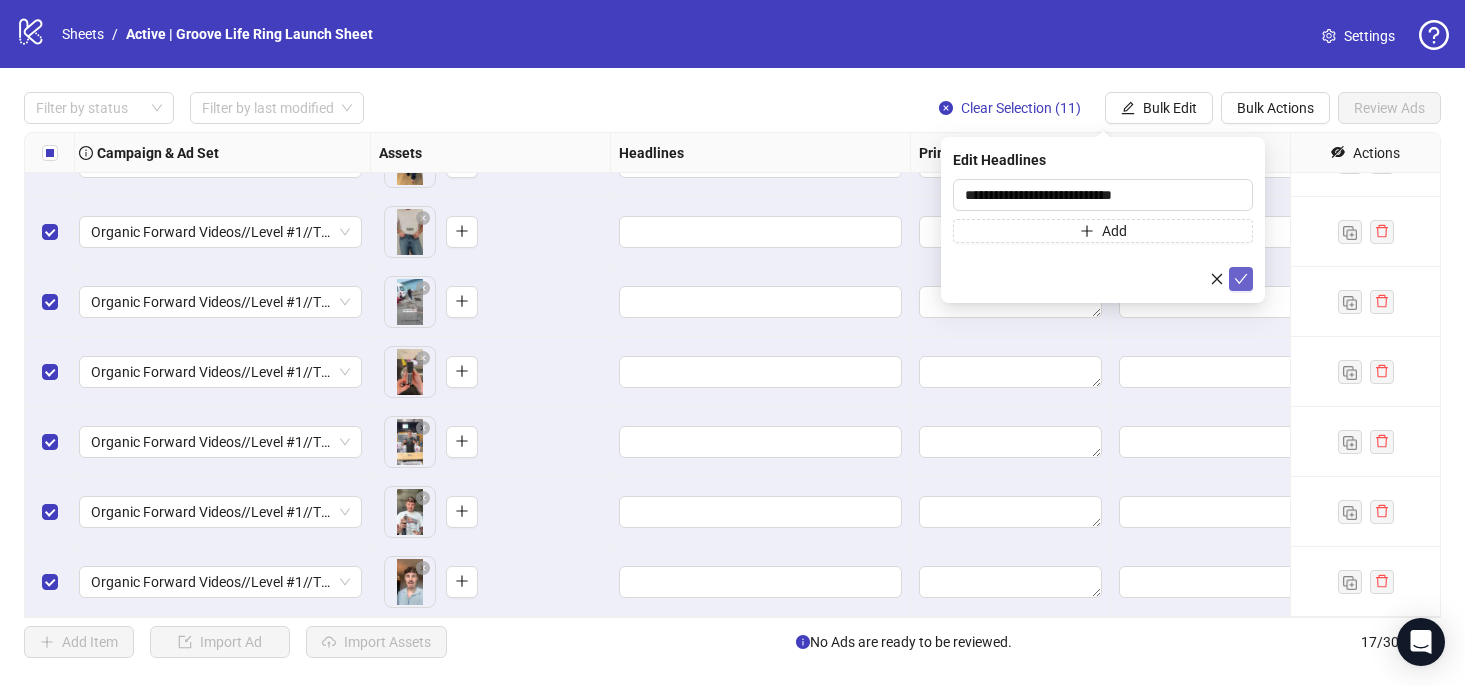 click 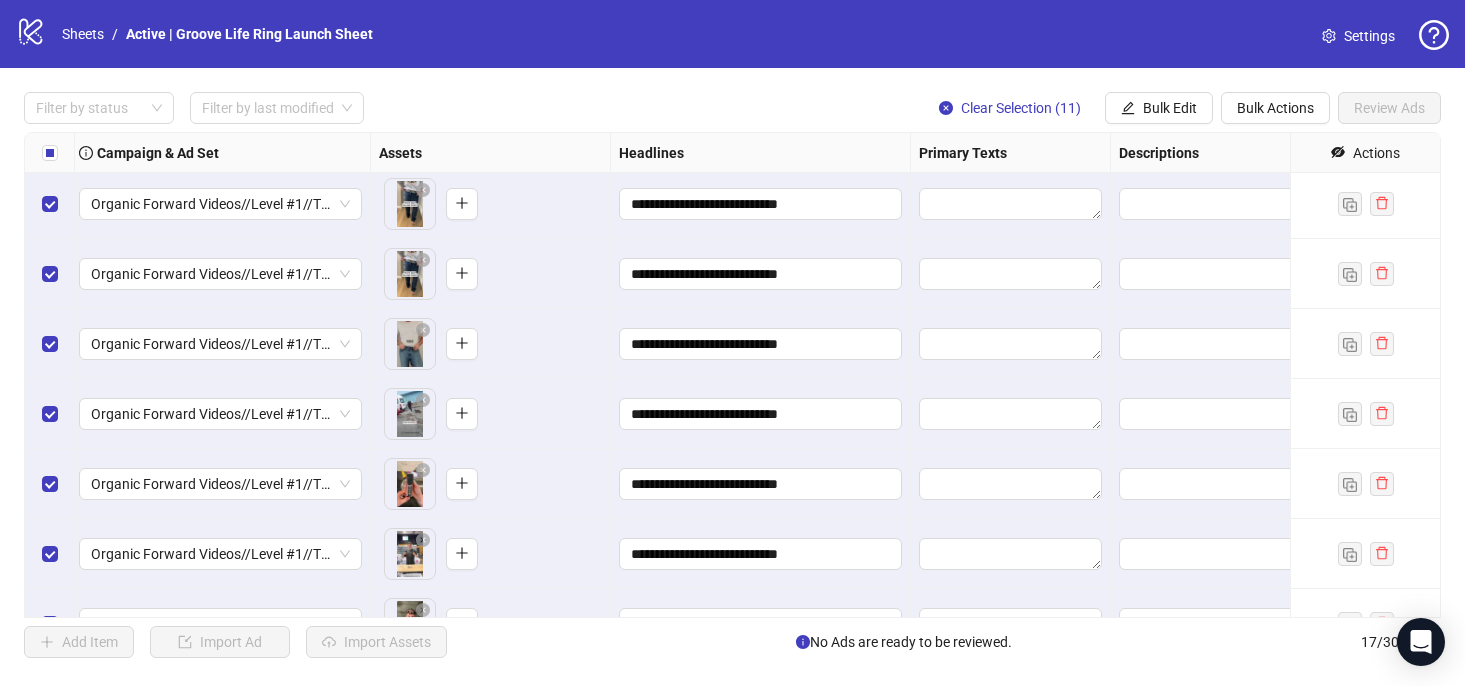 scroll, scrollTop: 422, scrollLeft: 574, axis: both 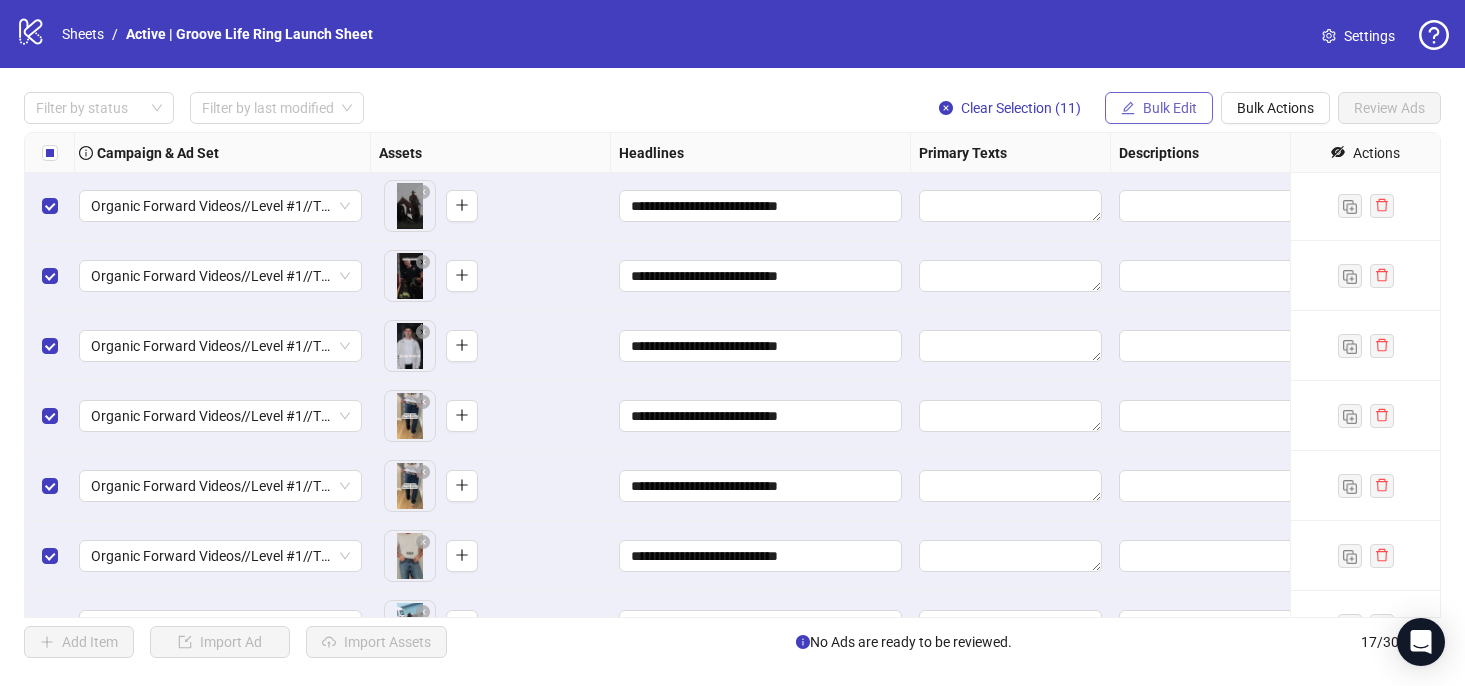 click on "Bulk Edit" at bounding box center (1170, 108) 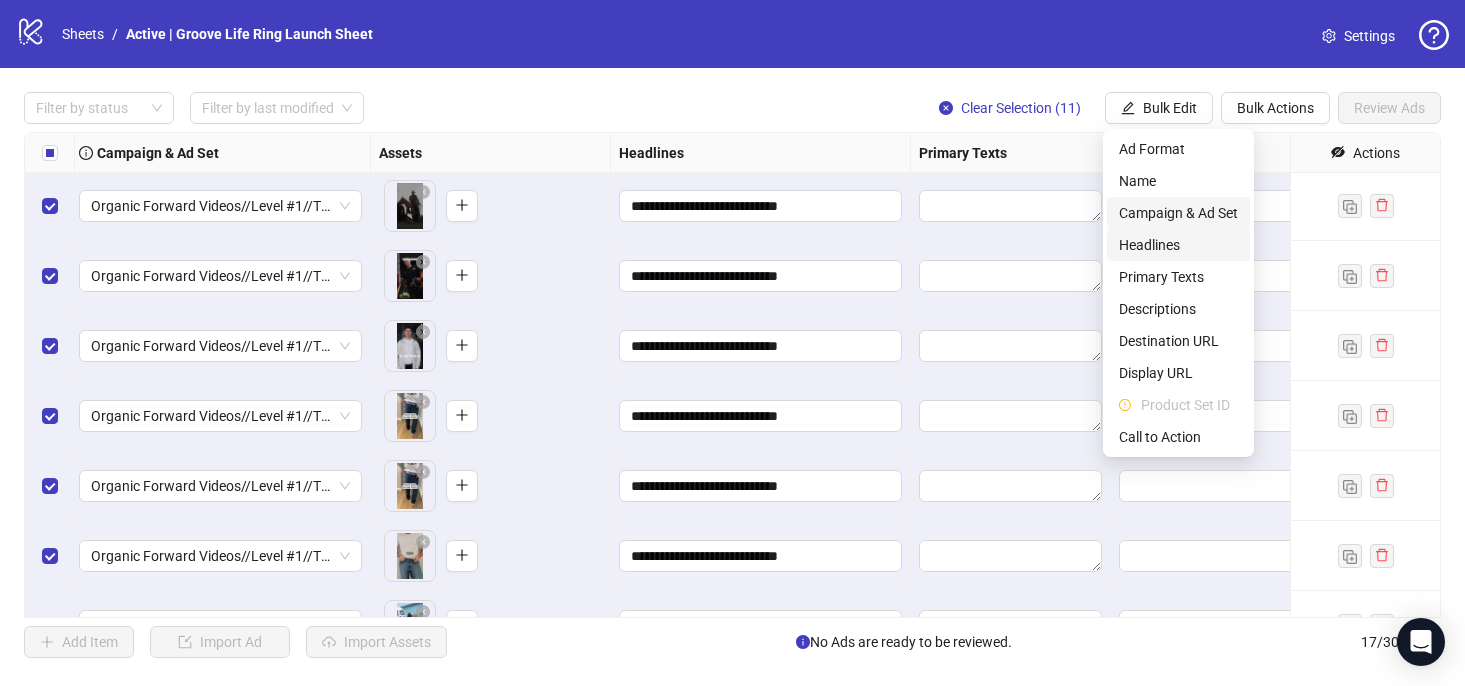 click on "Headlines" at bounding box center [1178, 245] 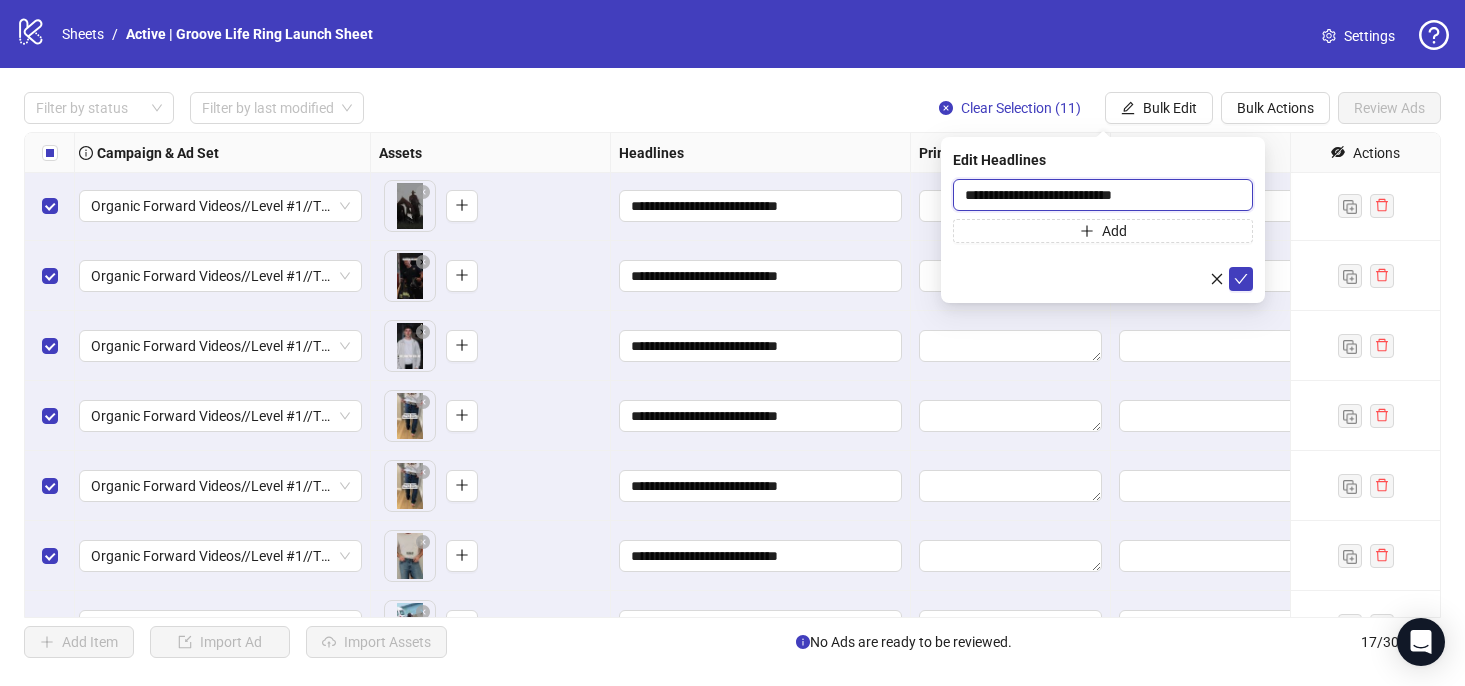 drag, startPoint x: 978, startPoint y: 192, endPoint x: 963, endPoint y: 192, distance: 15 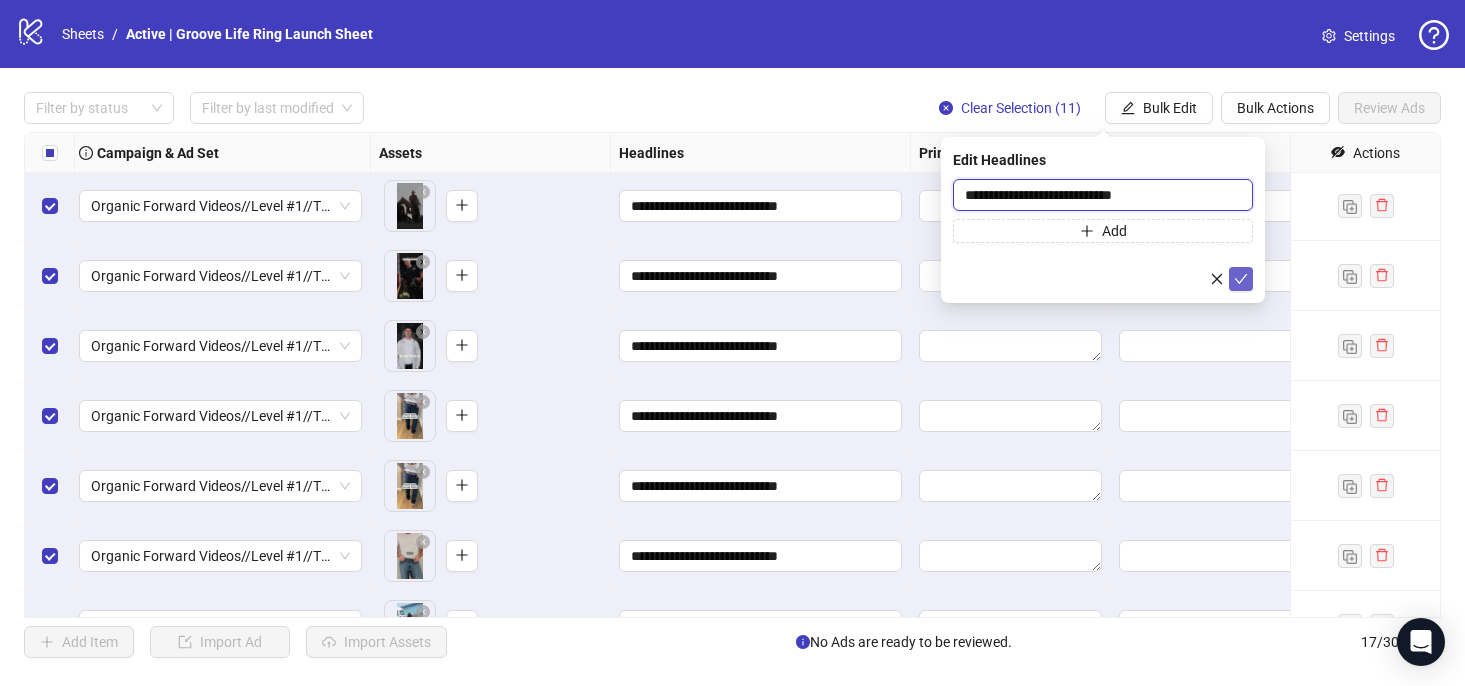 type on "**********" 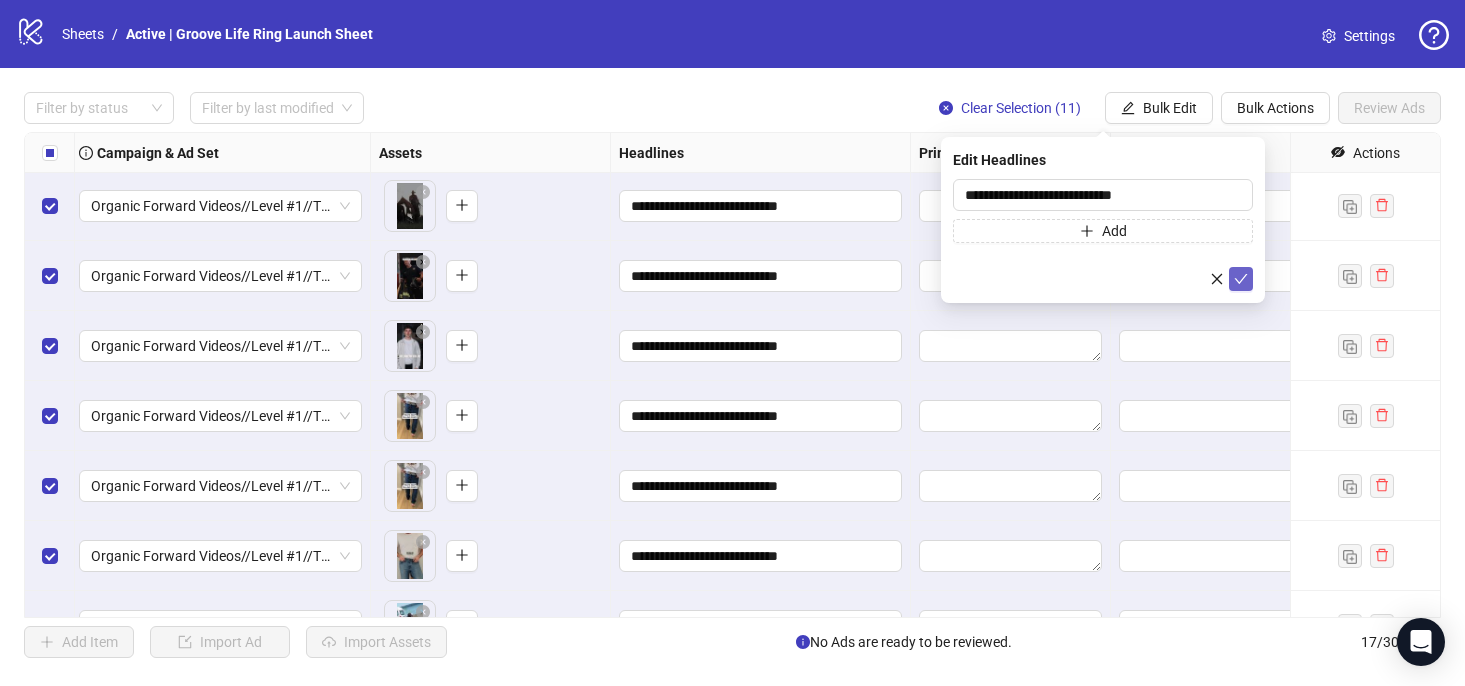 click 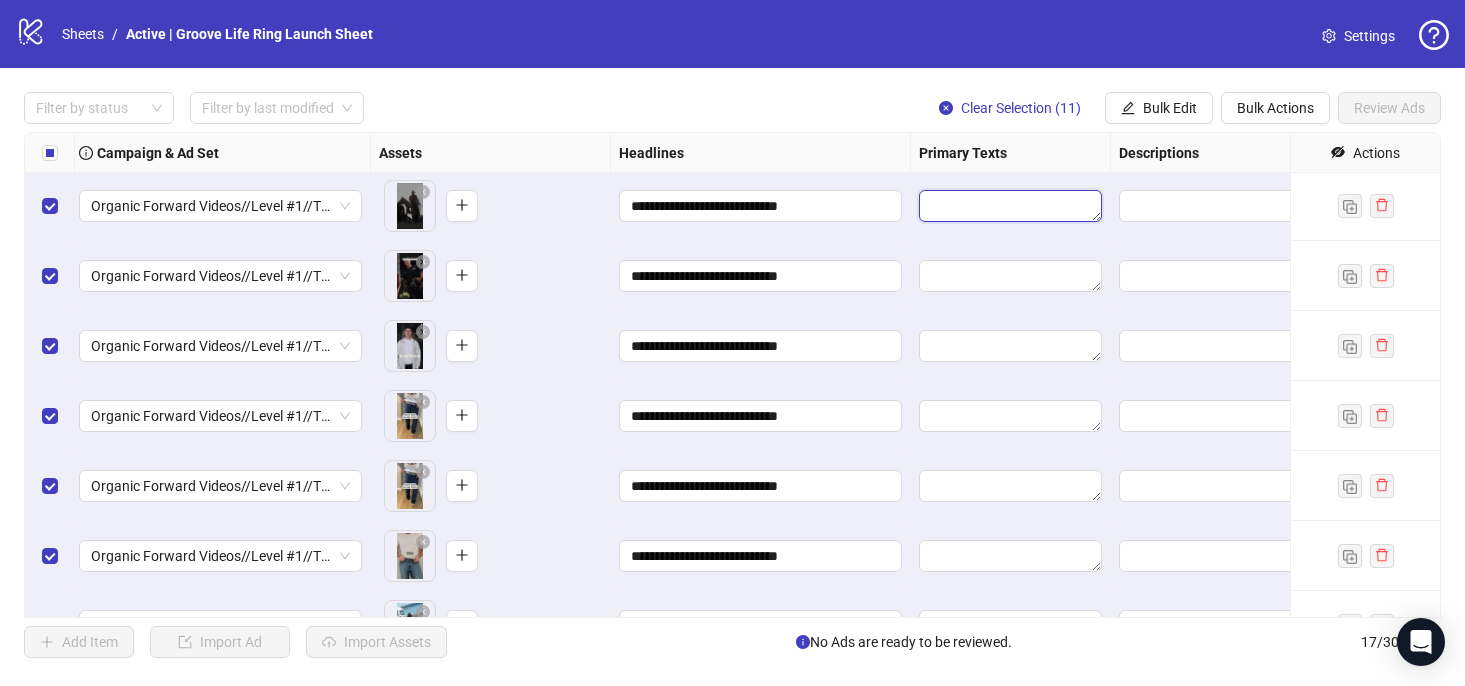 click at bounding box center [1010, 206] 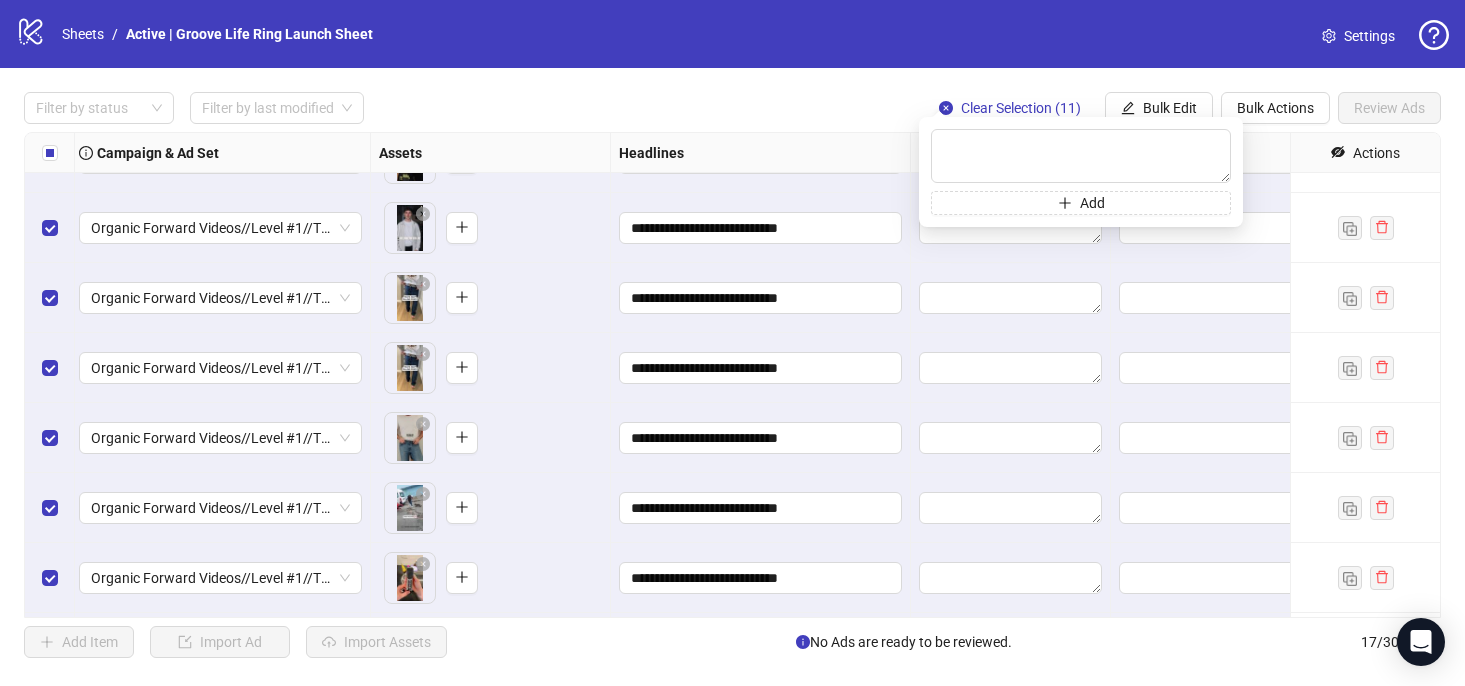 scroll, scrollTop: 541, scrollLeft: 574, axis: both 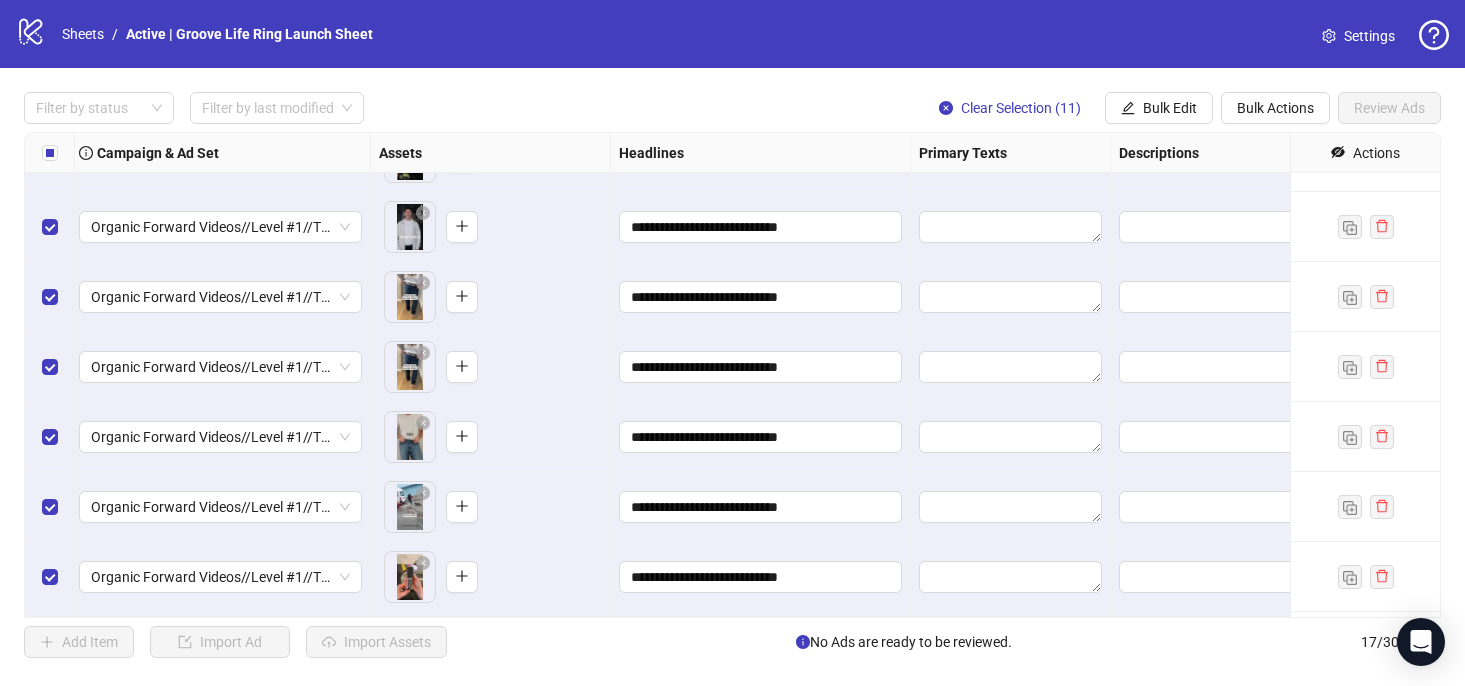 click on "To pick up a draggable item, press the space bar.
While dragging, use the arrow keys to move the item.
Press space again to drop the item in its new position, or press escape to cancel." at bounding box center [490, 507] 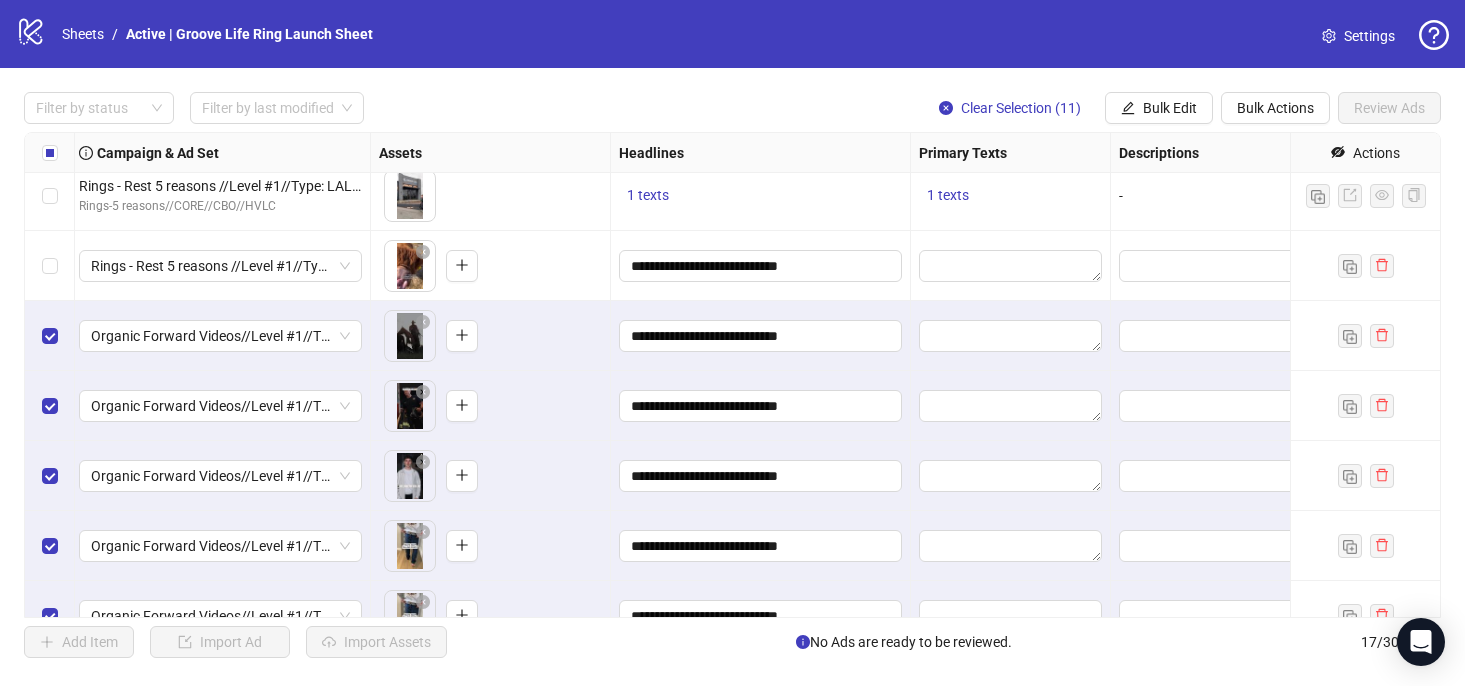 scroll, scrollTop: 288, scrollLeft: 574, axis: both 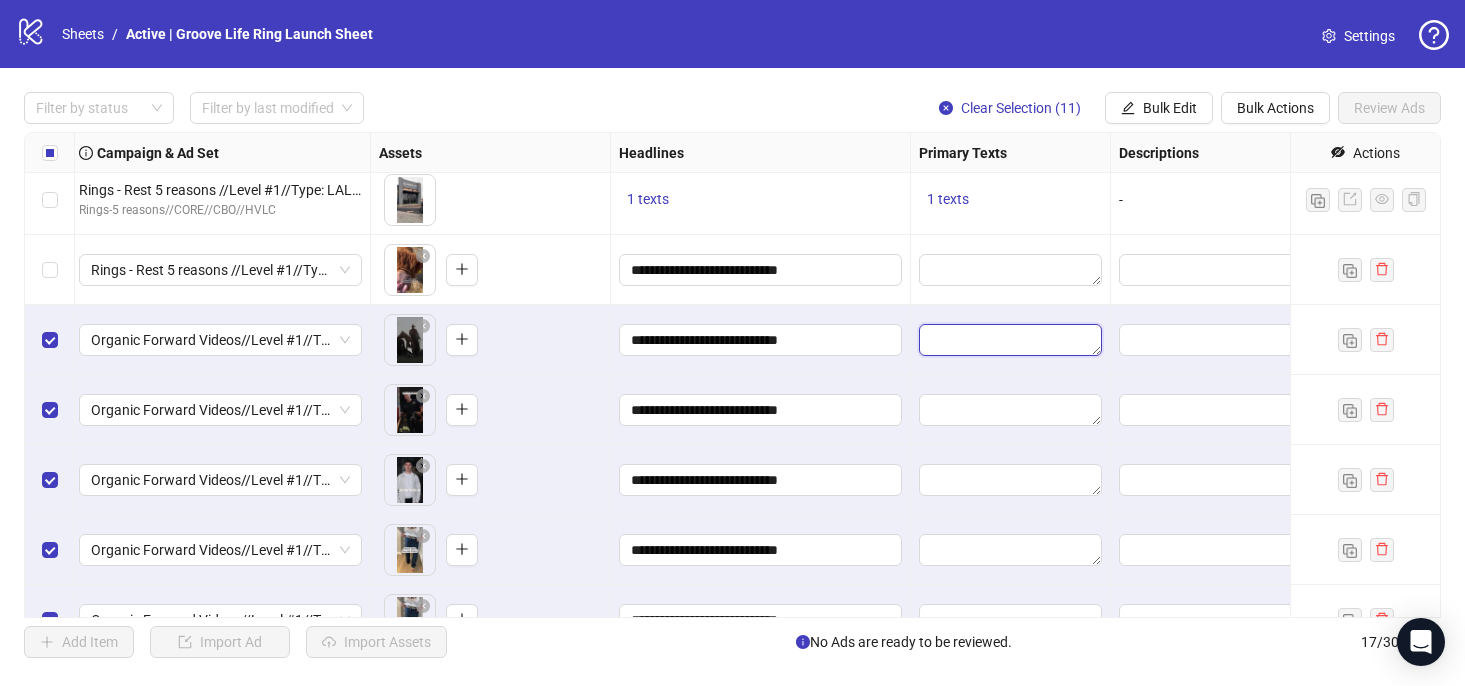 click at bounding box center [1010, 340] 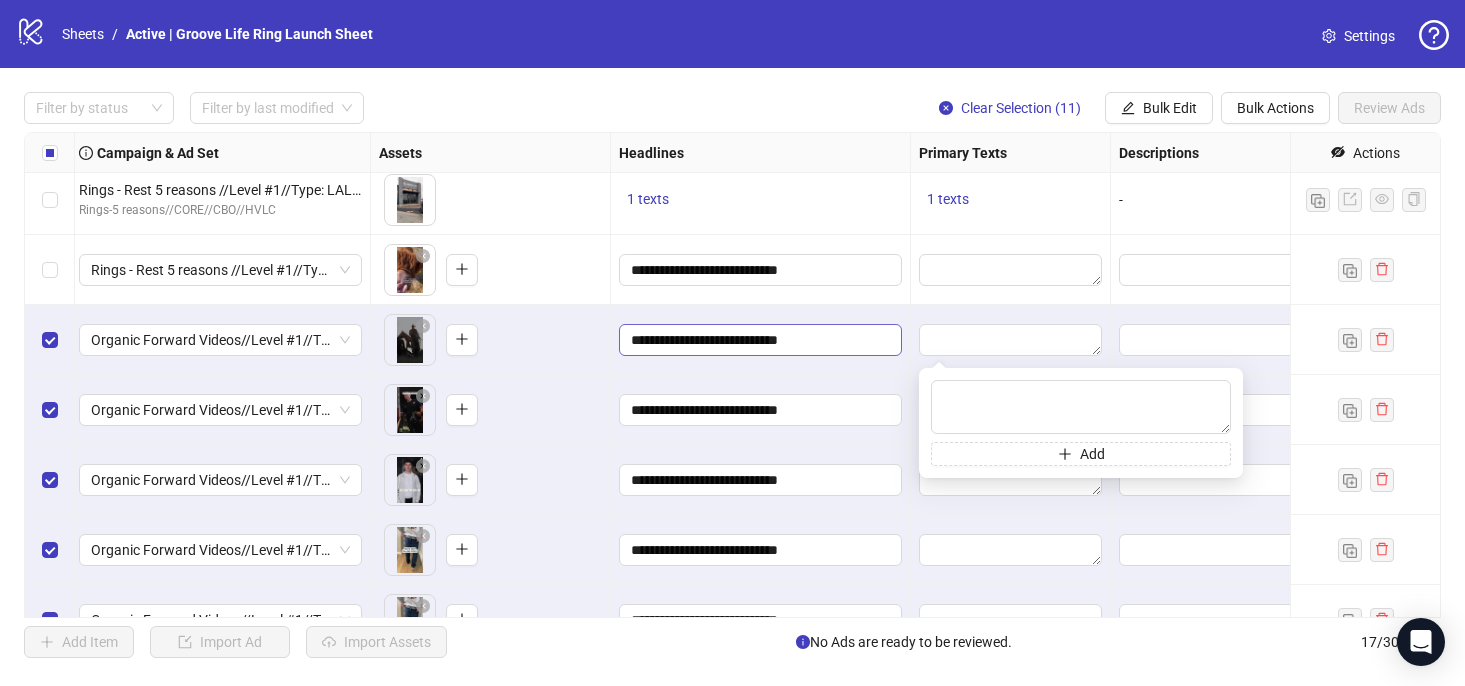 click on "**********" at bounding box center [758, 340] 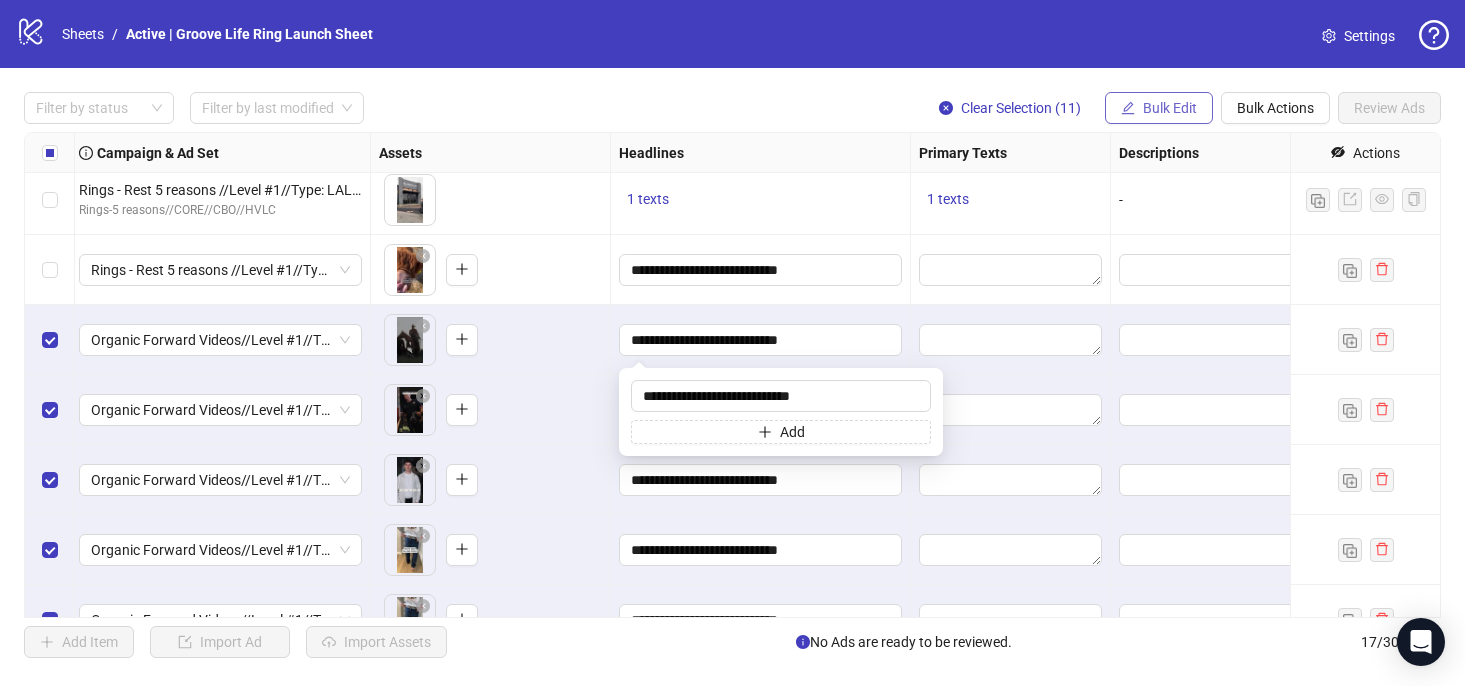 click on "Bulk Edit" at bounding box center (1170, 108) 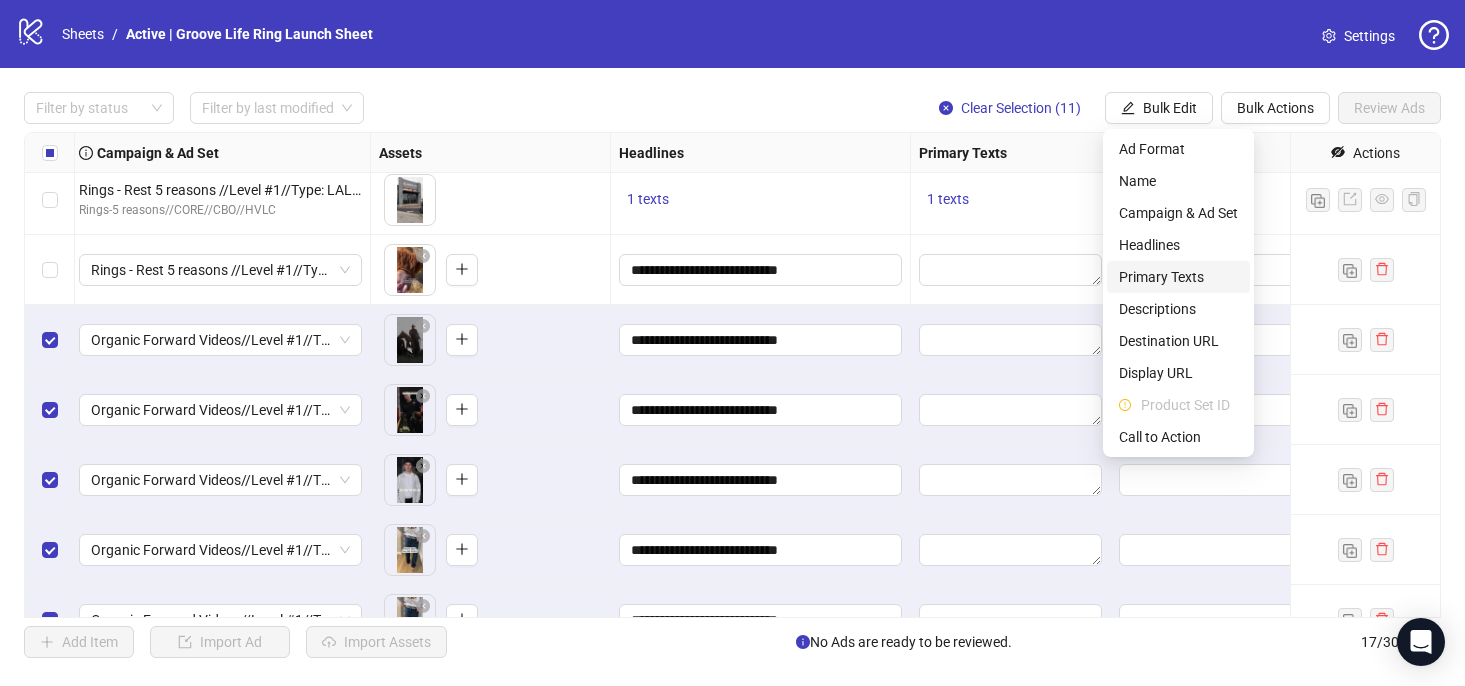 click on "Primary Texts" at bounding box center [1178, 277] 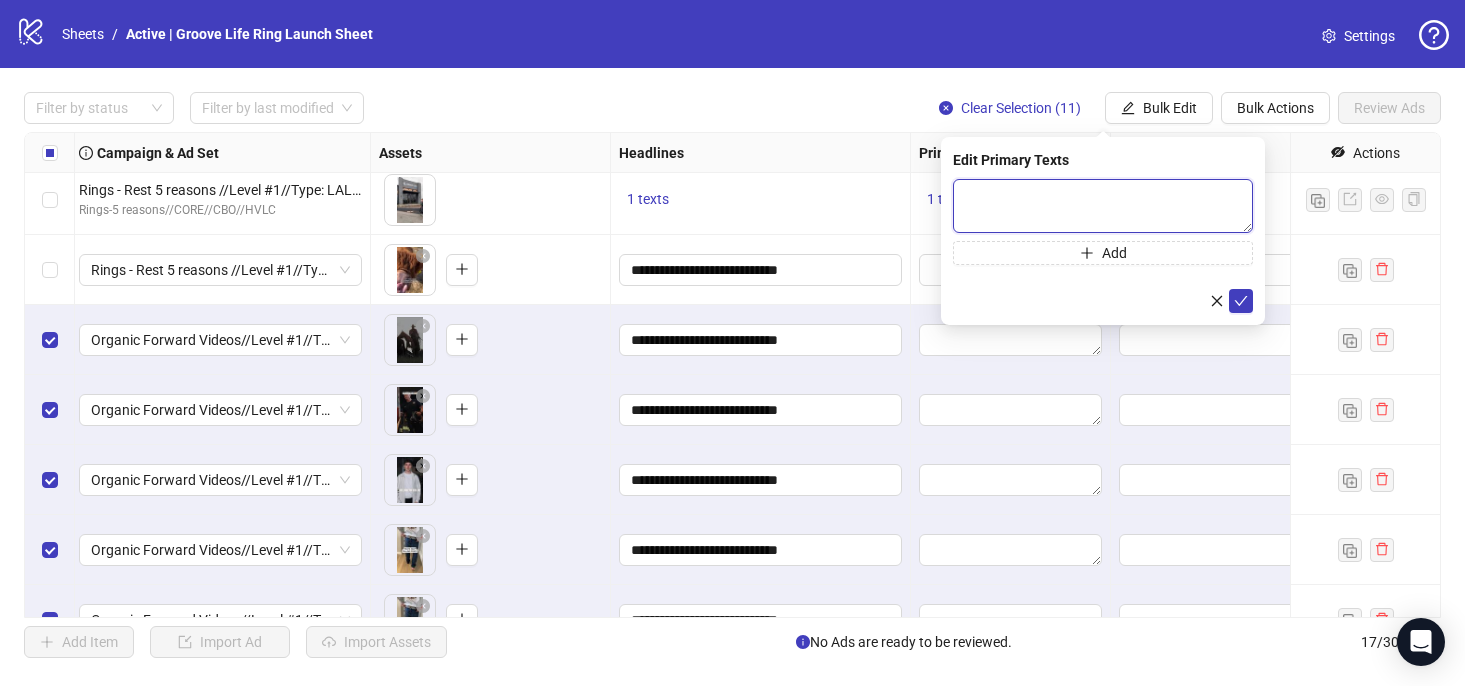 click at bounding box center [1103, 206] 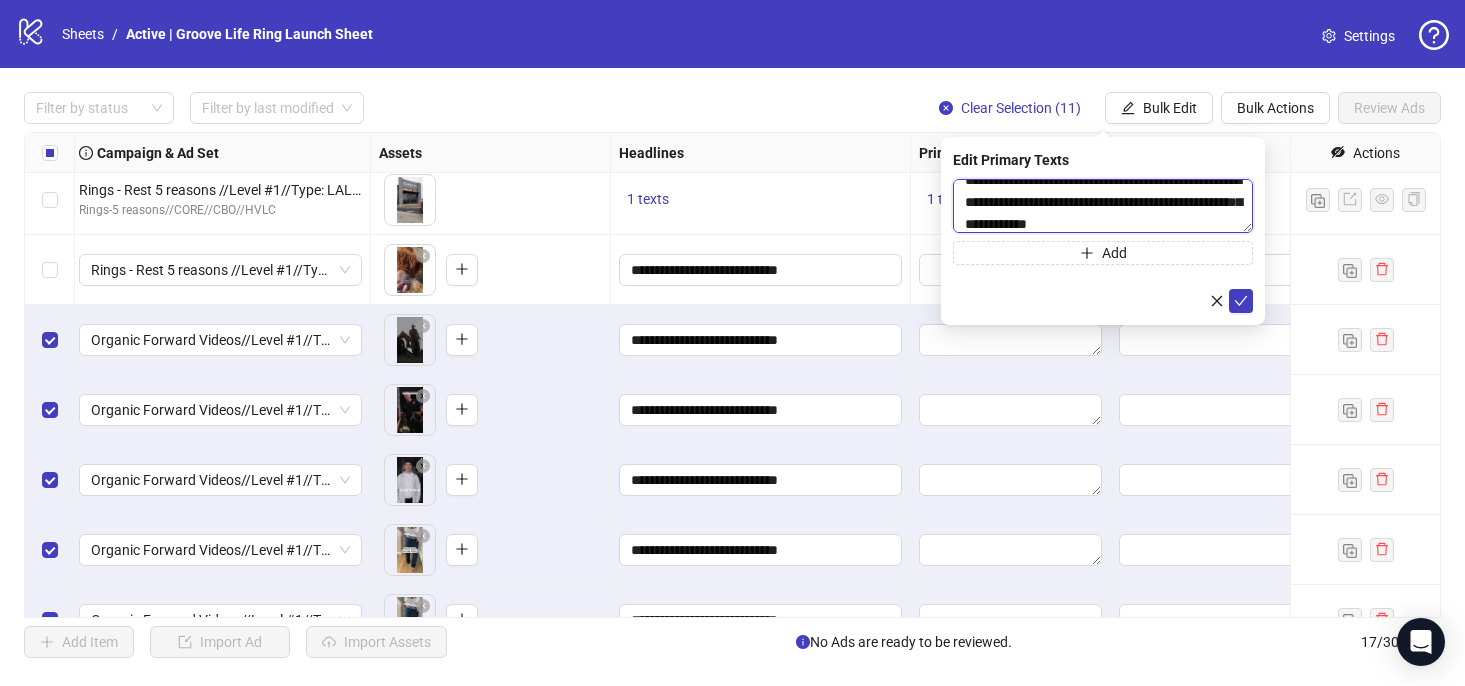 scroll, scrollTop: 0, scrollLeft: 0, axis: both 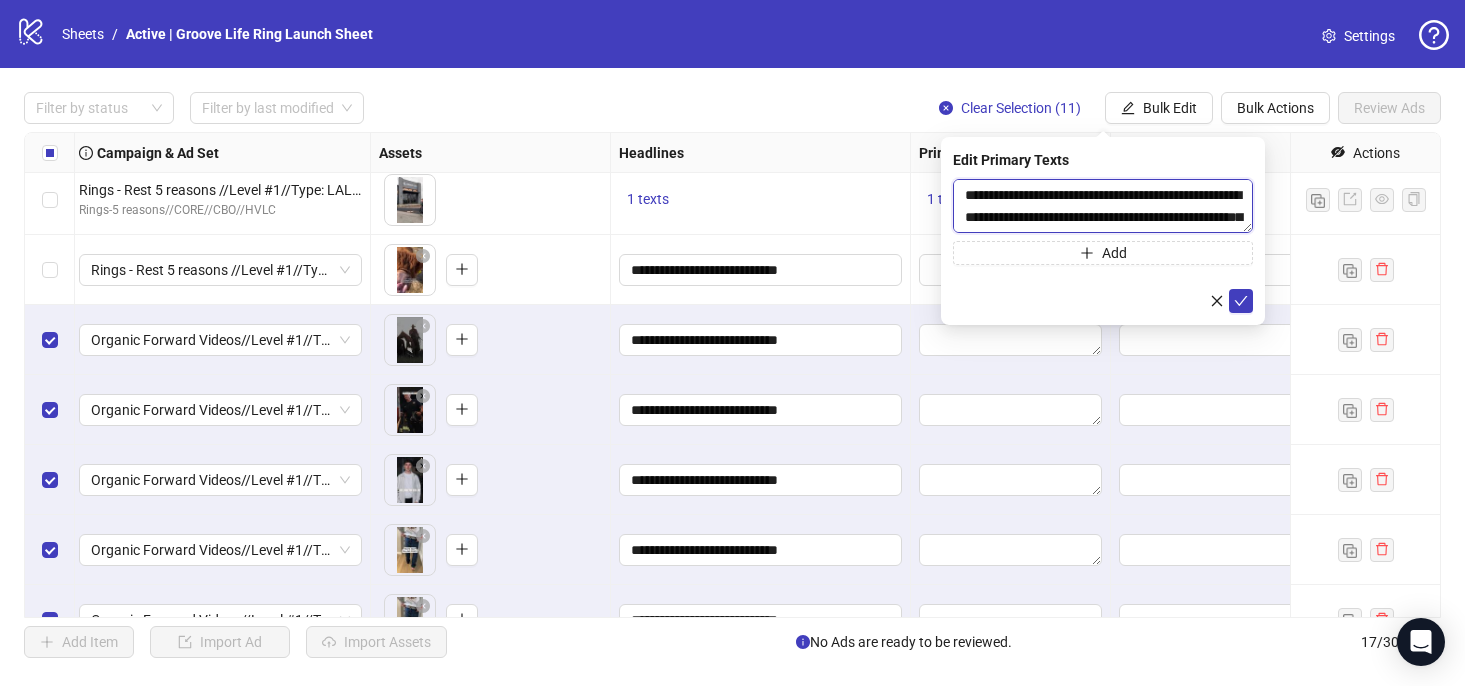 drag, startPoint x: 971, startPoint y: 197, endPoint x: 952, endPoint y: 197, distance: 19 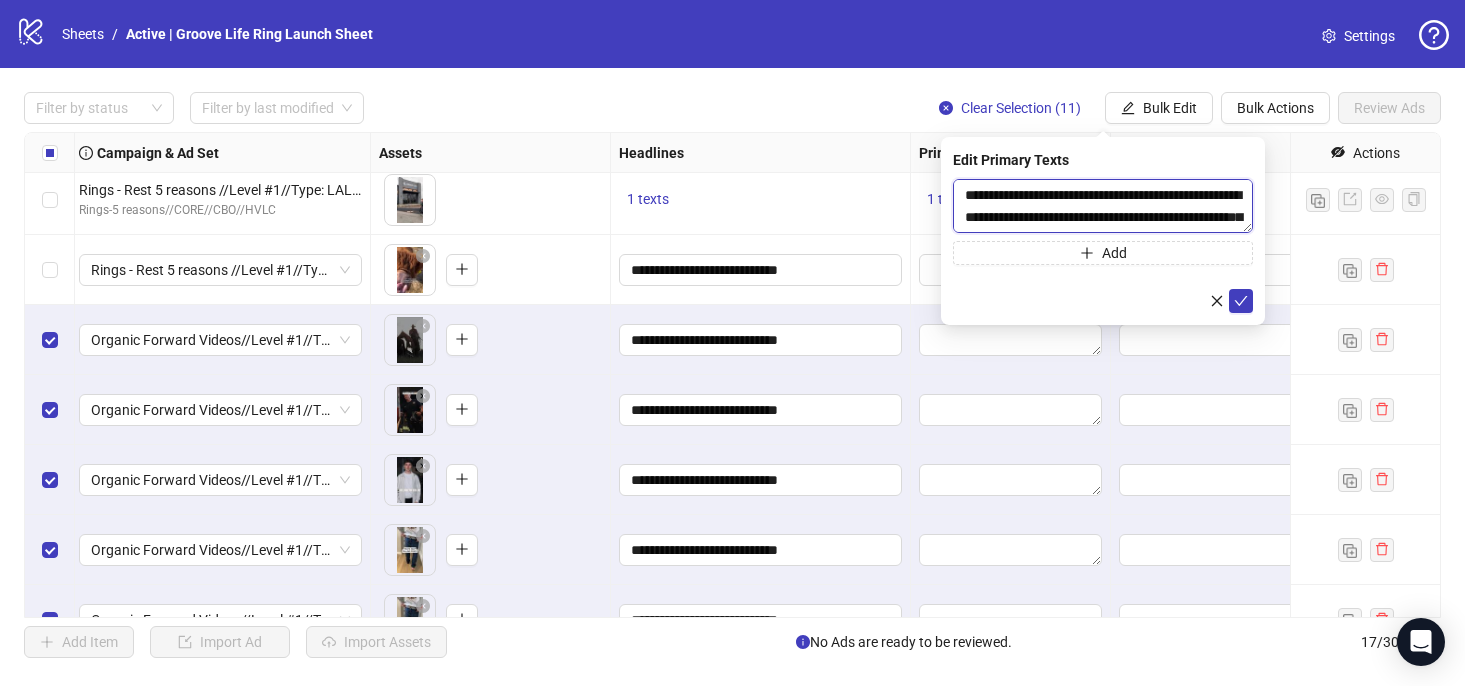 click on "**********" at bounding box center [1103, 206] 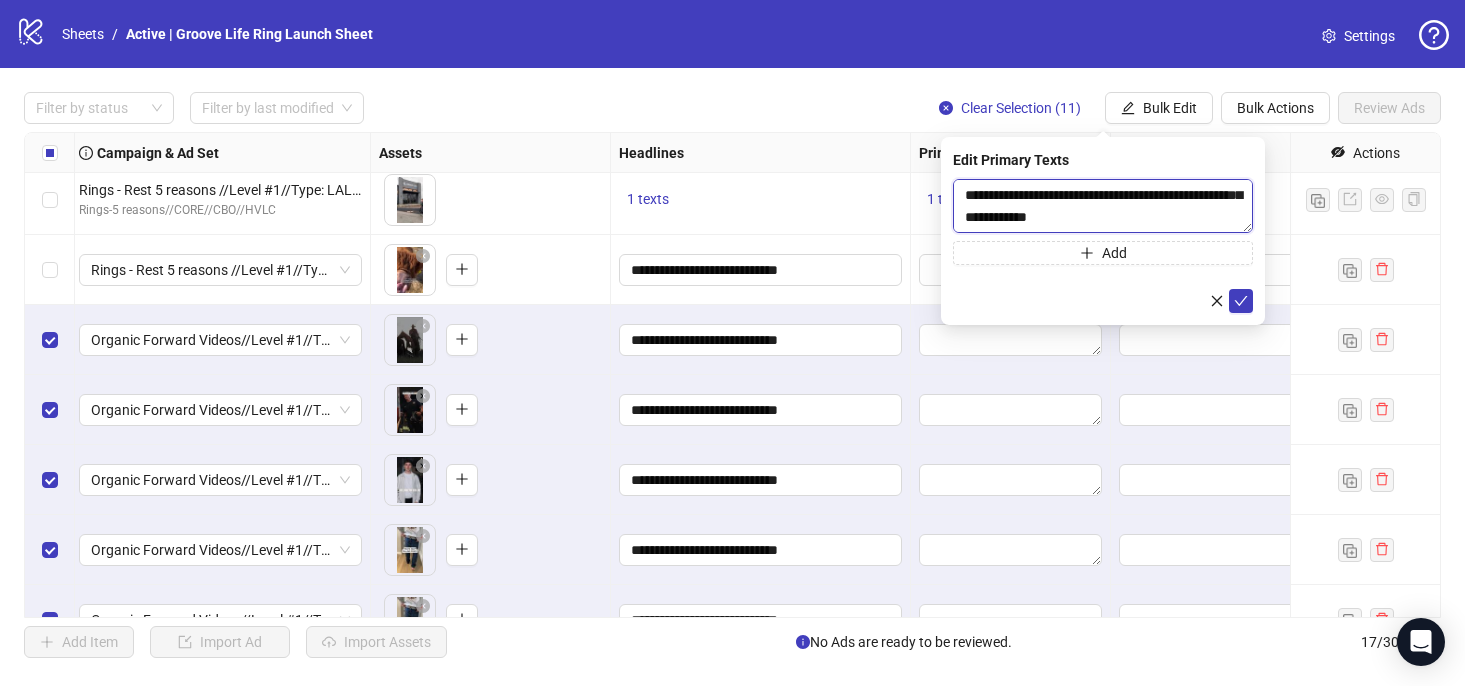 type on "**********" 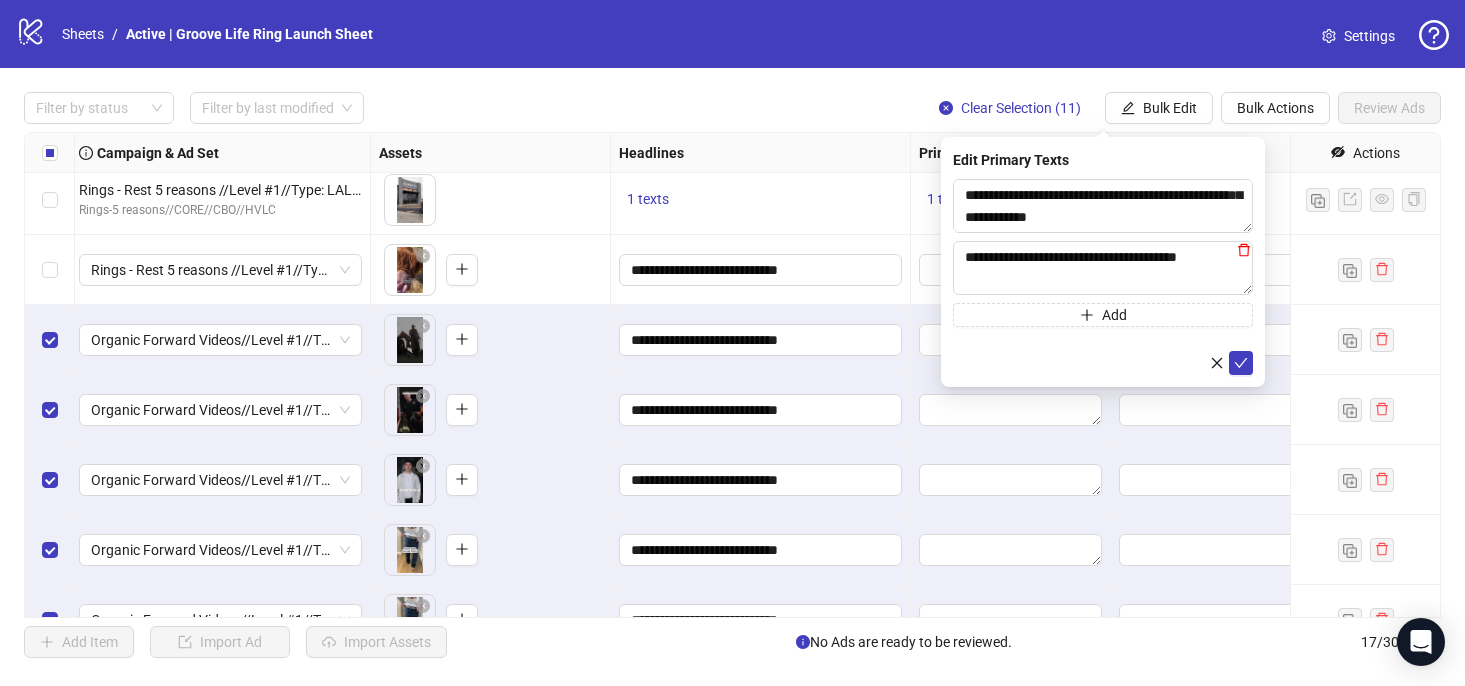 type on "**********" 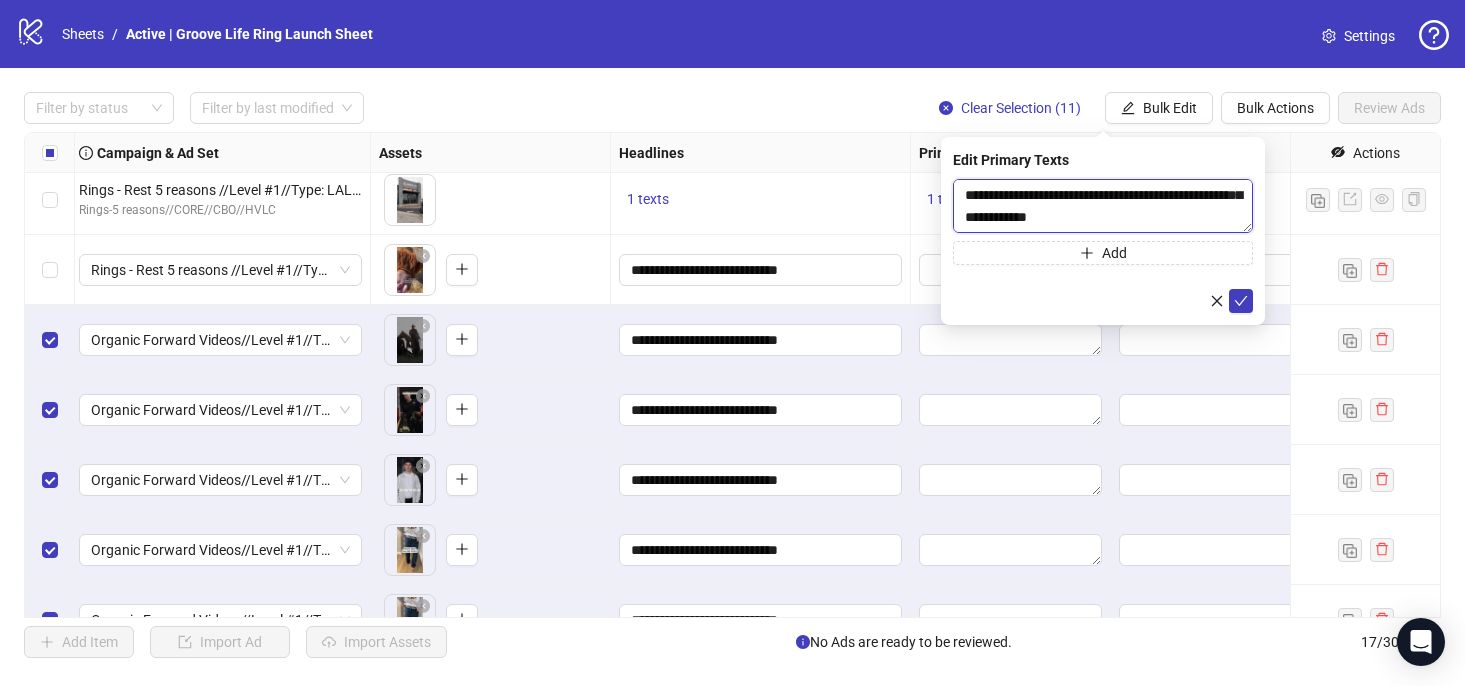 click on "**********" at bounding box center [1103, 206] 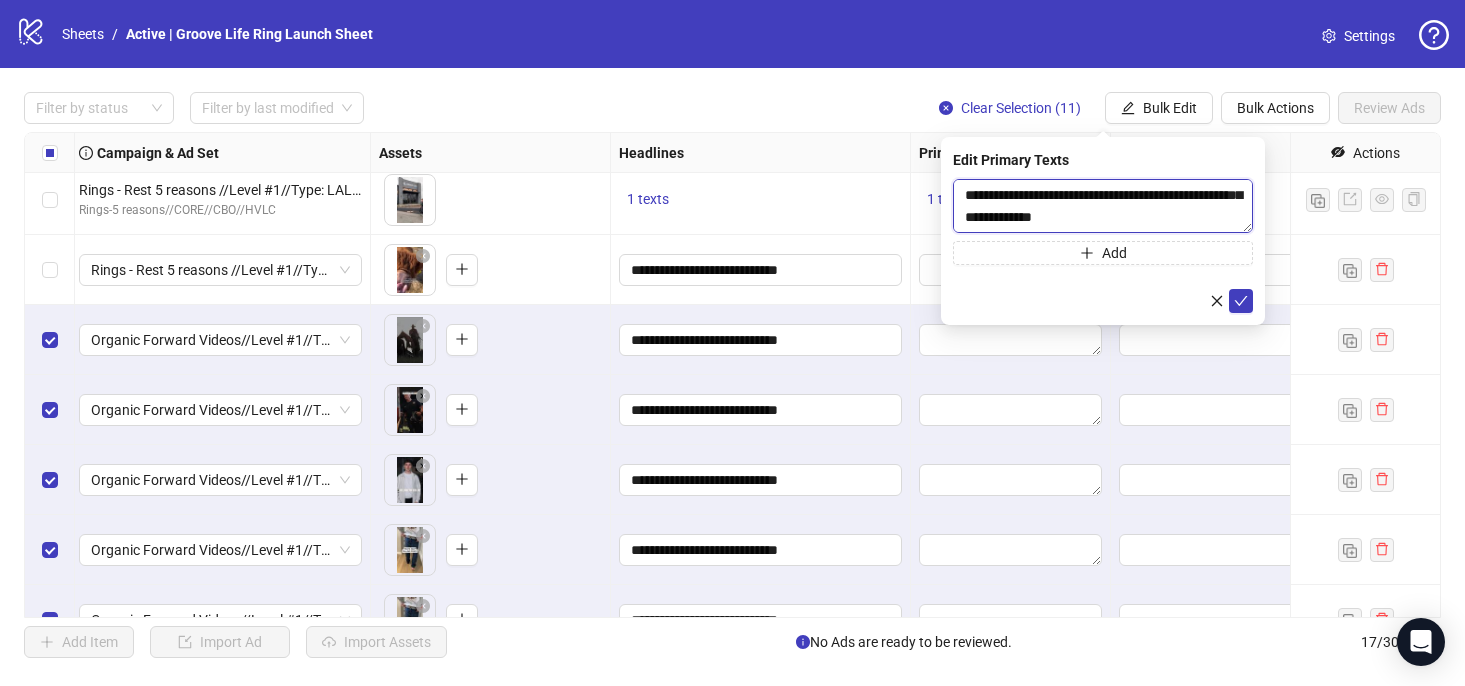 scroll, scrollTop: 37, scrollLeft: 0, axis: vertical 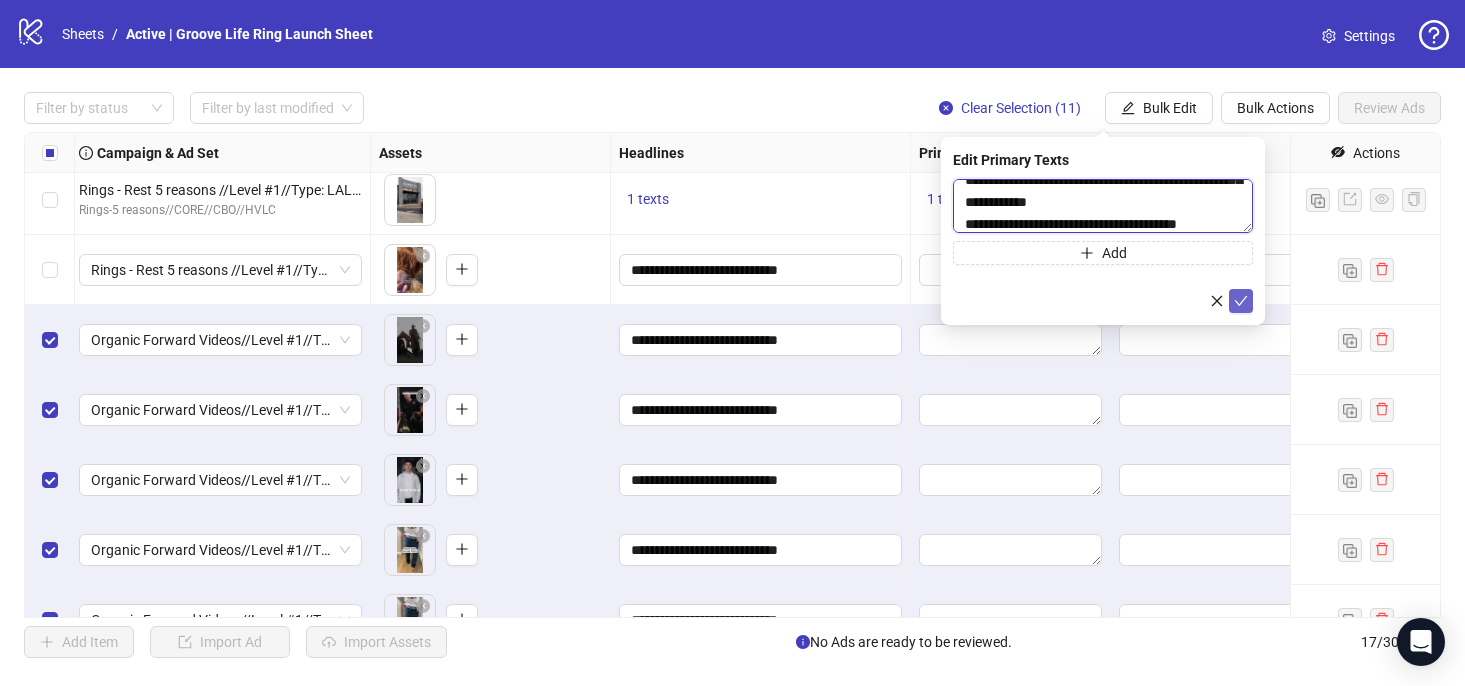 type on "**********" 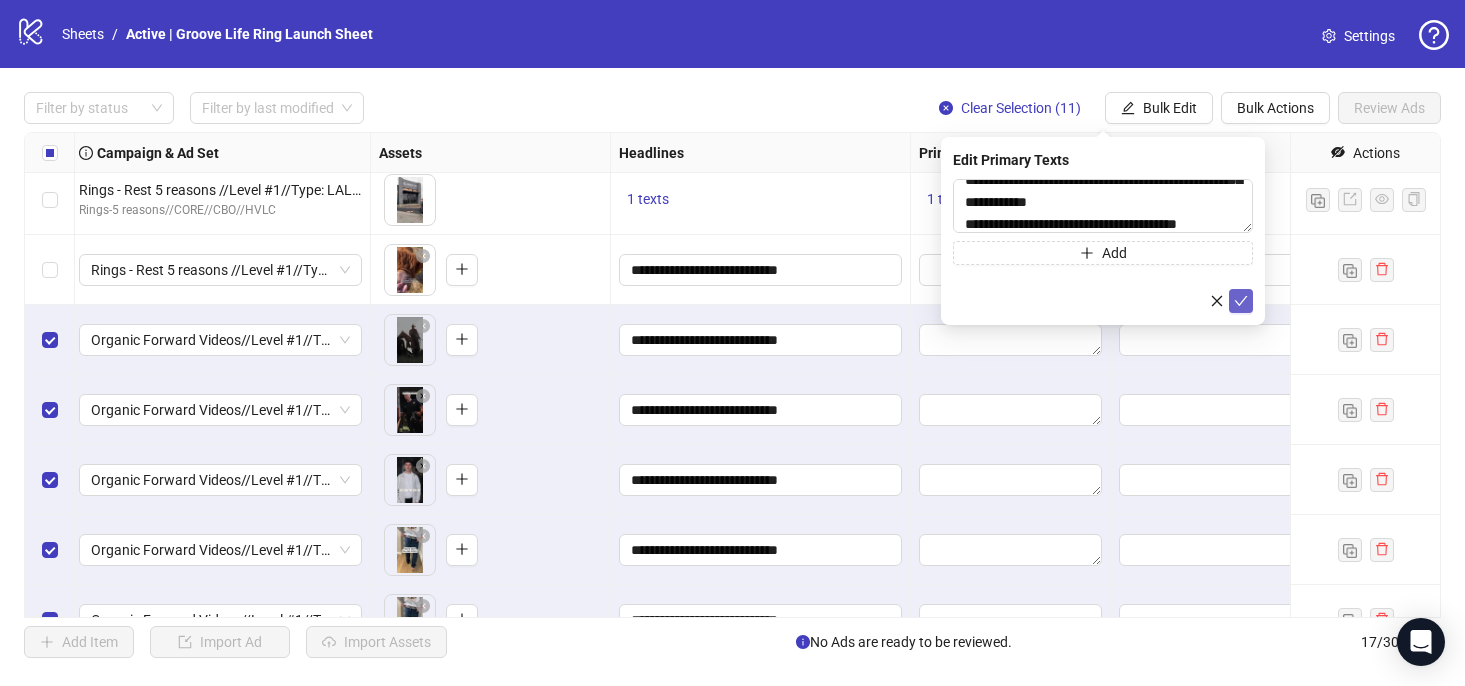 click 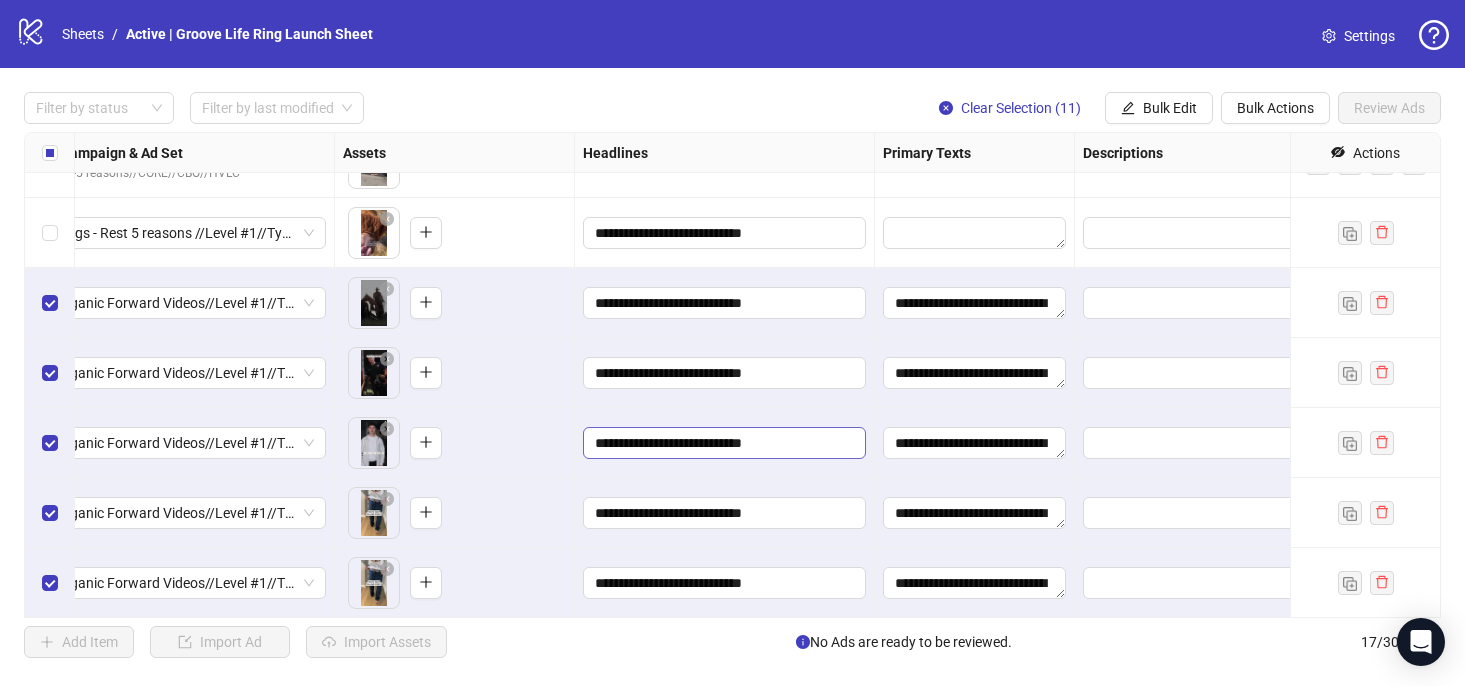 scroll, scrollTop: 325, scrollLeft: 916, axis: both 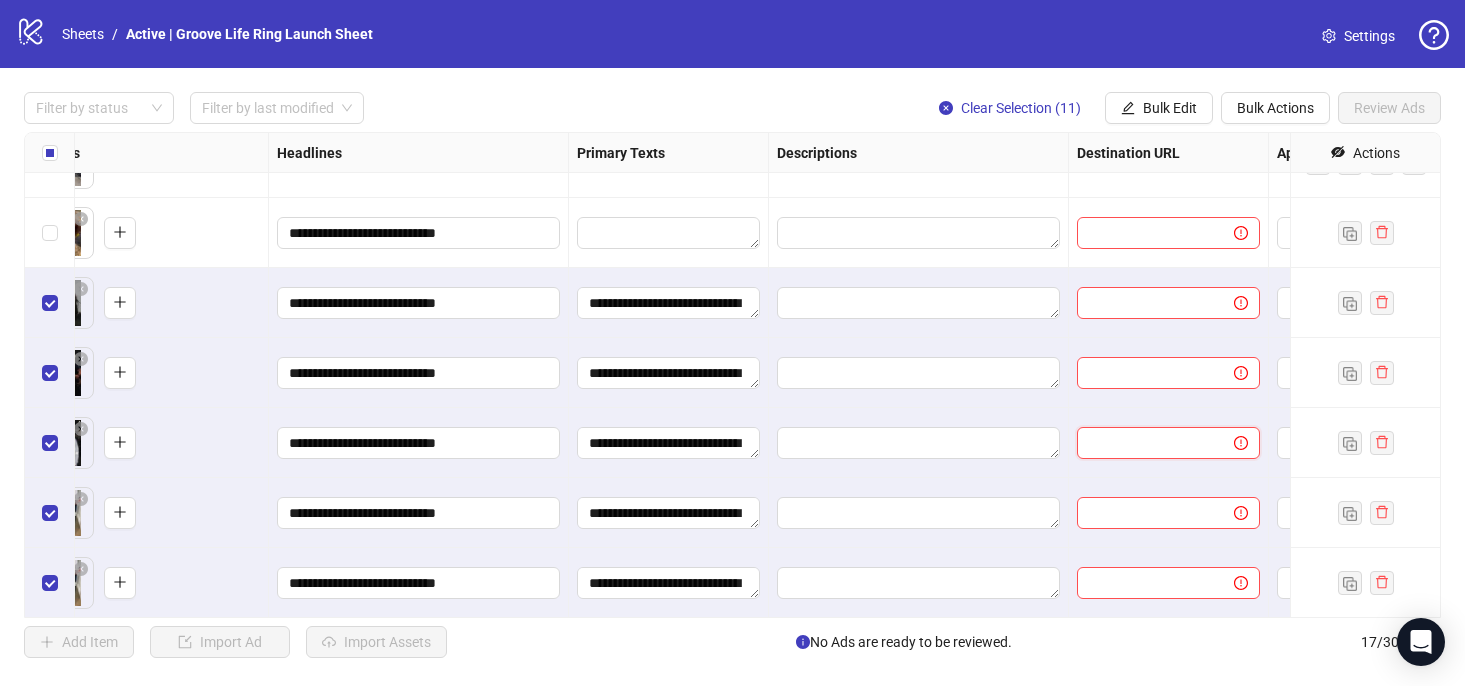 click at bounding box center (1147, 443) 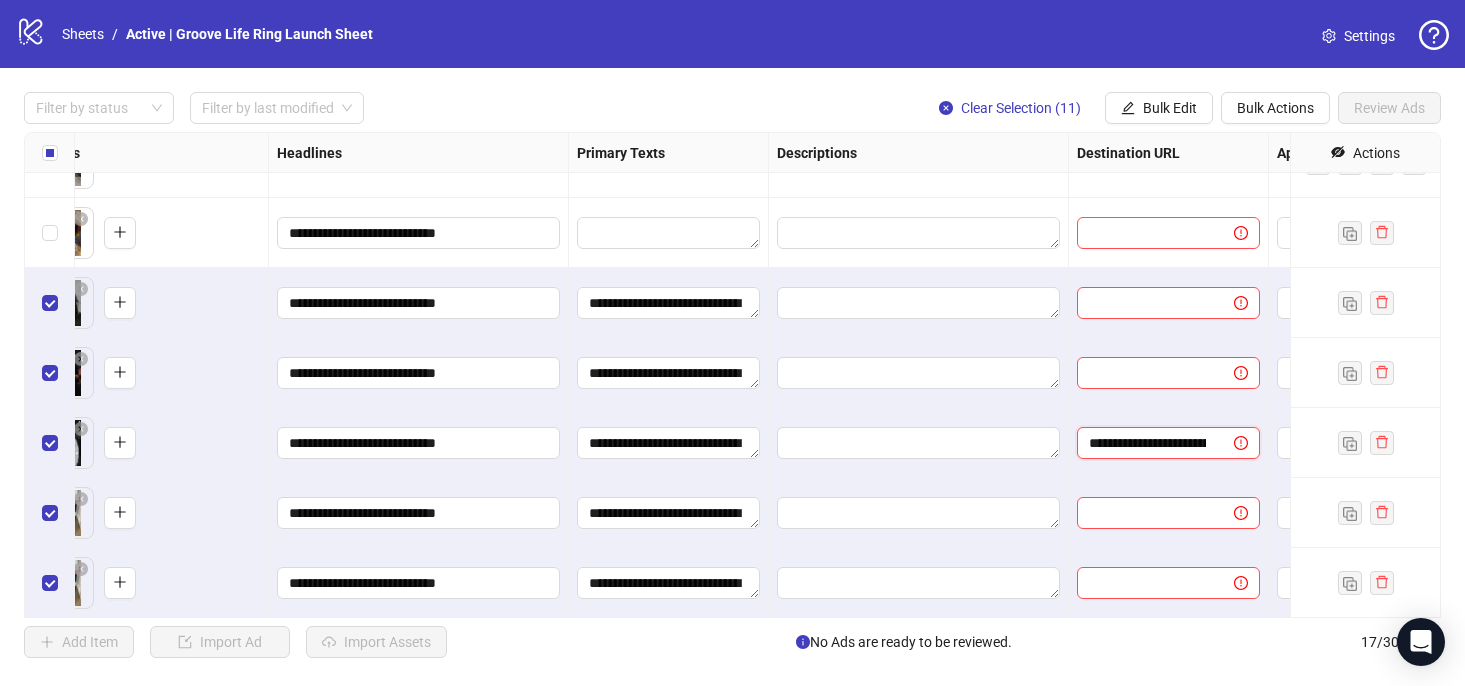 scroll, scrollTop: 0, scrollLeft: 175, axis: horizontal 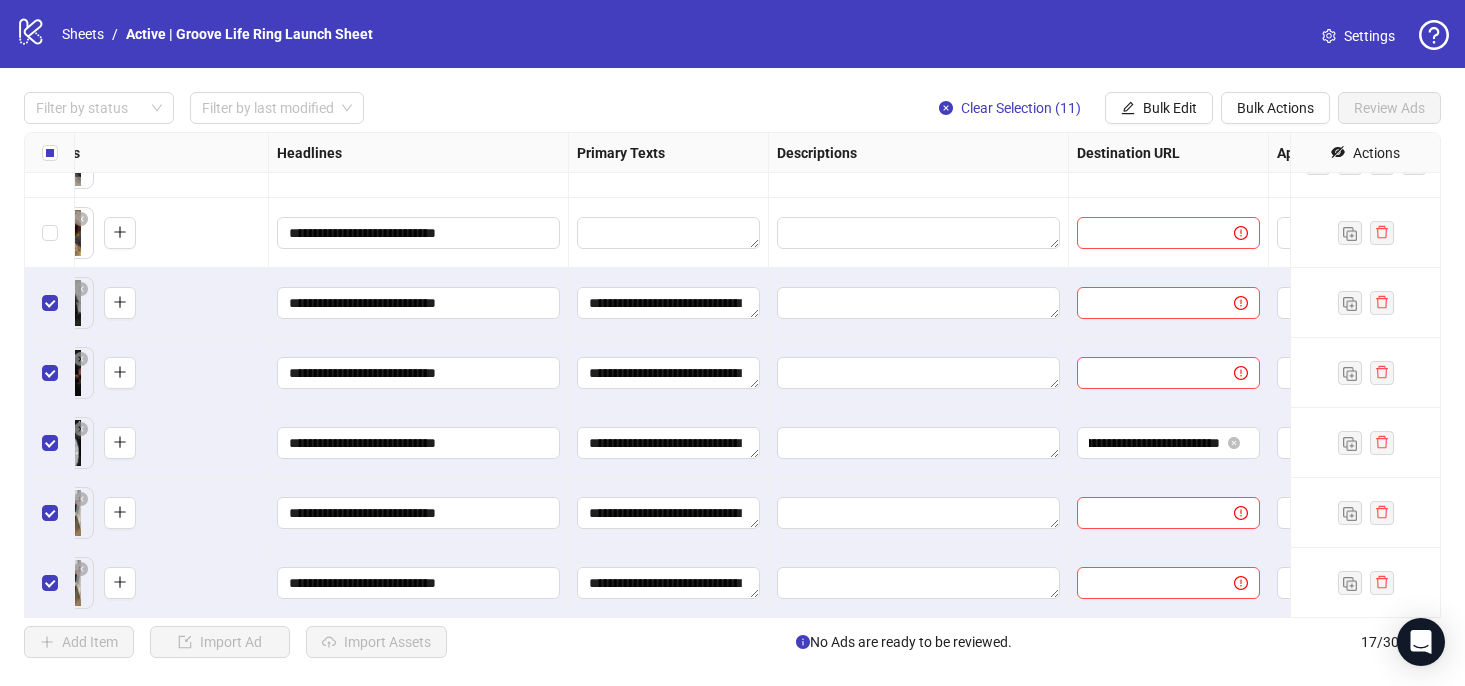 click at bounding box center [919, 443] 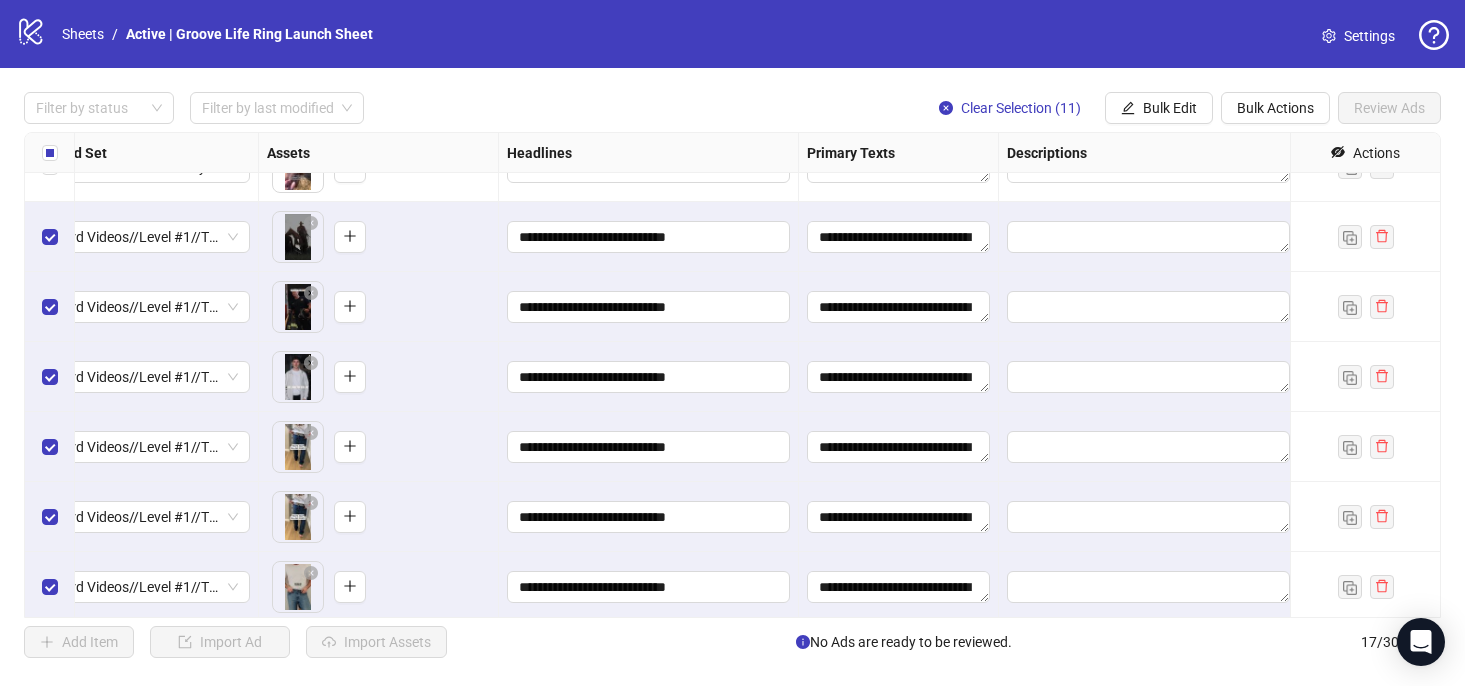 scroll, scrollTop: 391, scrollLeft: 780, axis: both 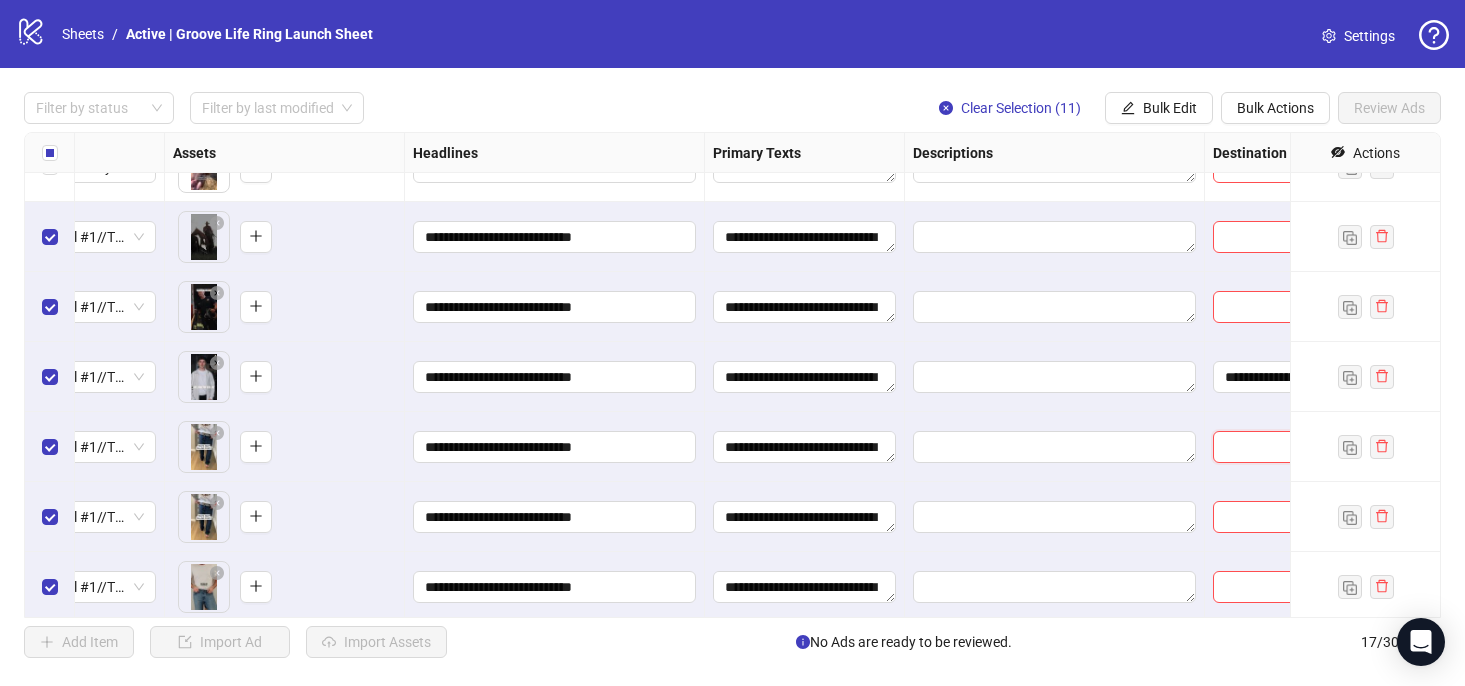 click at bounding box center (1283, 447) 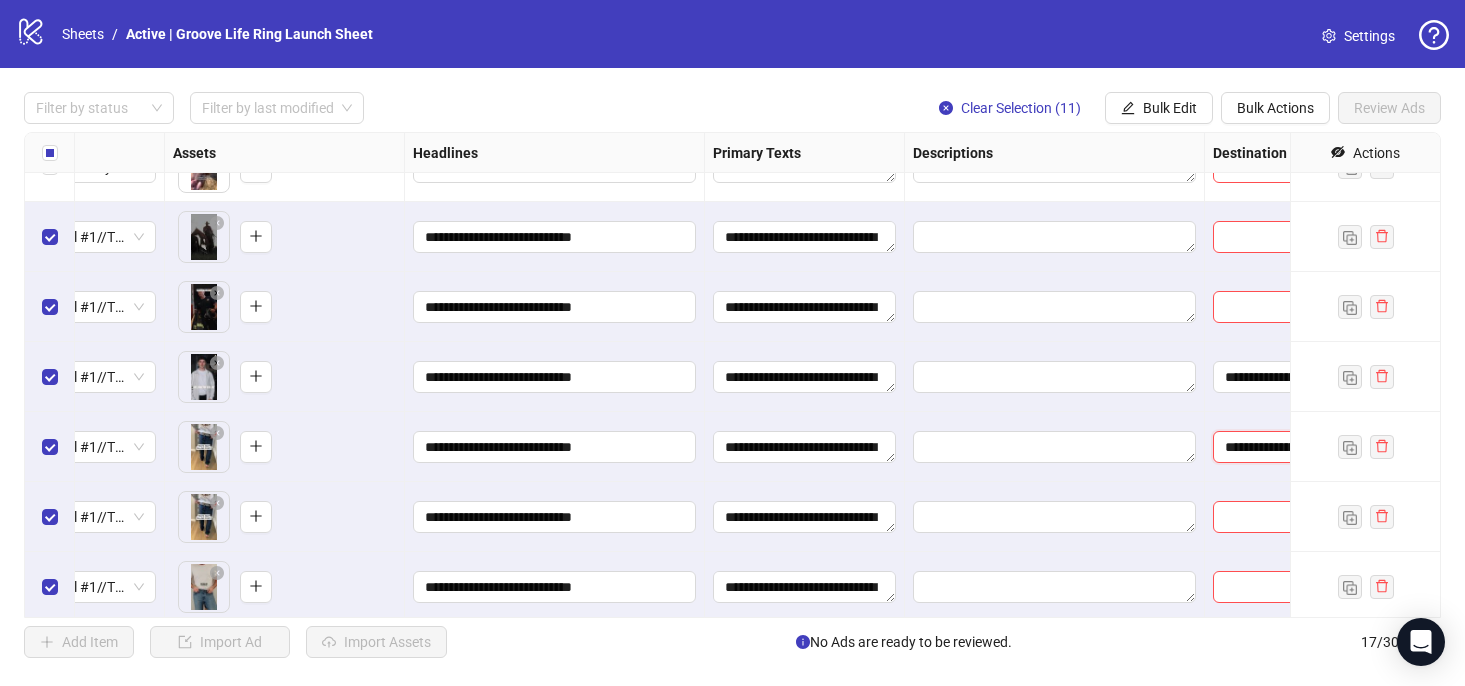 scroll, scrollTop: 0, scrollLeft: 175, axis: horizontal 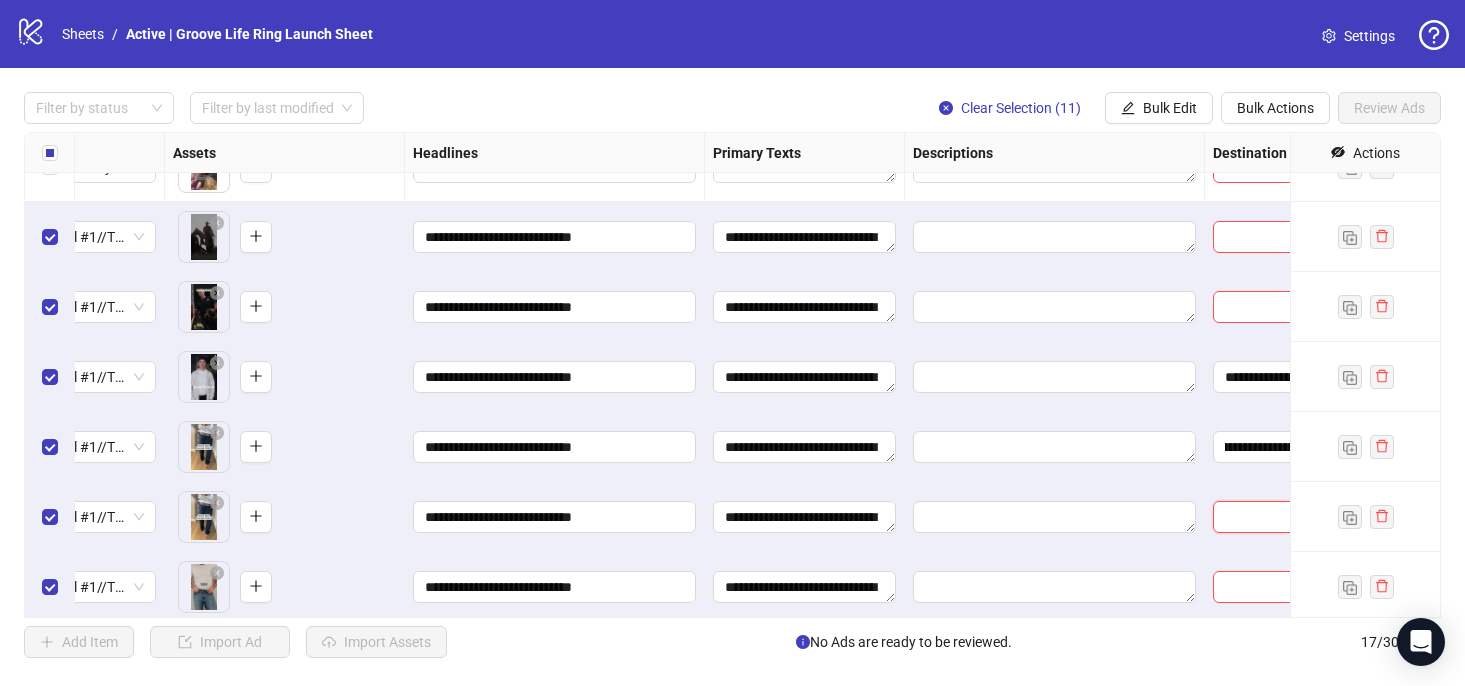 click at bounding box center [1283, 517] 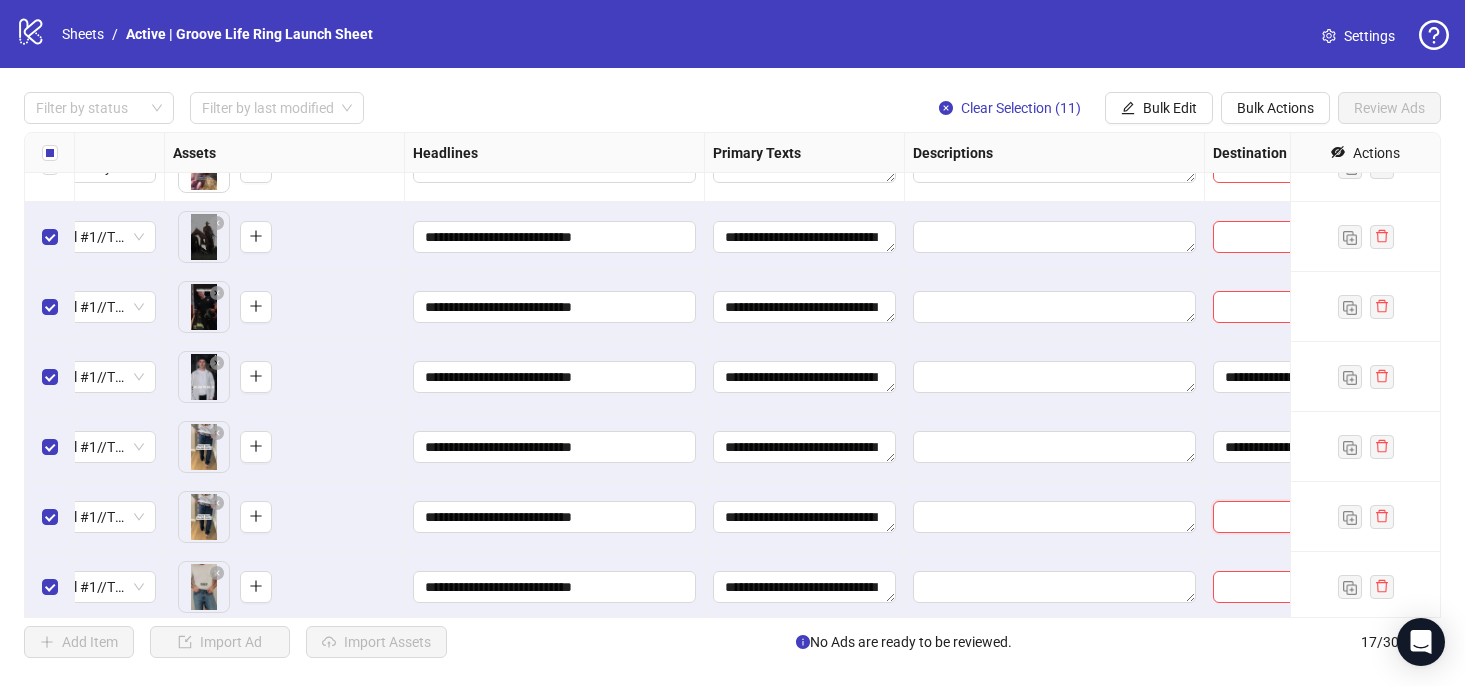 paste on "**********" 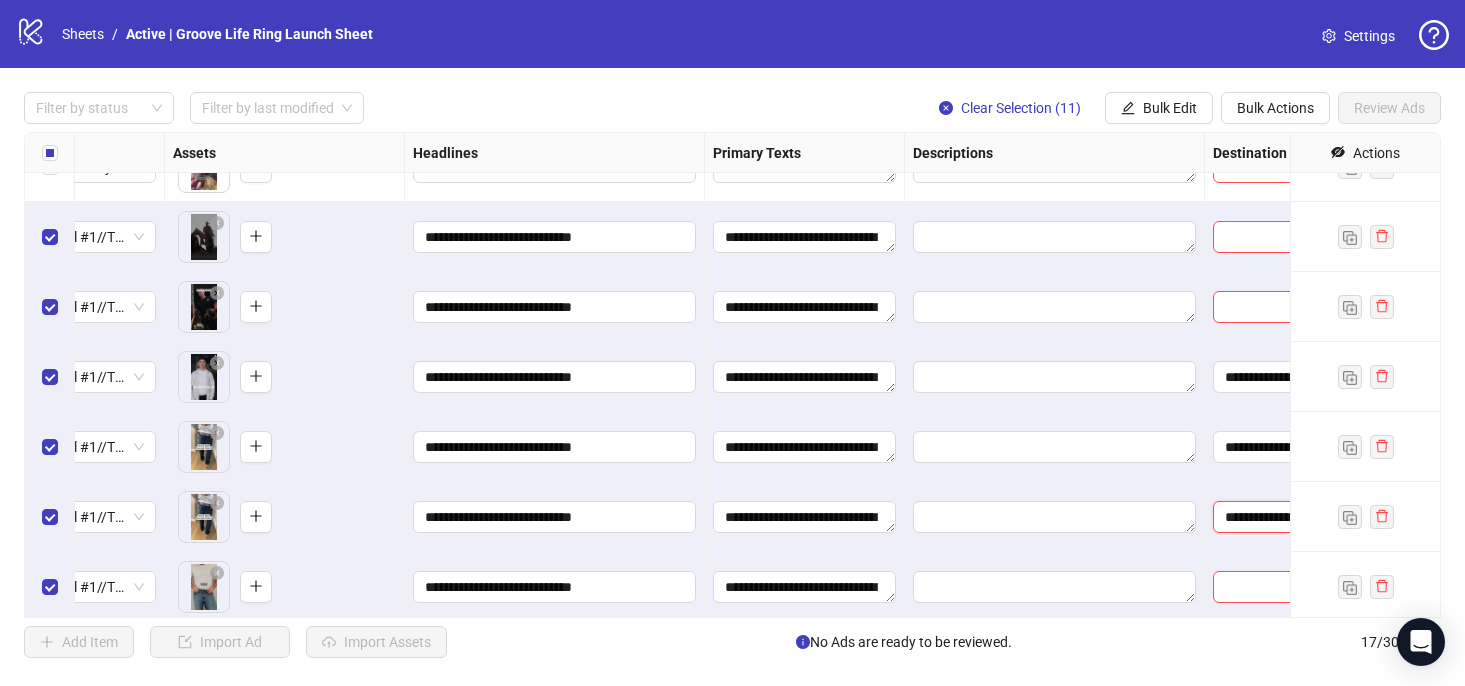 scroll, scrollTop: 0, scrollLeft: 175, axis: horizontal 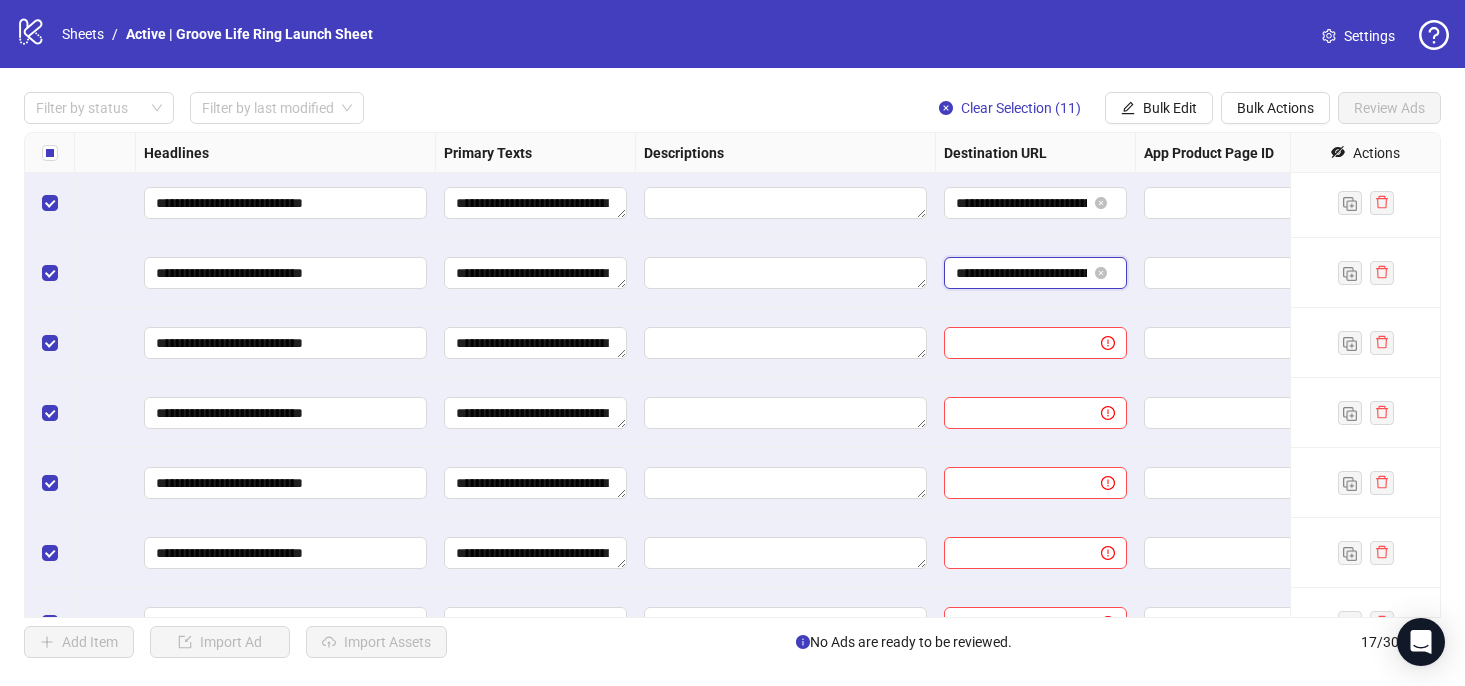 click on "**********" at bounding box center (1021, 273) 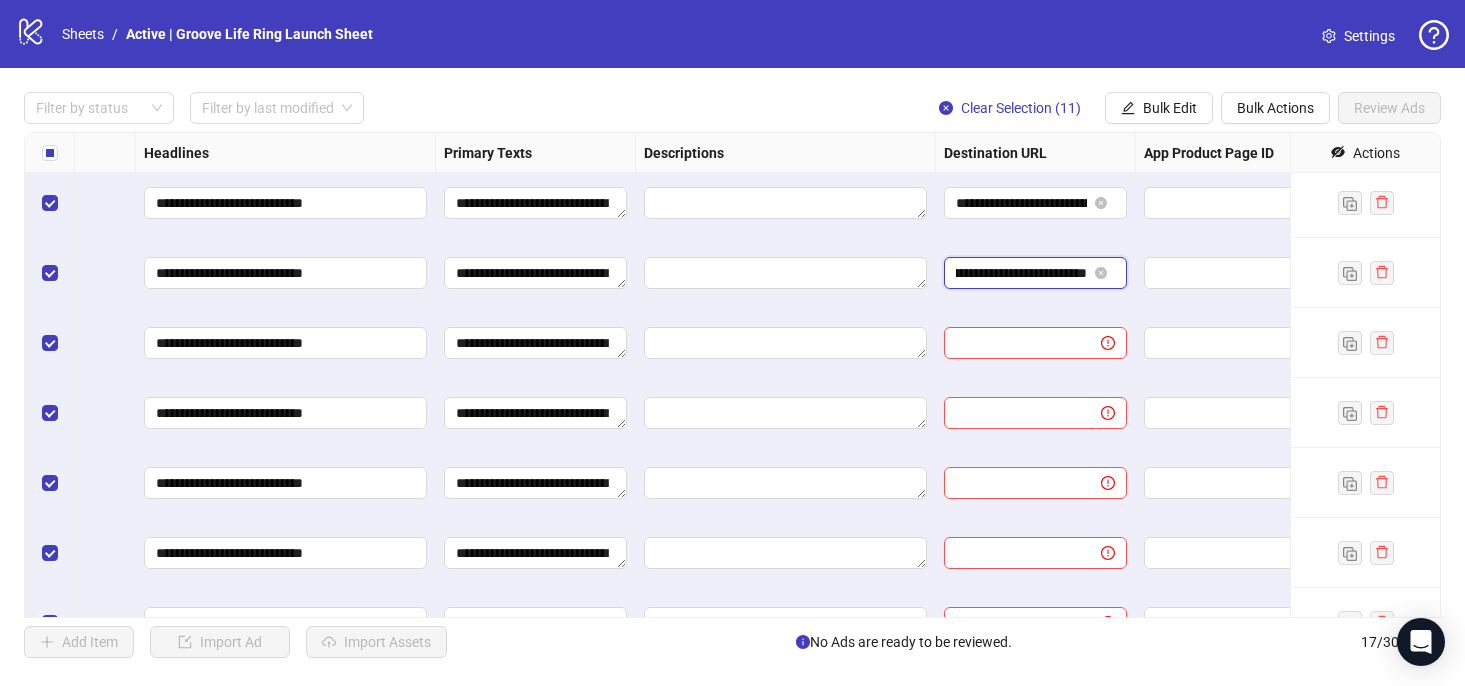 drag, startPoint x: 981, startPoint y: 270, endPoint x: 1139, endPoint y: 270, distance: 158 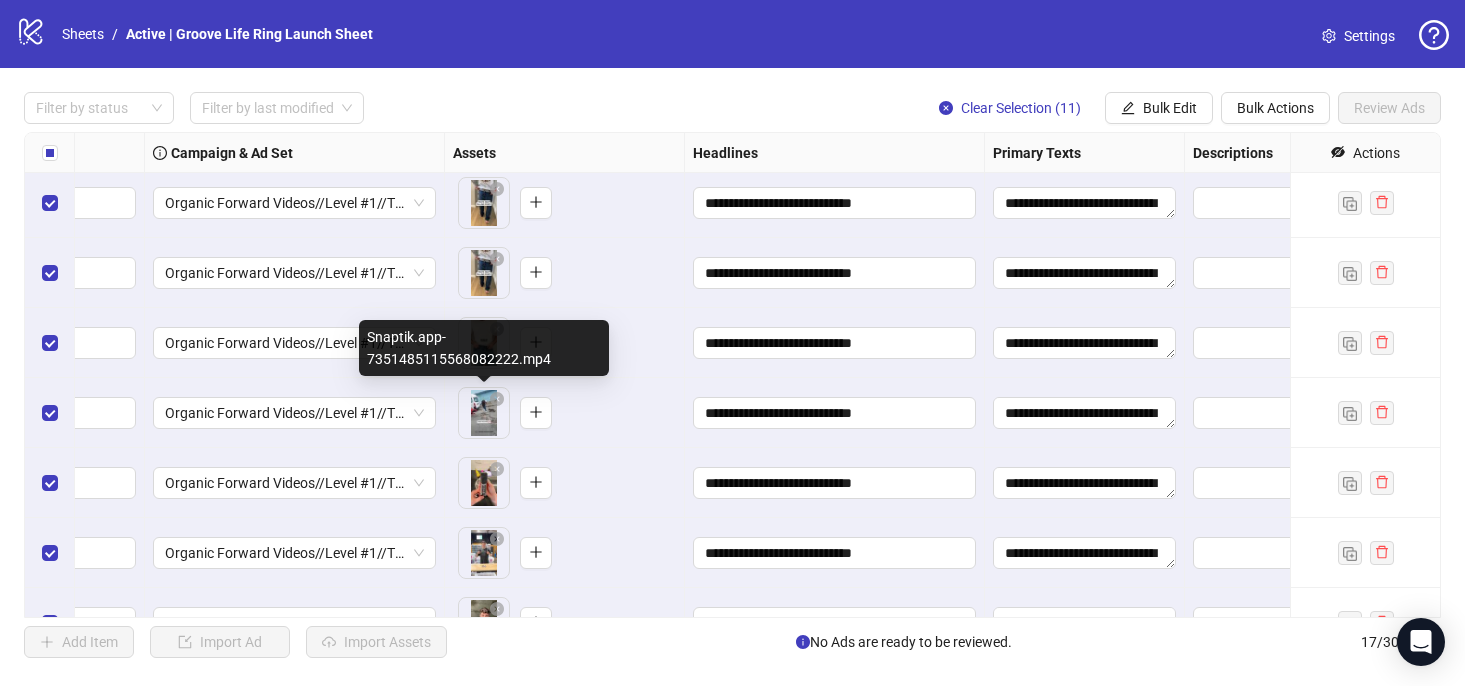 scroll, scrollTop: 0, scrollLeft: 0, axis: both 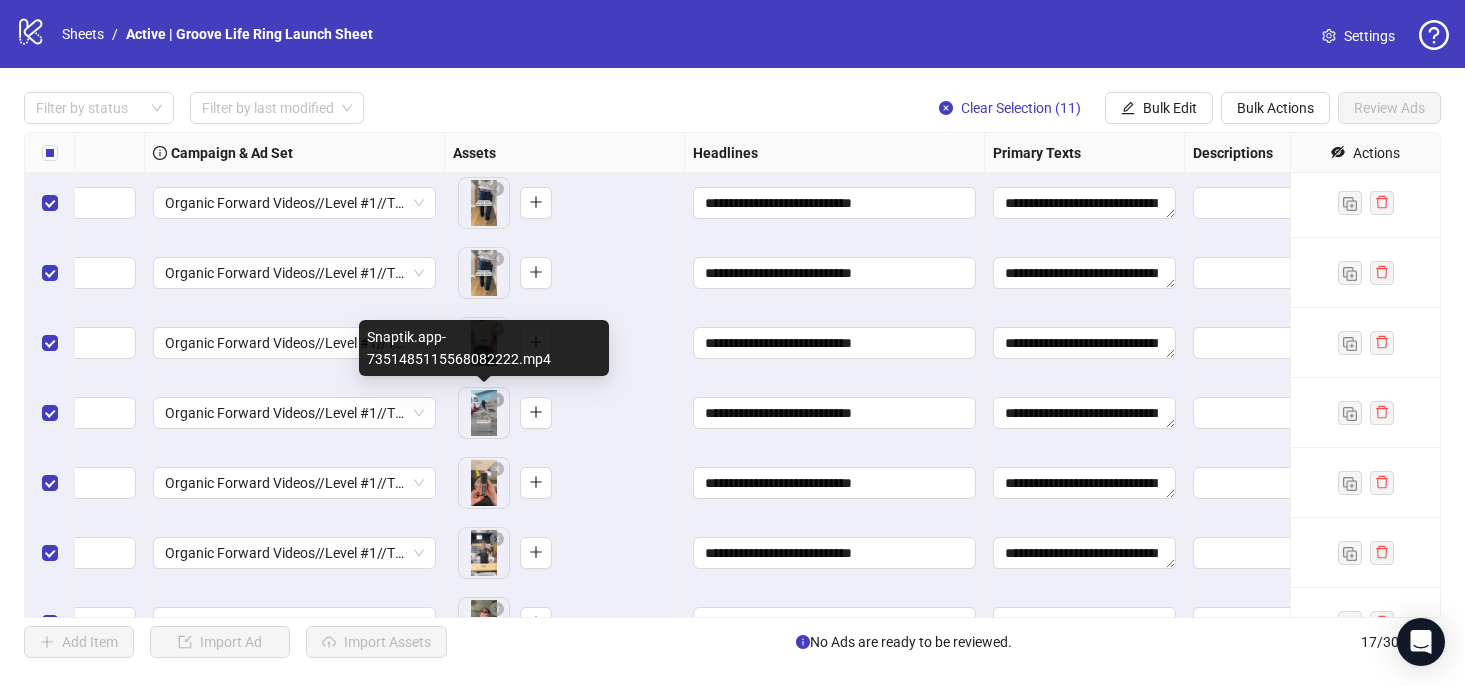 click on "**********" at bounding box center (732, 343) 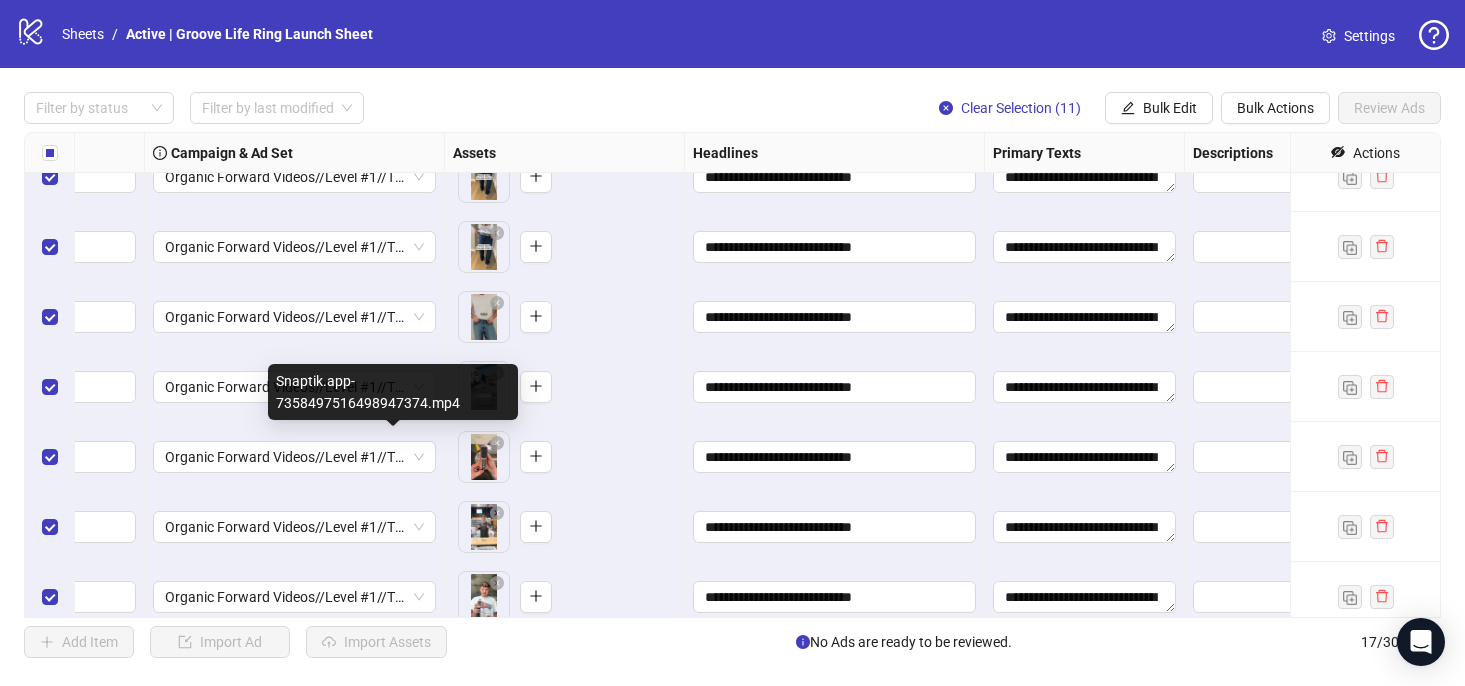 scroll, scrollTop: 661, scrollLeft: 862, axis: both 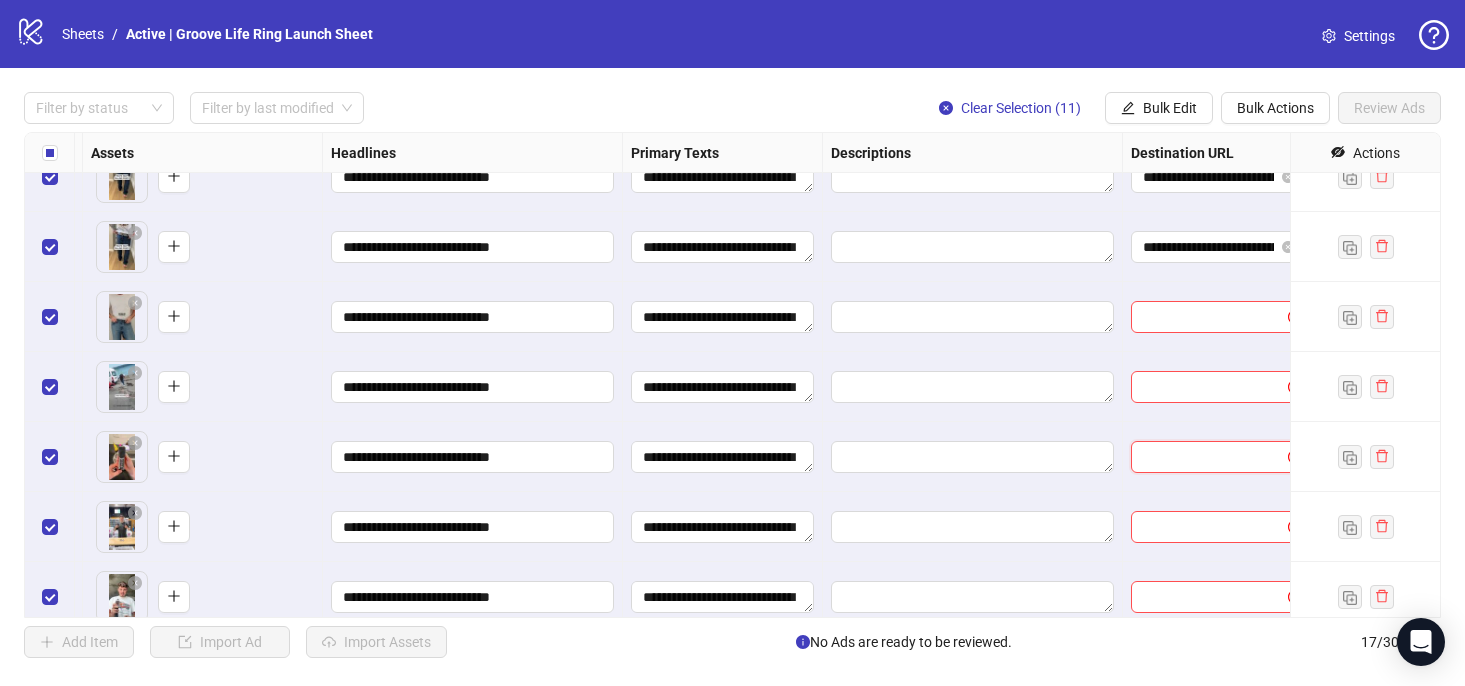 click at bounding box center (1201, 457) 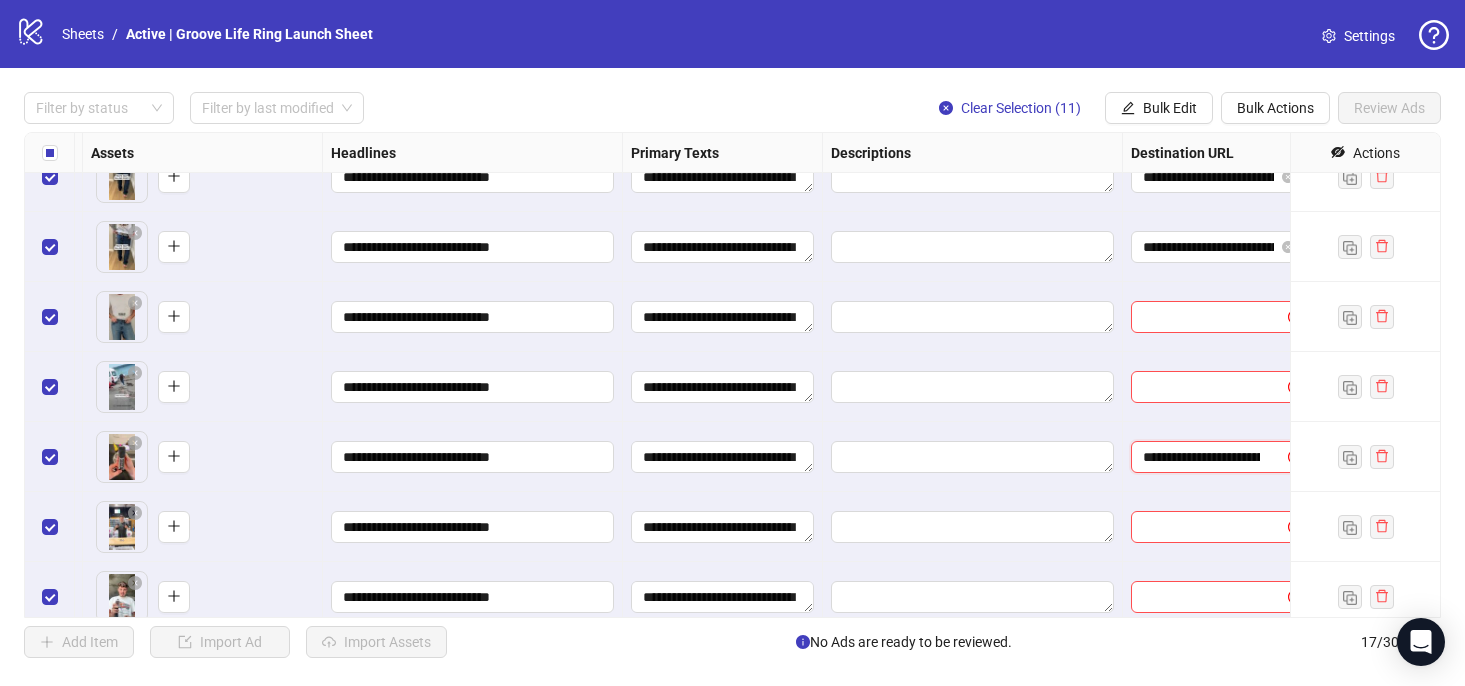 scroll, scrollTop: 0, scrollLeft: 175, axis: horizontal 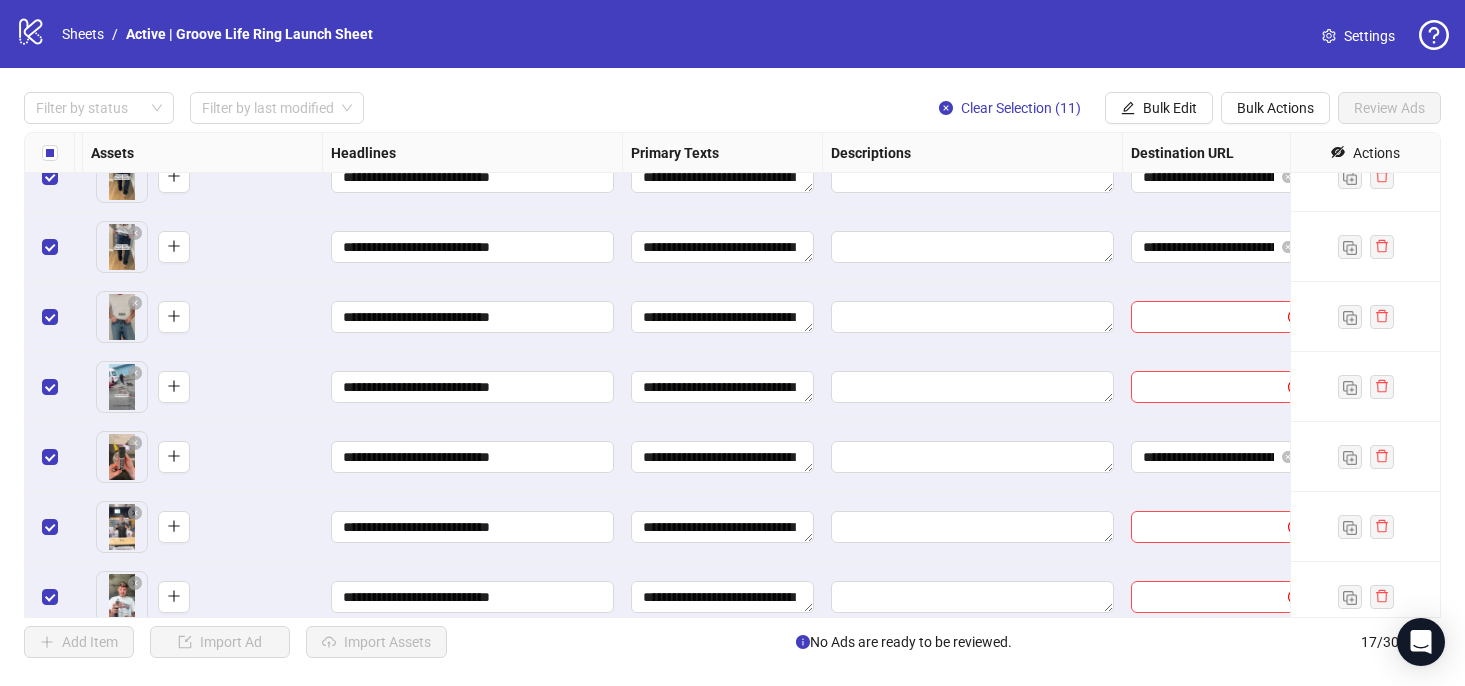 click at bounding box center (1223, 527) 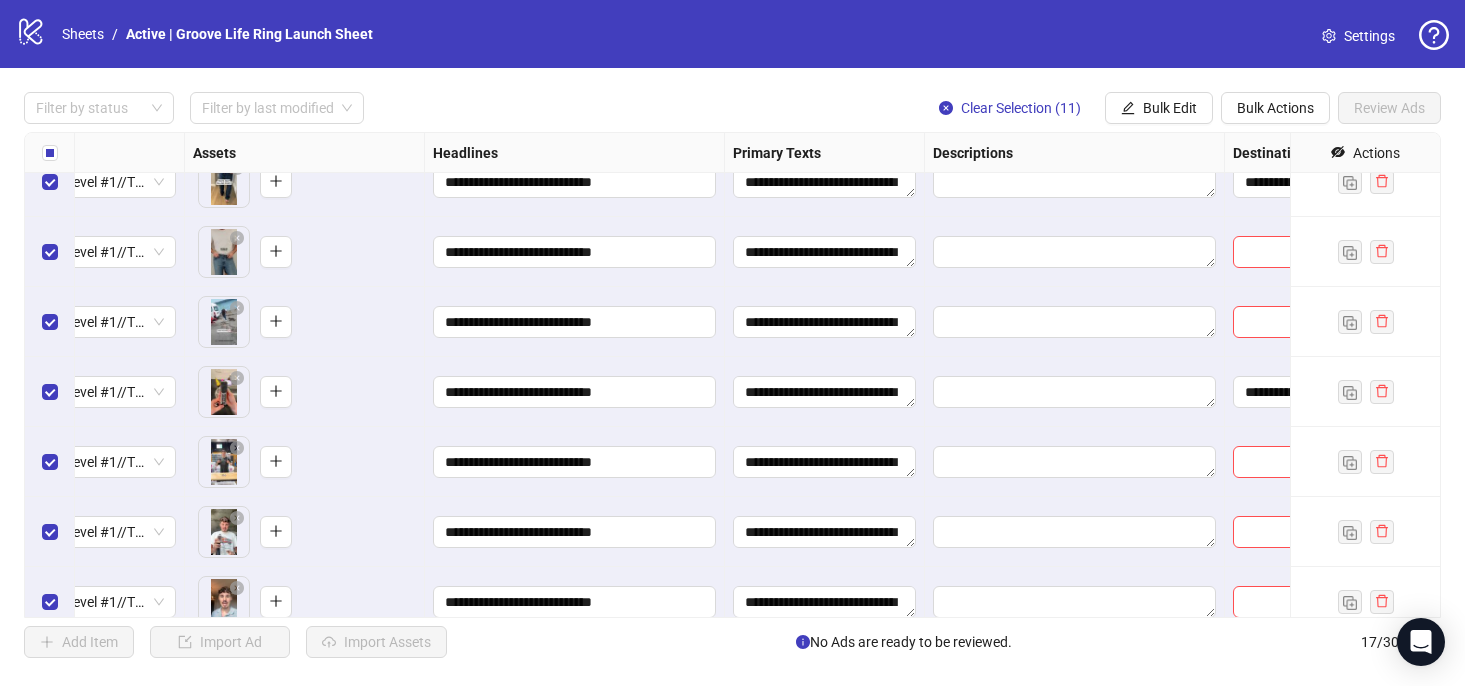 scroll, scrollTop: 726, scrollLeft: 744, axis: both 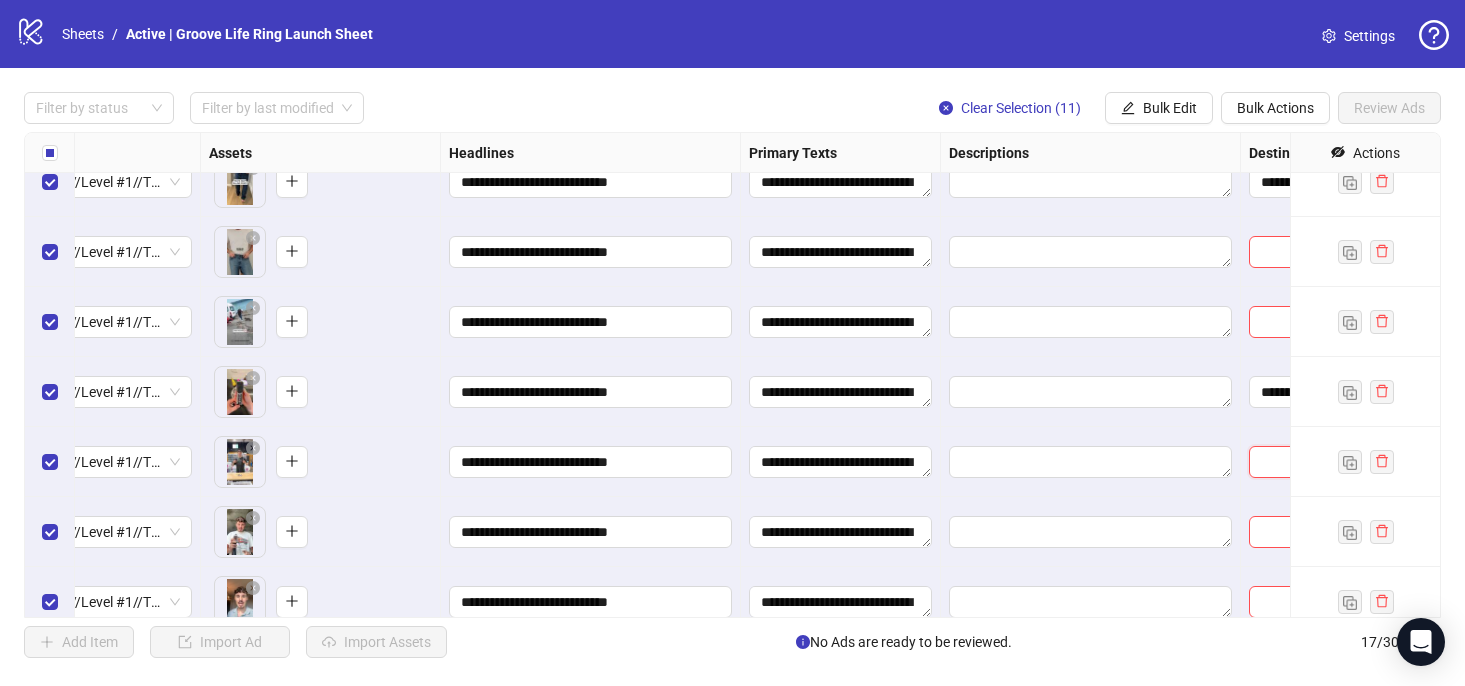 click at bounding box center (1319, 462) 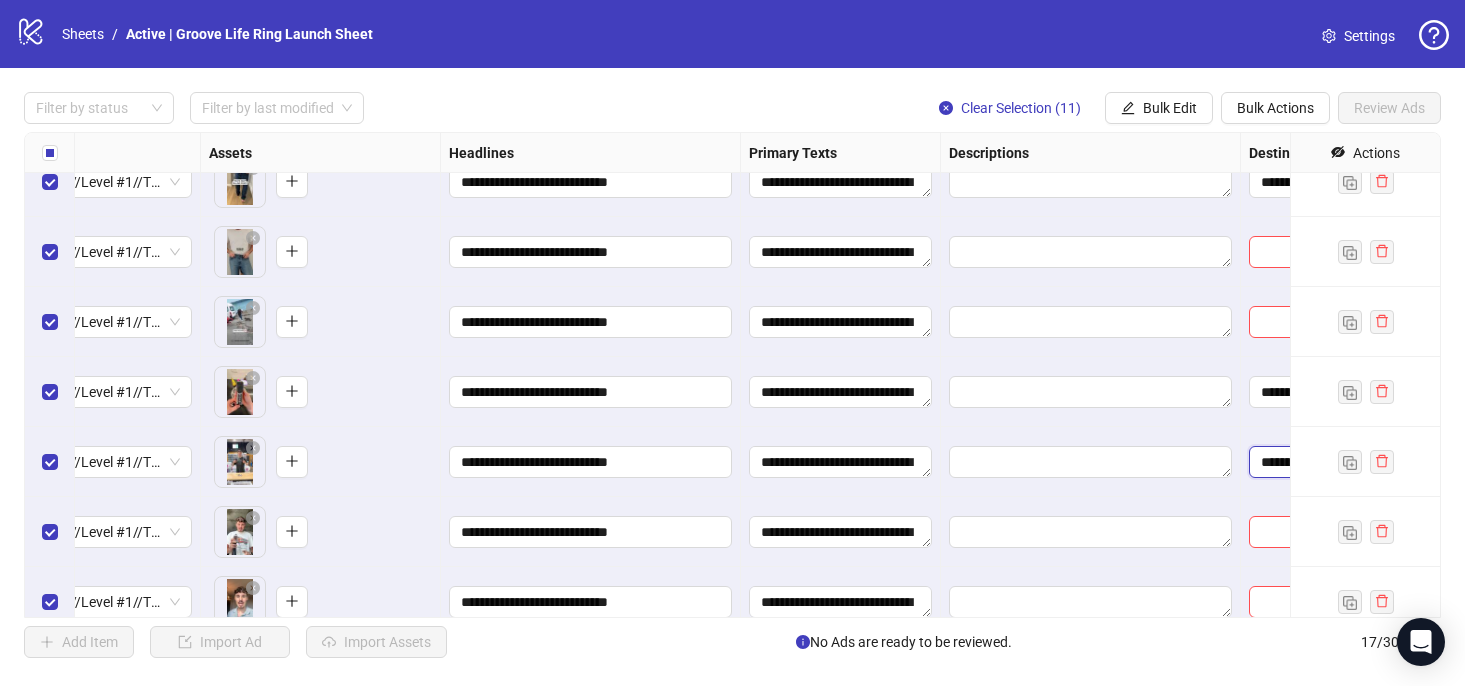 scroll, scrollTop: 0, scrollLeft: 175, axis: horizontal 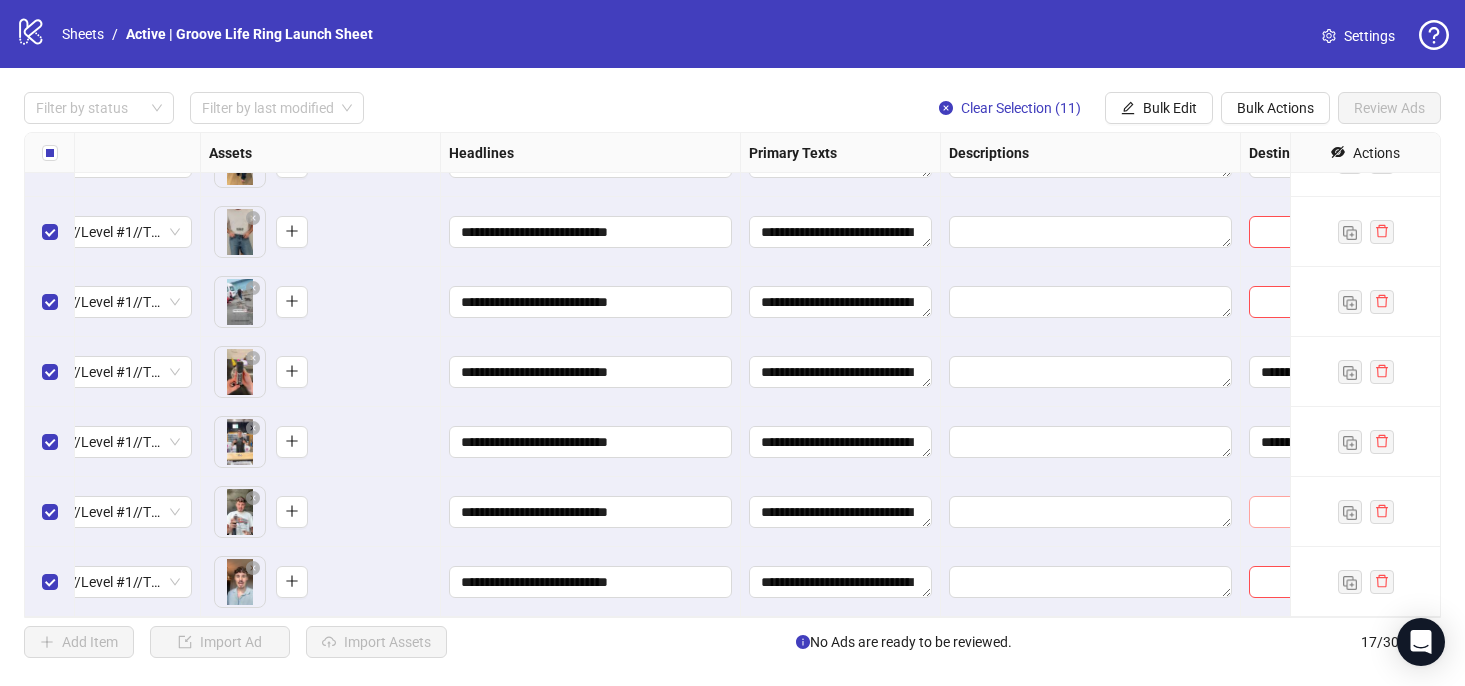 click at bounding box center [1340, 512] 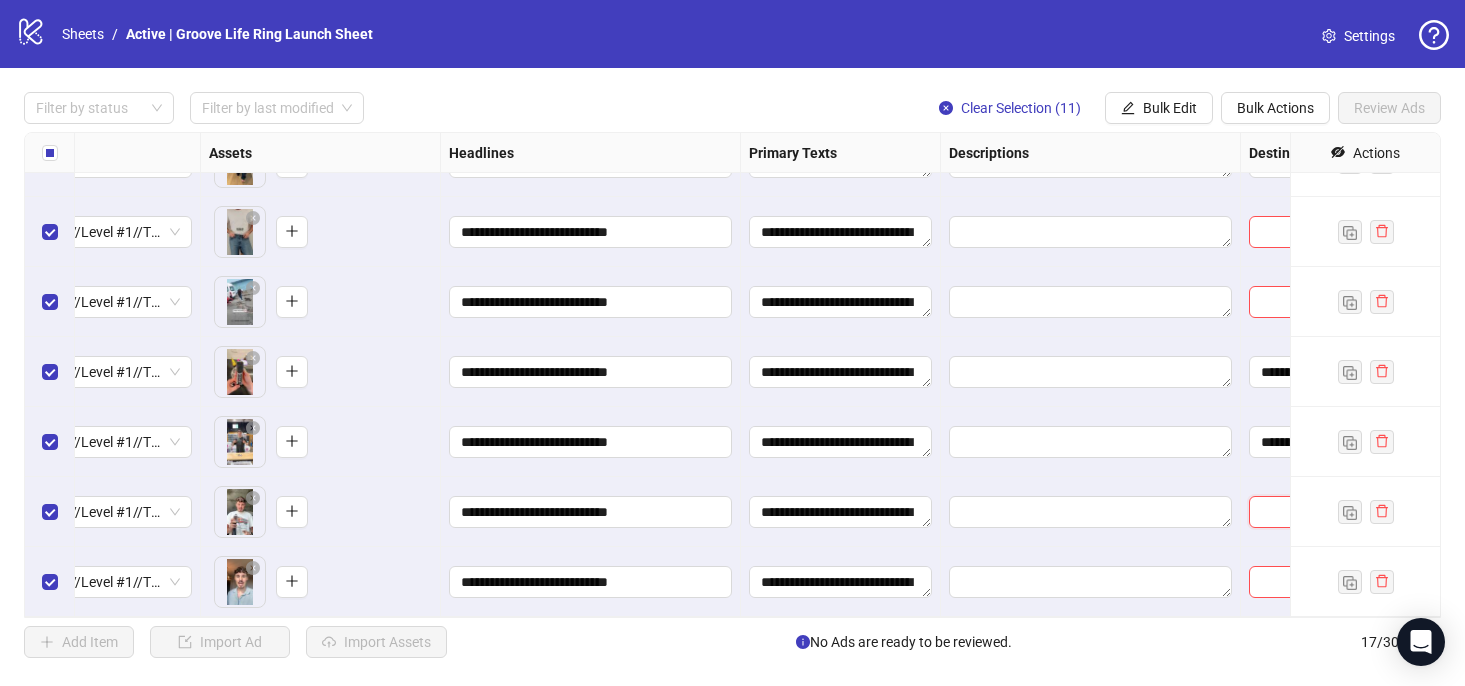 click at bounding box center (1319, 512) 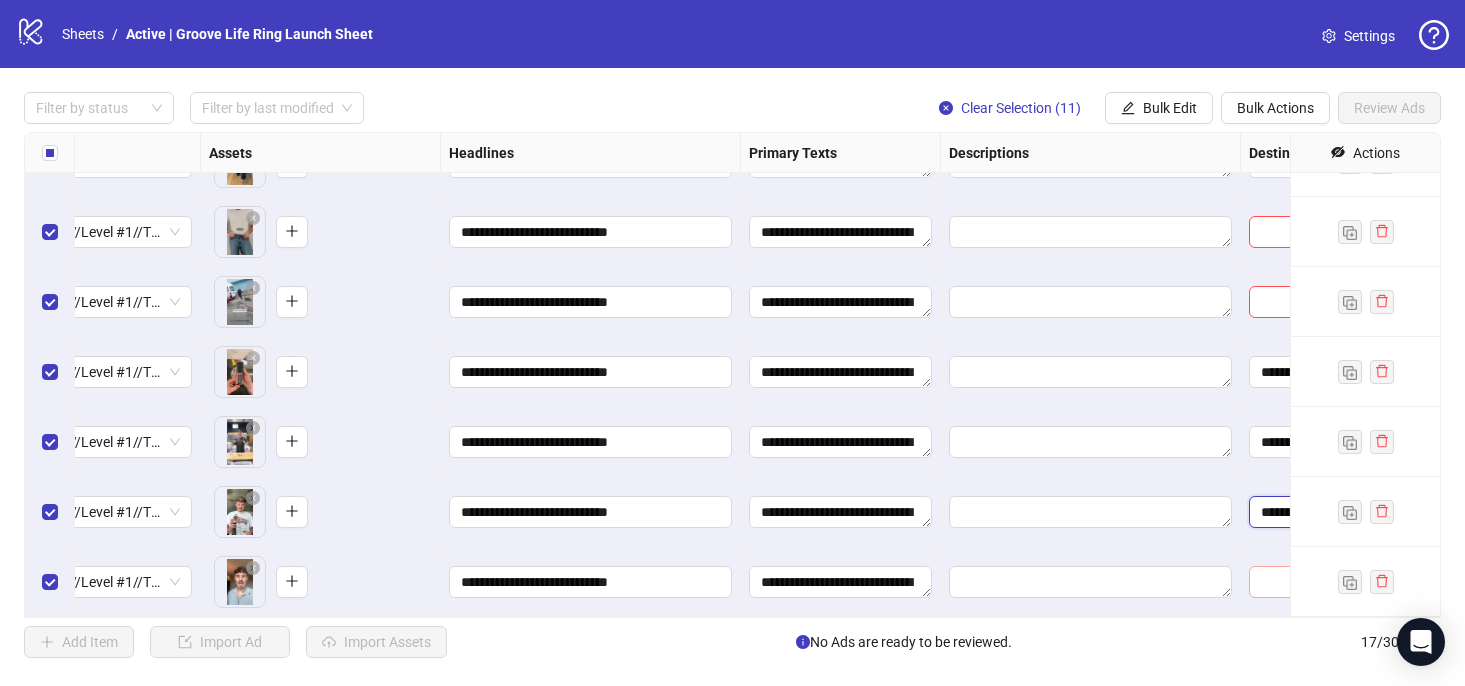 scroll, scrollTop: 0, scrollLeft: 175, axis: horizontal 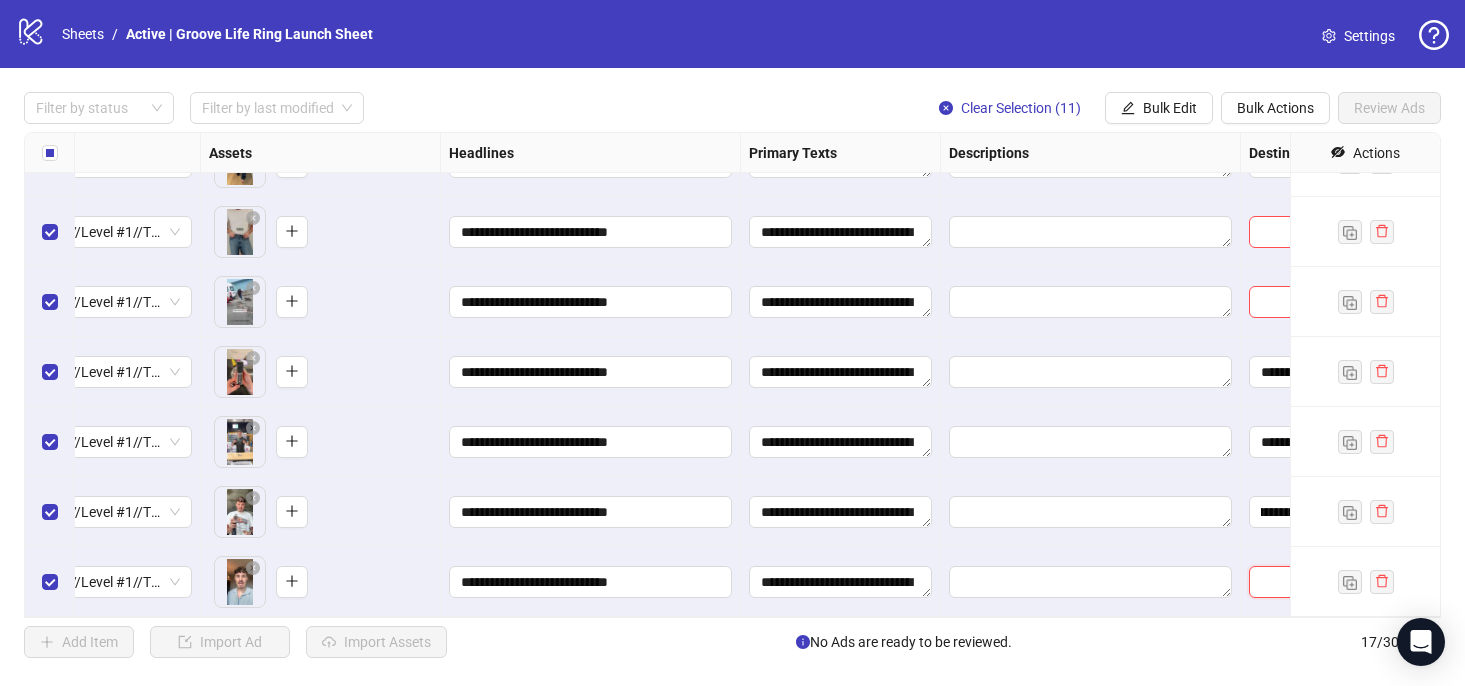 click at bounding box center [1319, 582] 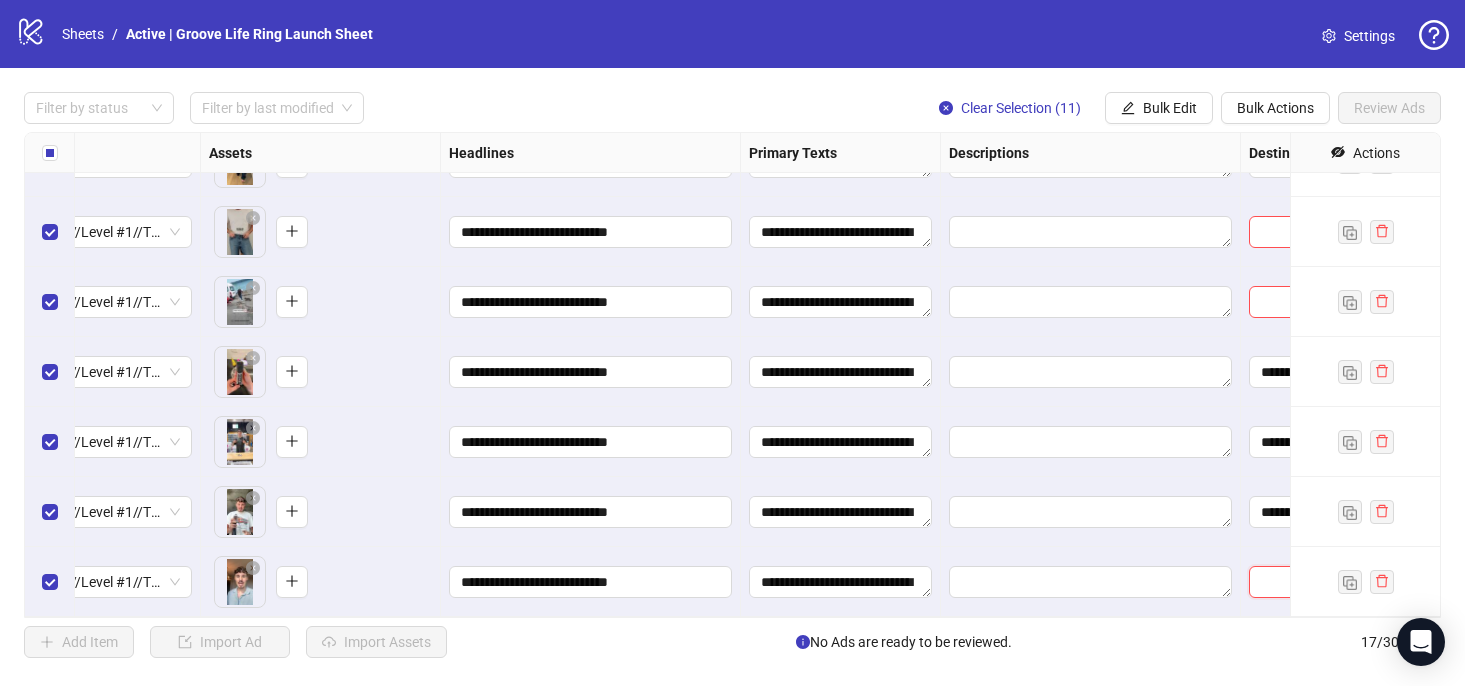 paste on "**********" 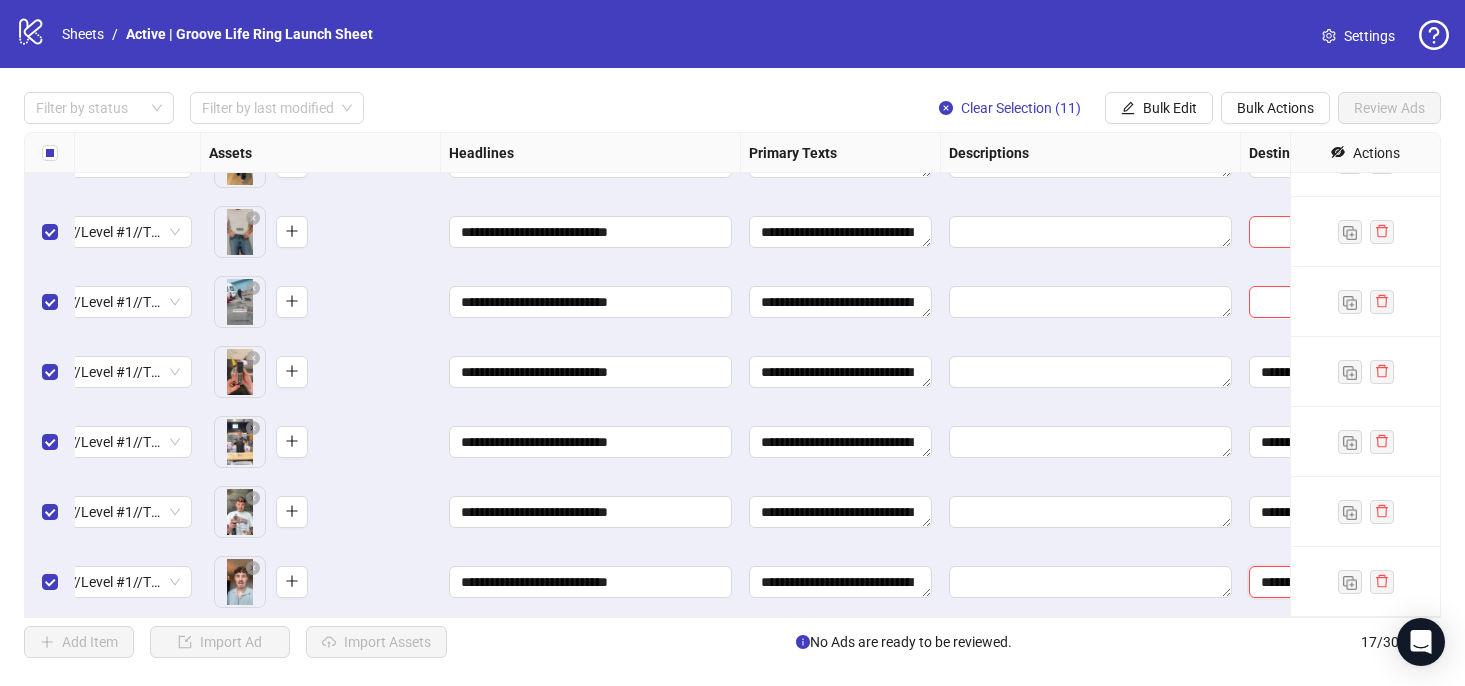 scroll, scrollTop: 0, scrollLeft: 175, axis: horizontal 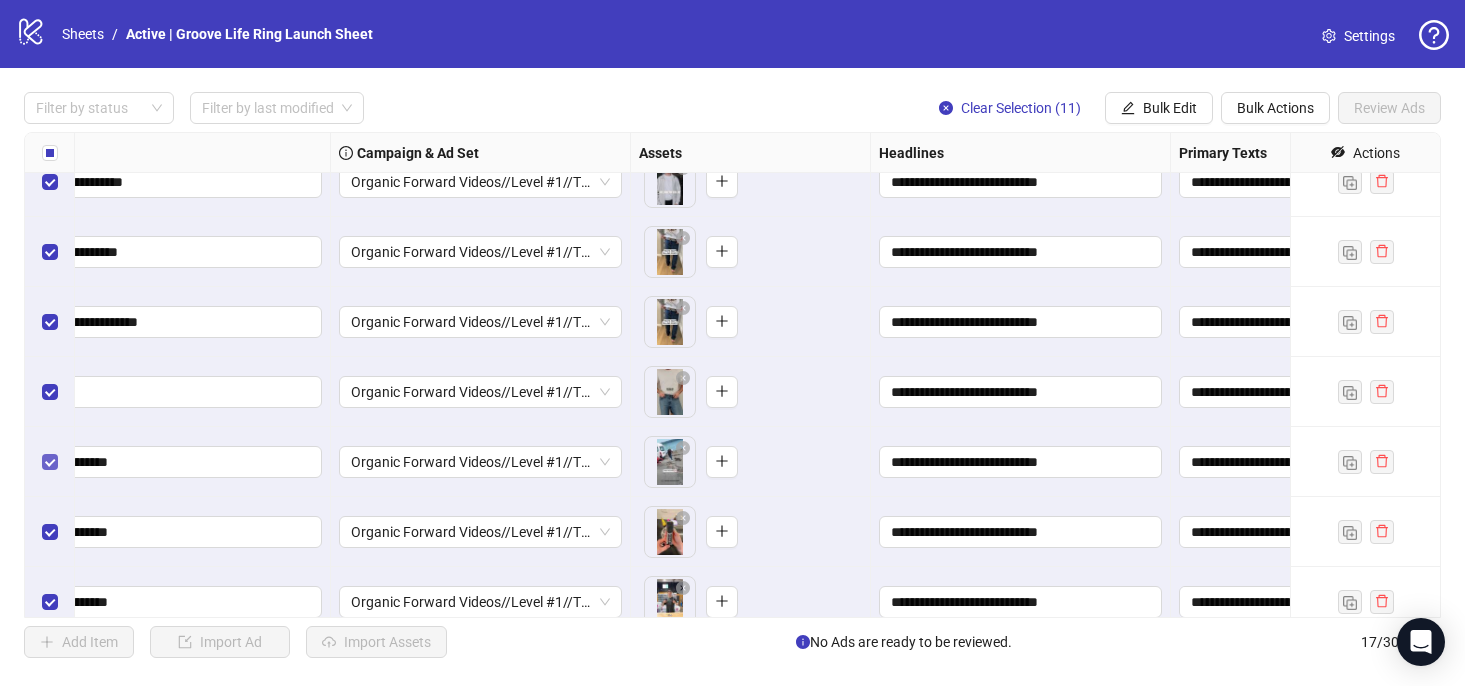click at bounding box center (50, 462) 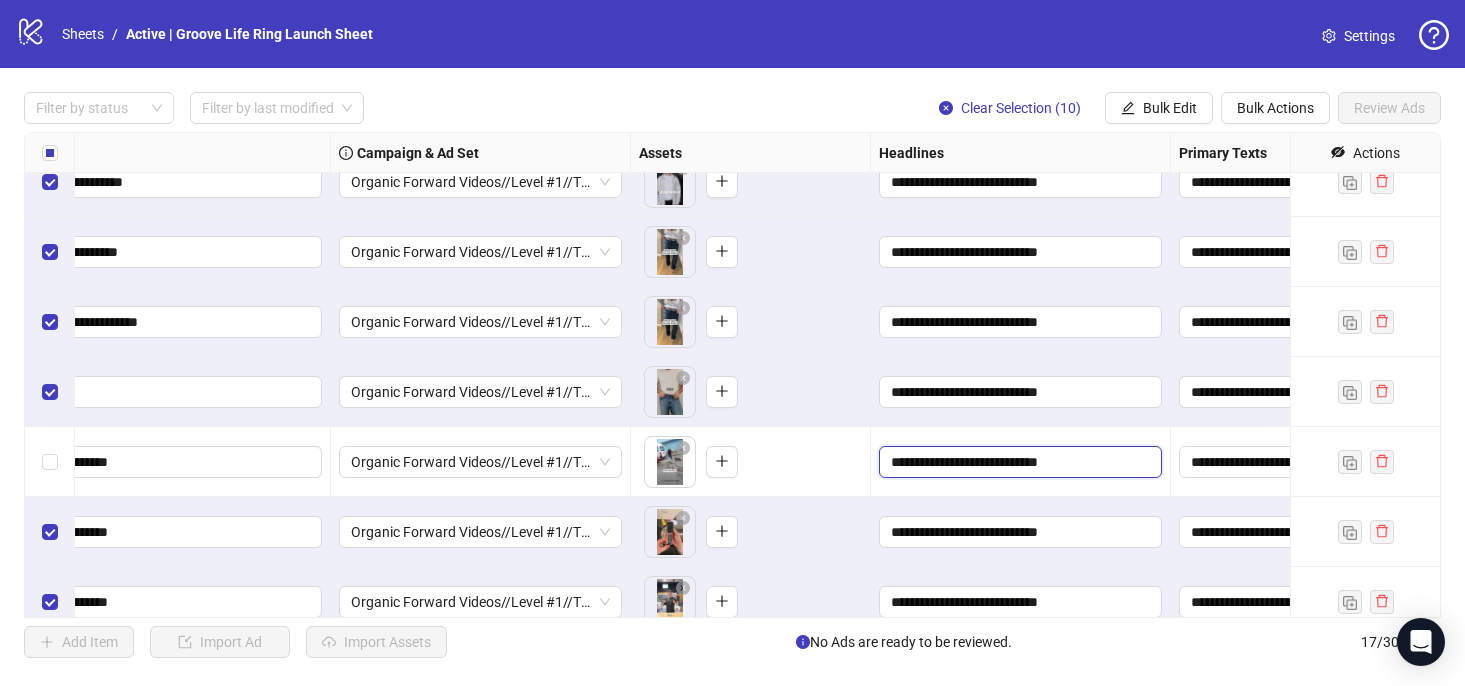 click on "**********" at bounding box center (1018, 462) 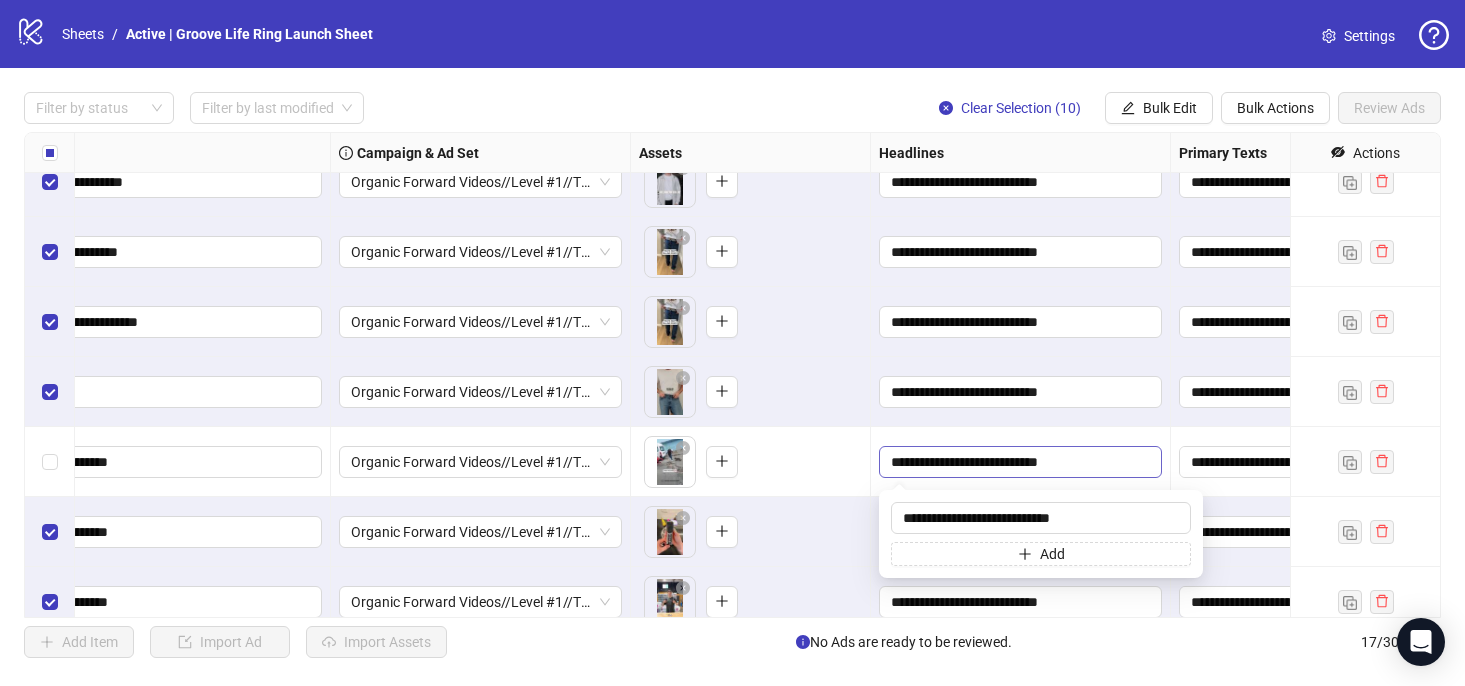 type 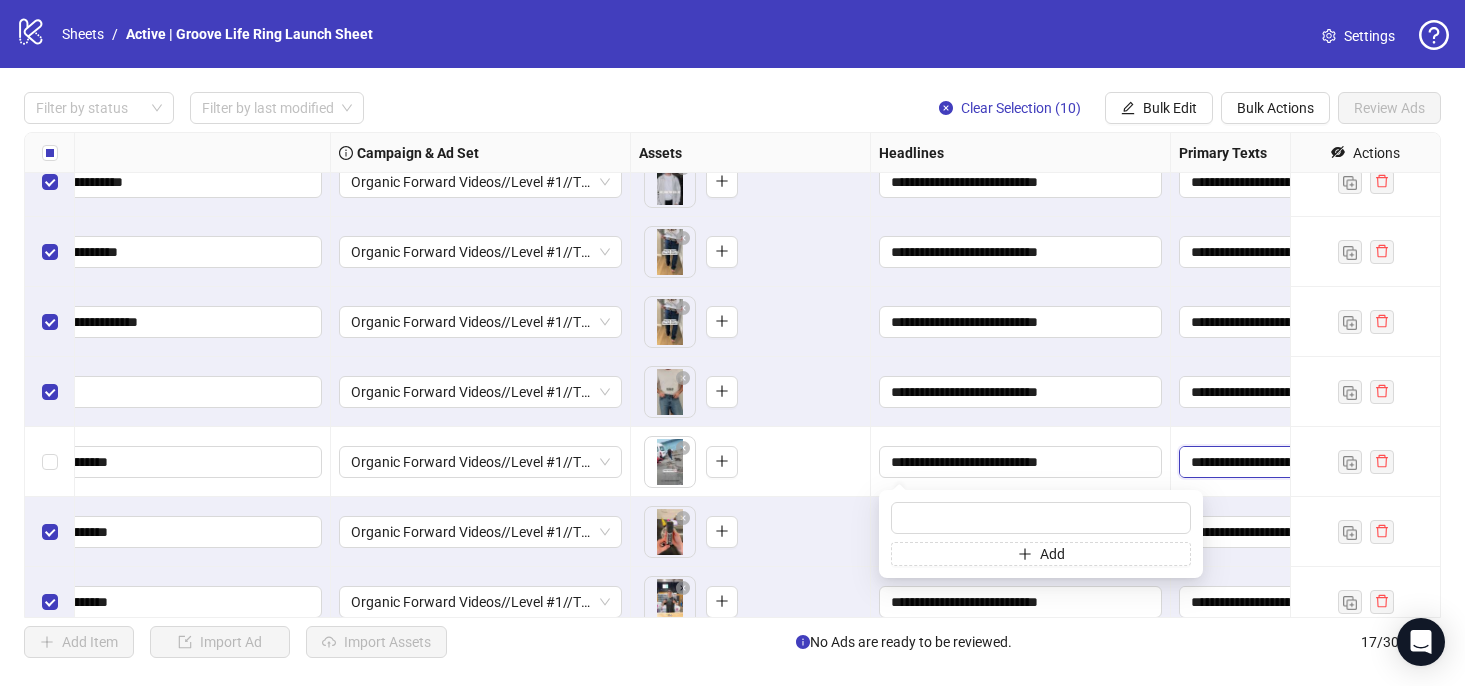 click on "**********" at bounding box center (1270, 462) 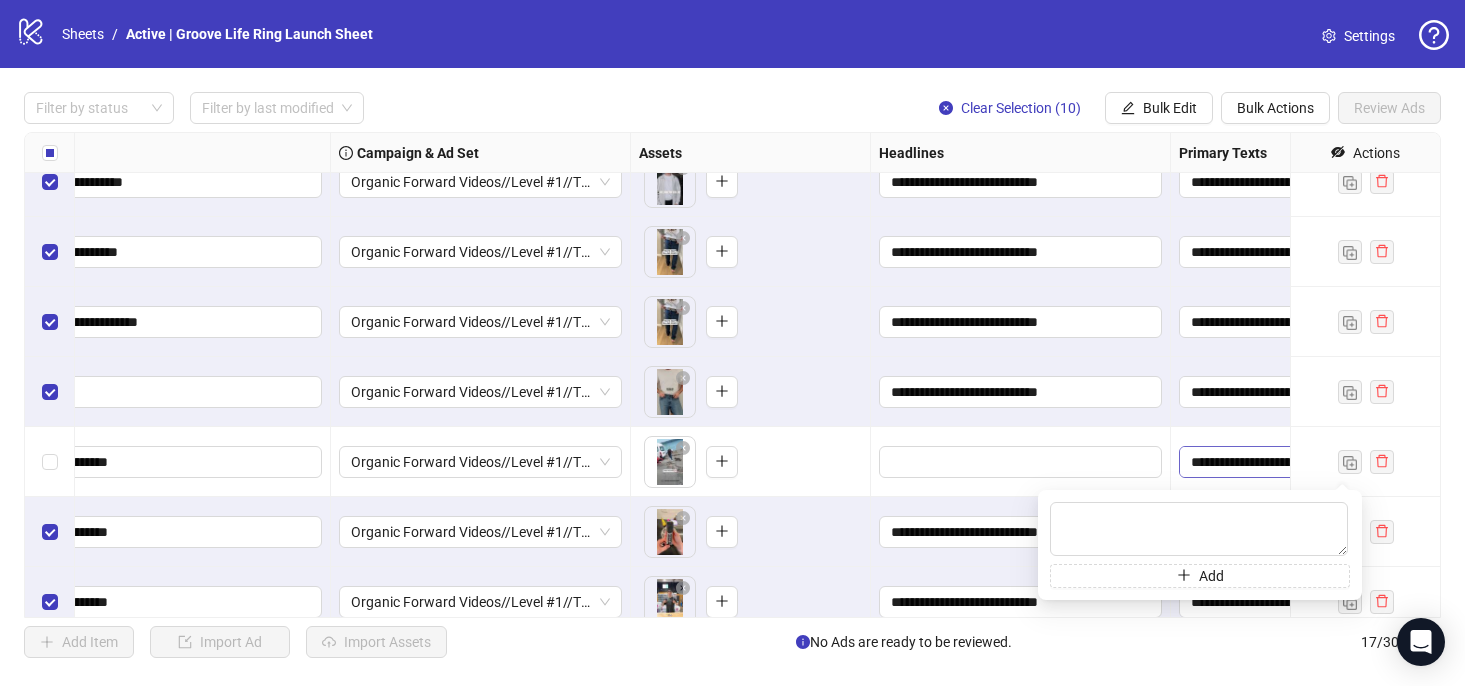 scroll, scrollTop: 0, scrollLeft: 0, axis: both 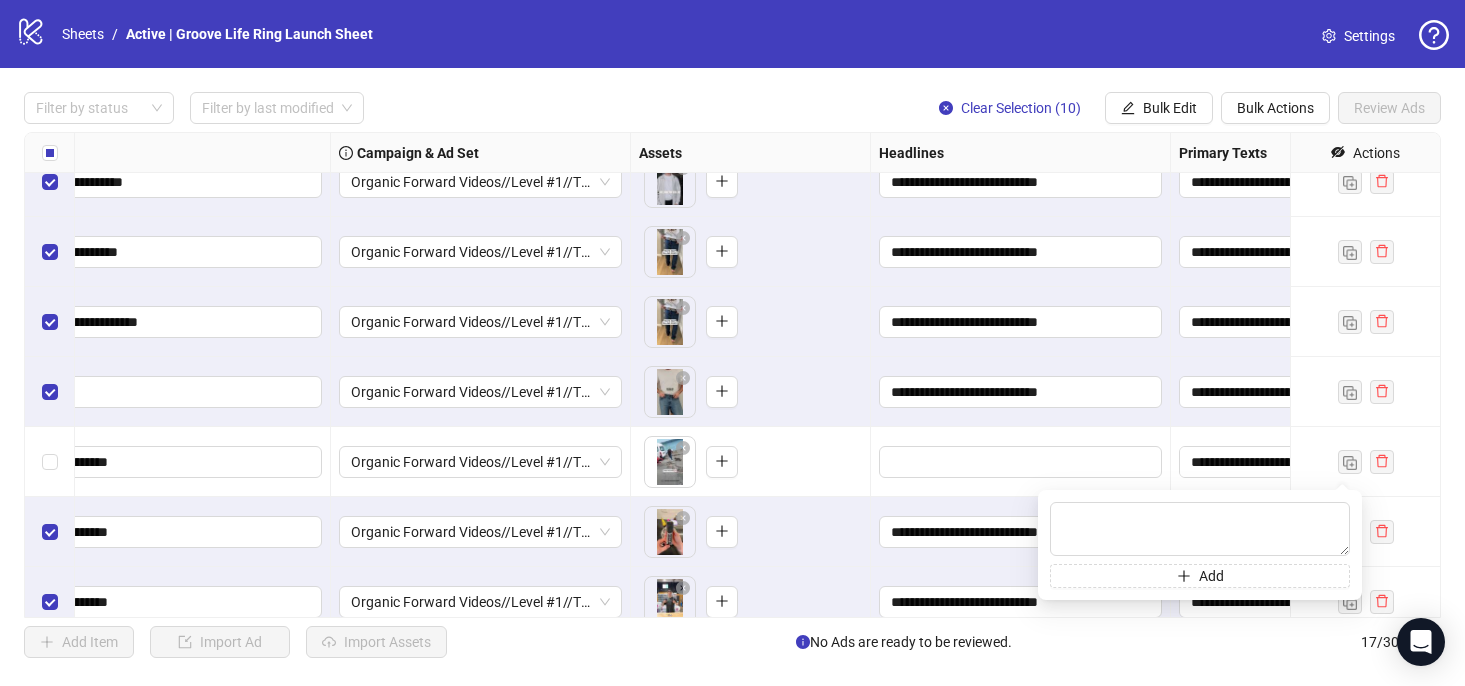 type on "**********" 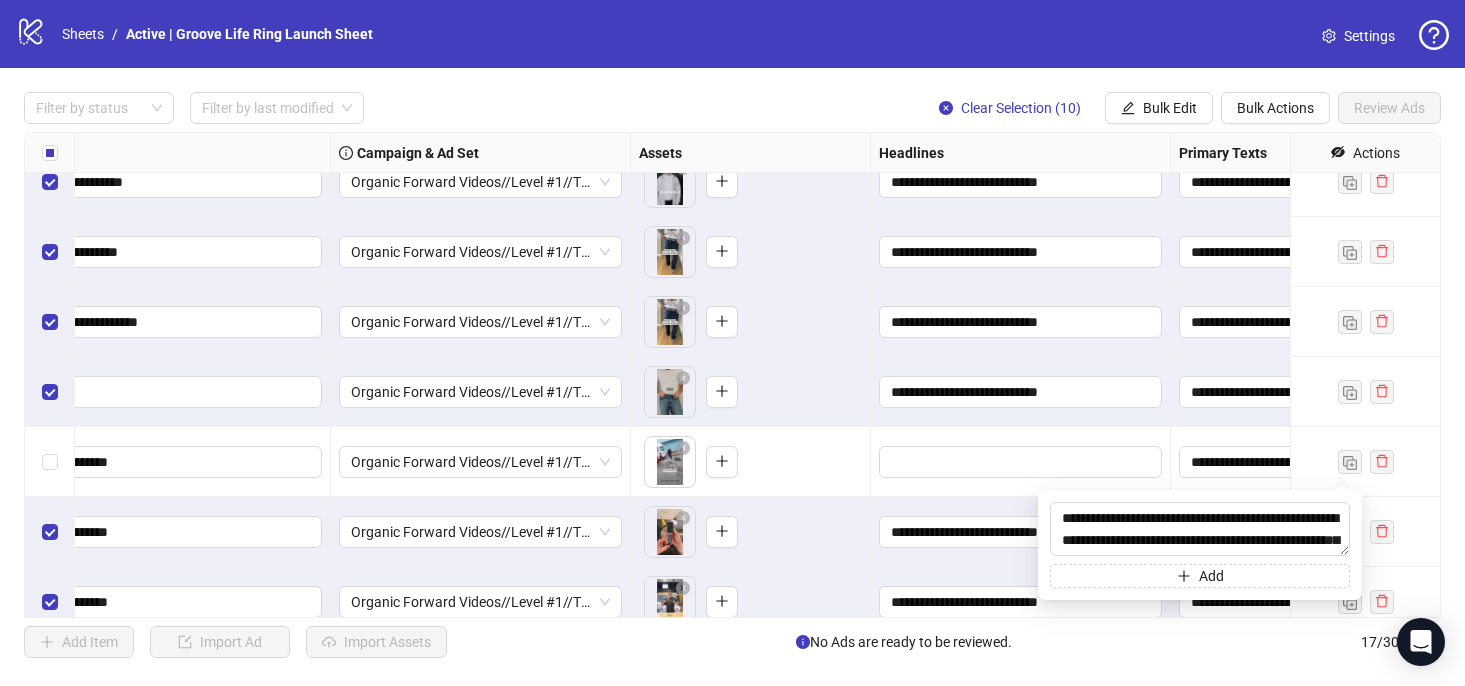 click on "**********" at bounding box center [1271, 462] 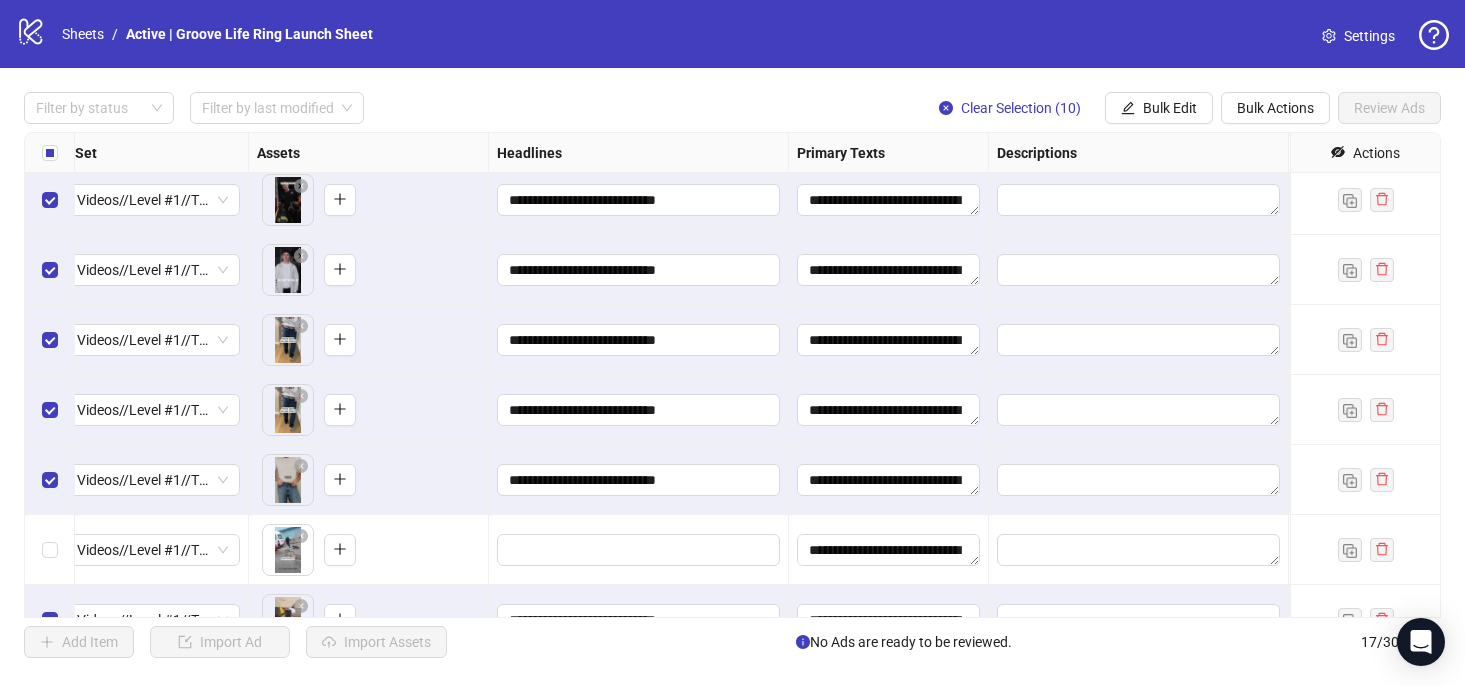 scroll, scrollTop: 492, scrollLeft: 696, axis: both 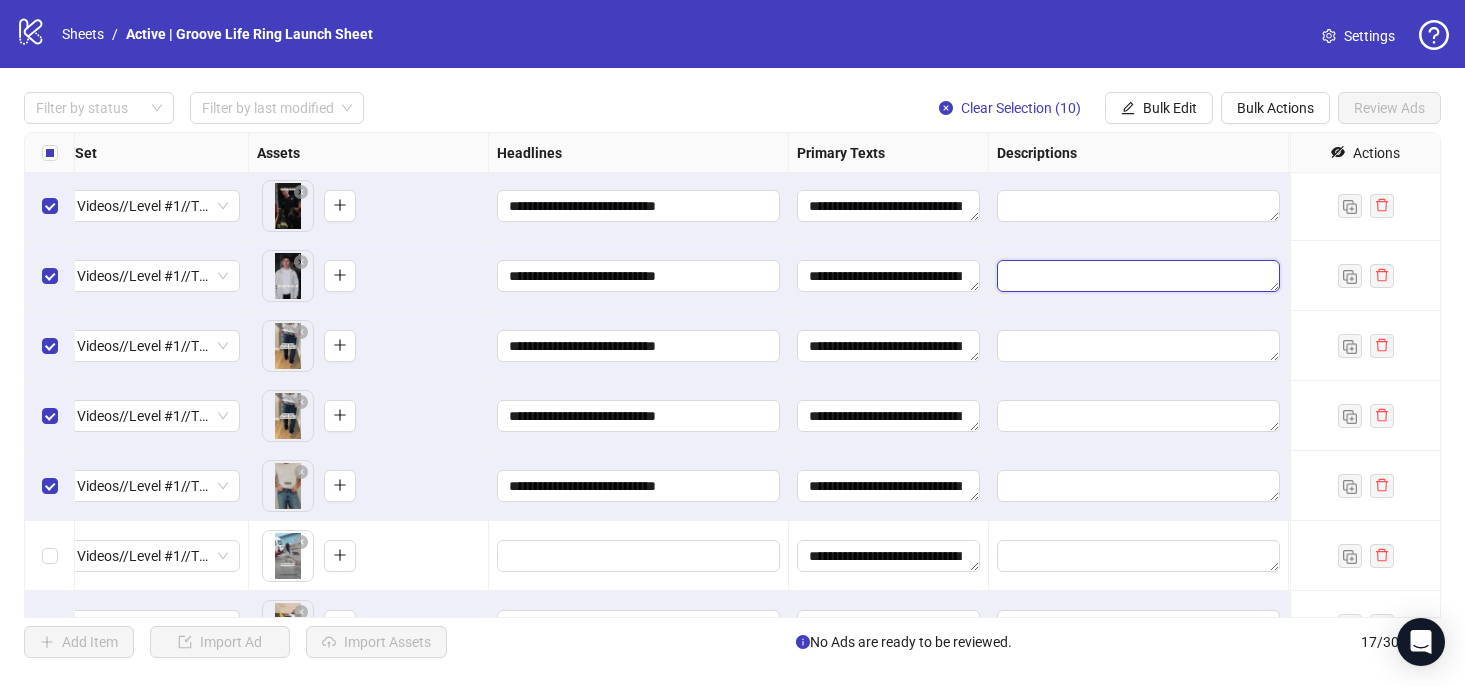 click at bounding box center (1138, 276) 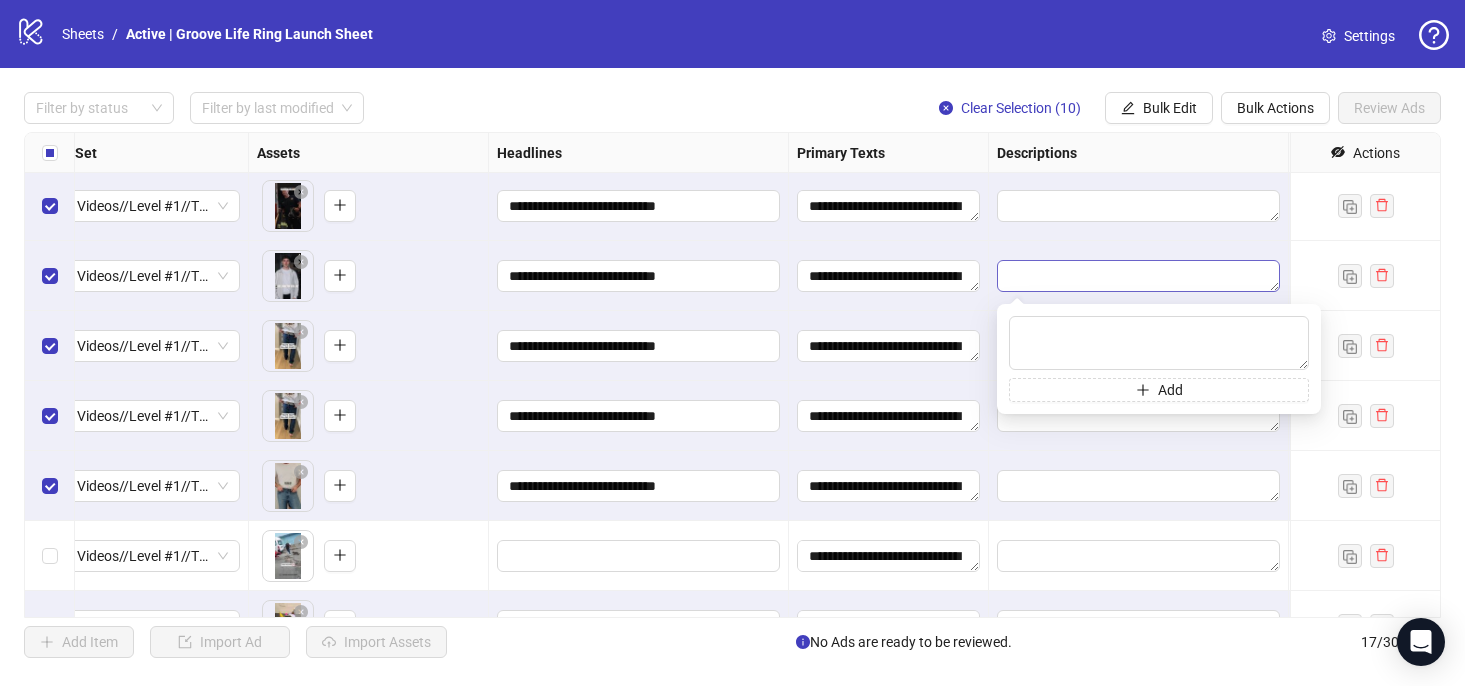 type on "**********" 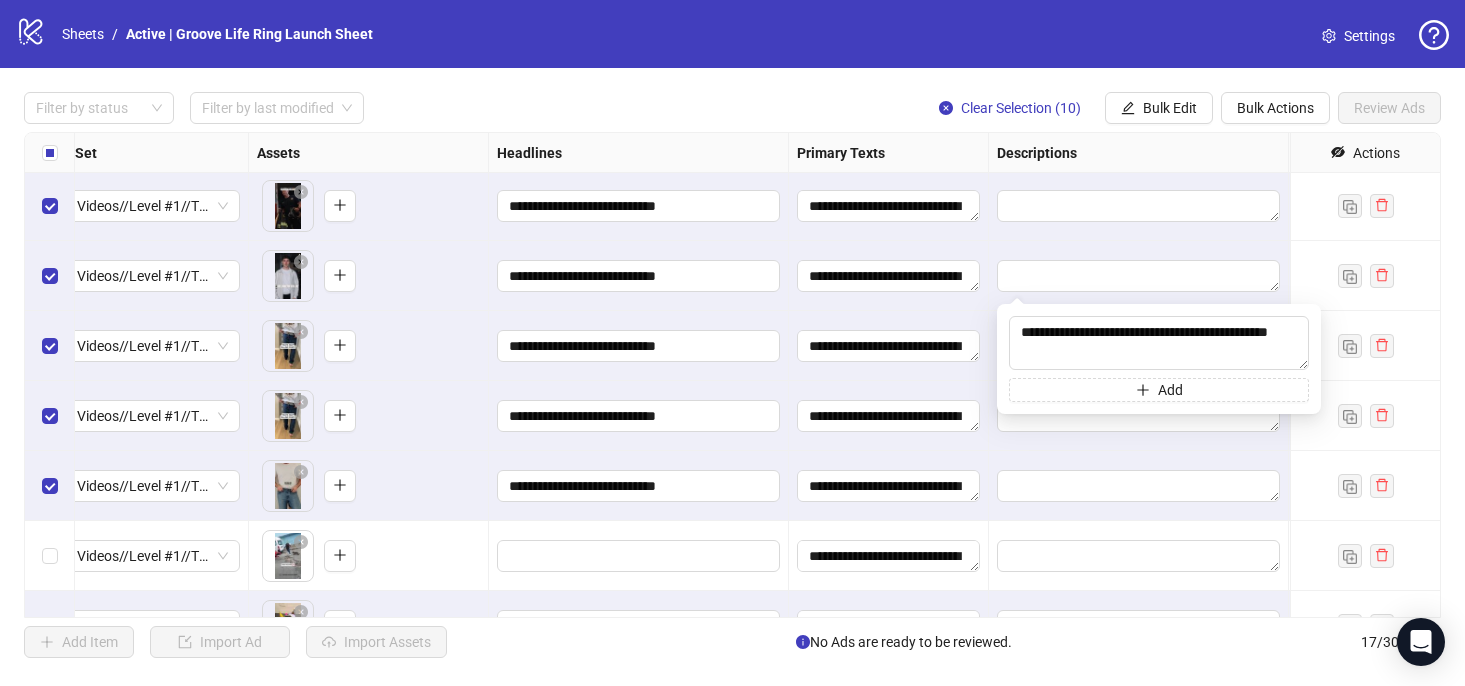 click at bounding box center (1139, 276) 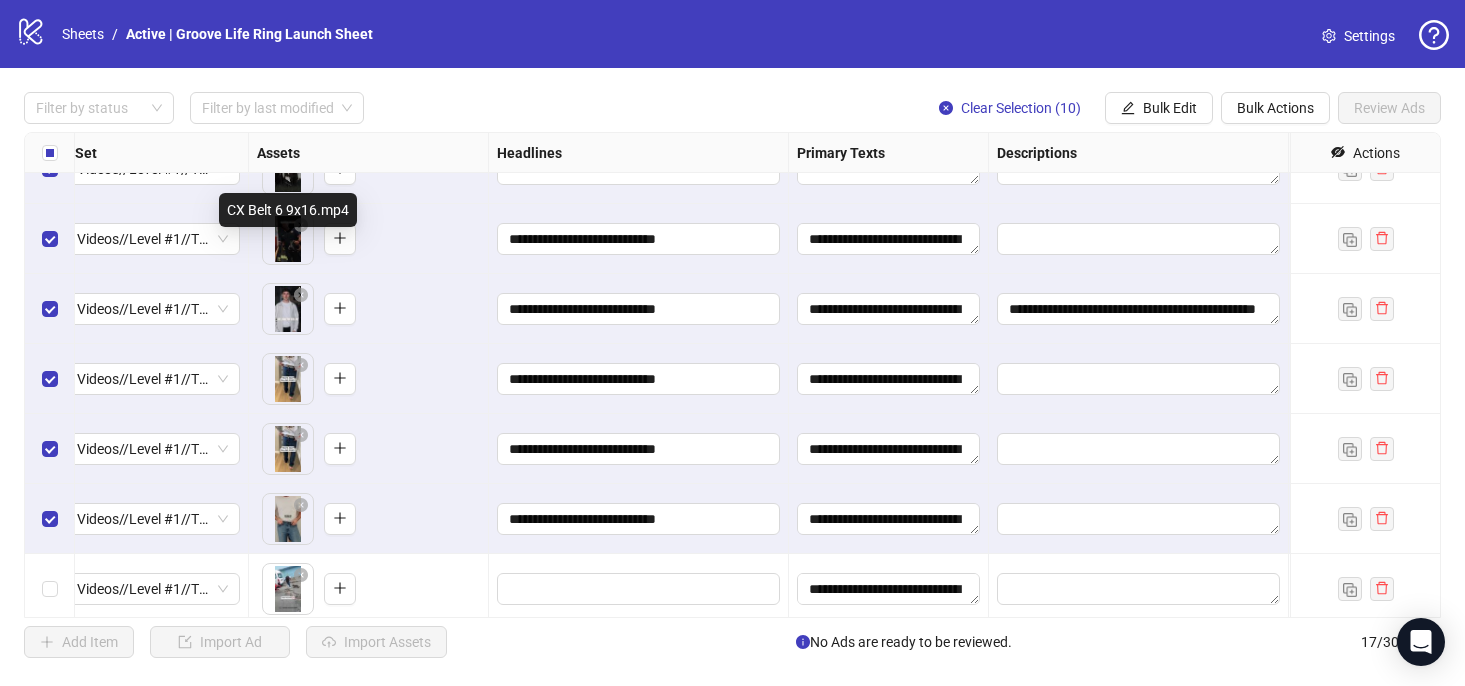 scroll, scrollTop: 365, scrollLeft: 696, axis: both 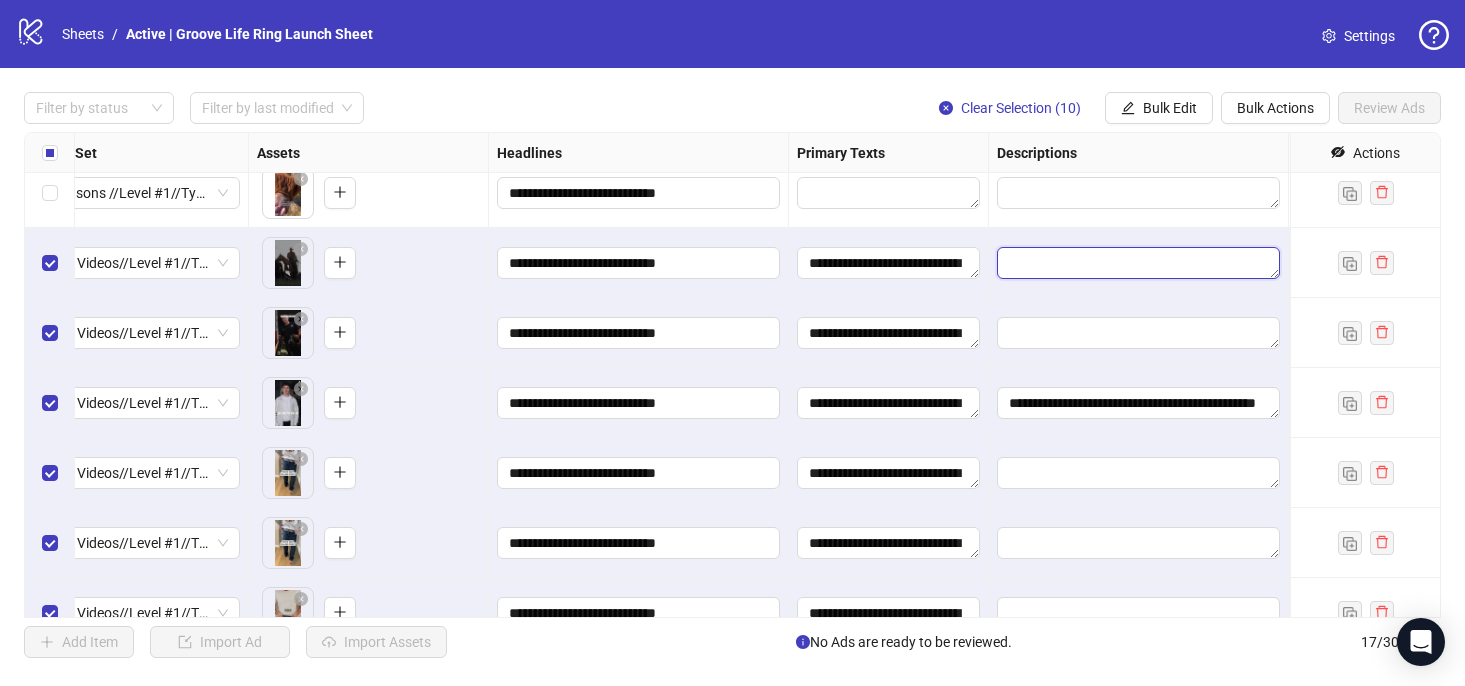 click at bounding box center (1138, 263) 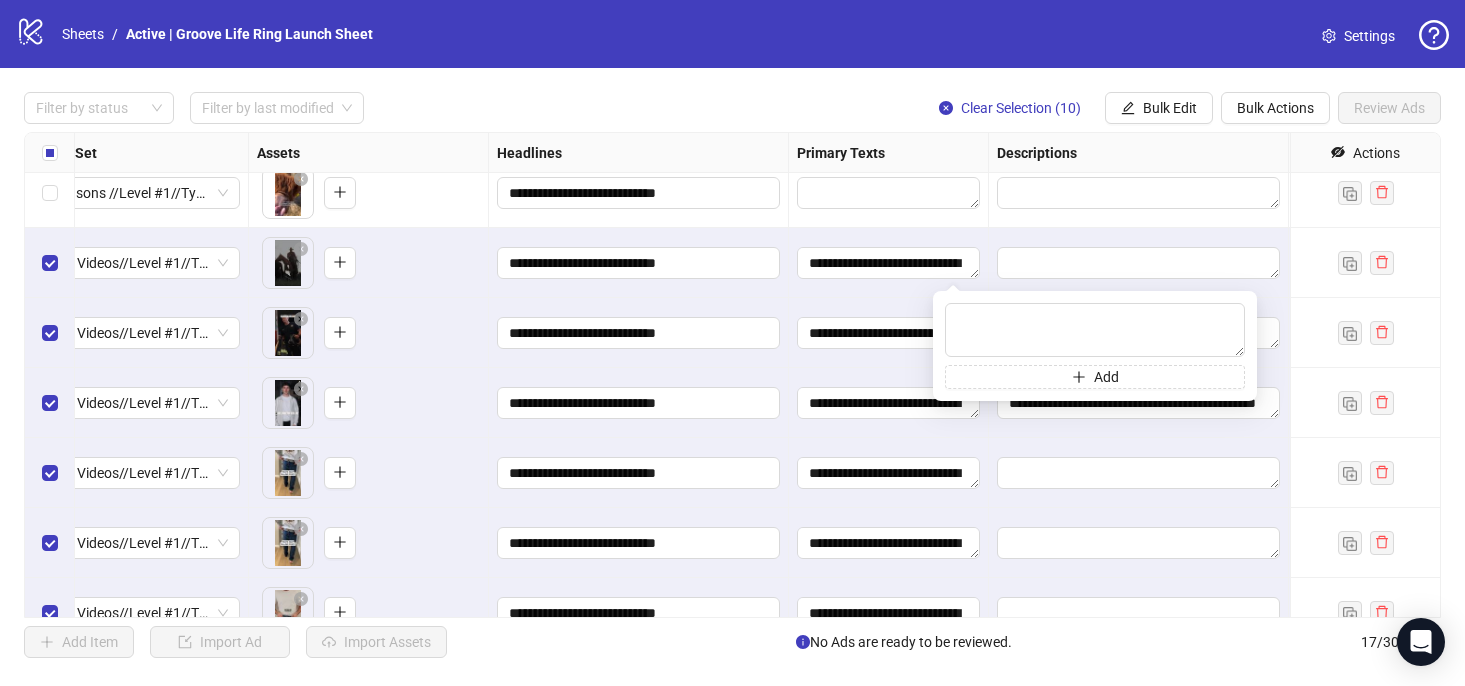 scroll, scrollTop: 365, scrollLeft: 760, axis: both 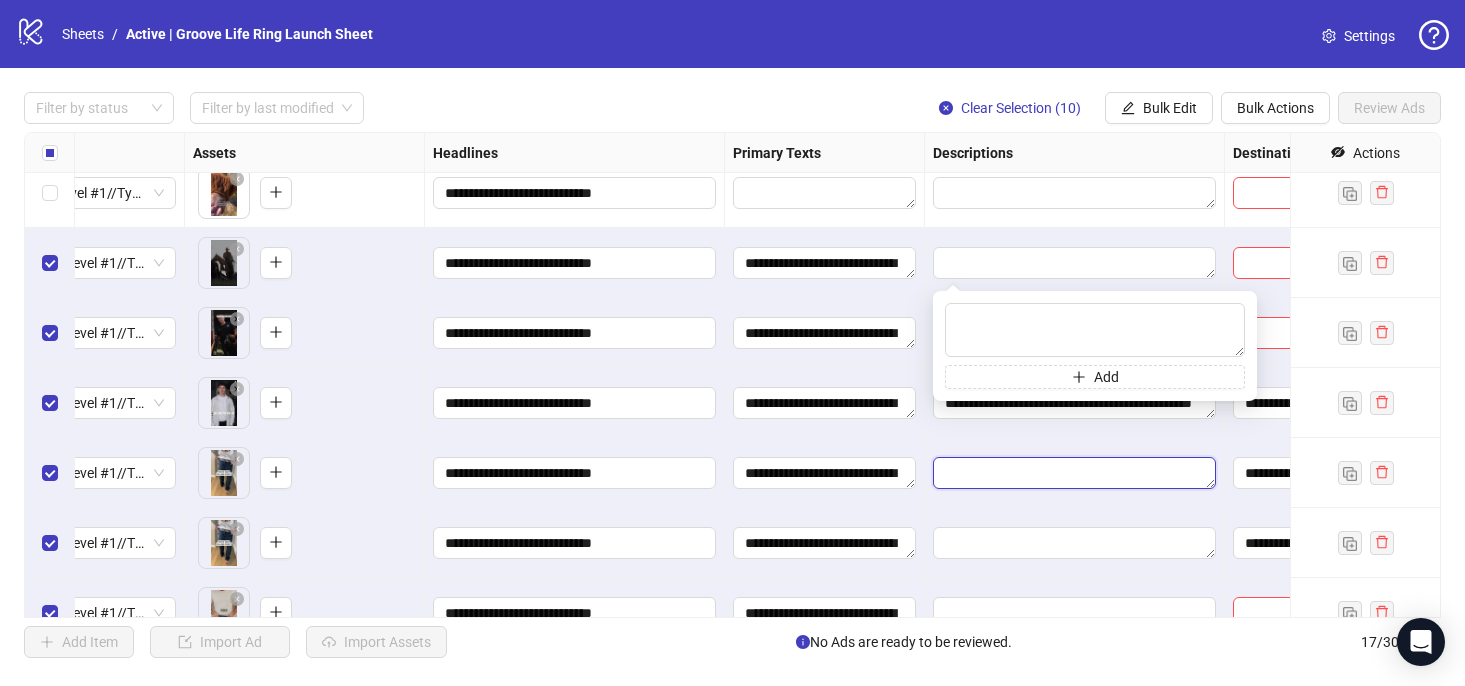 click at bounding box center (1074, 473) 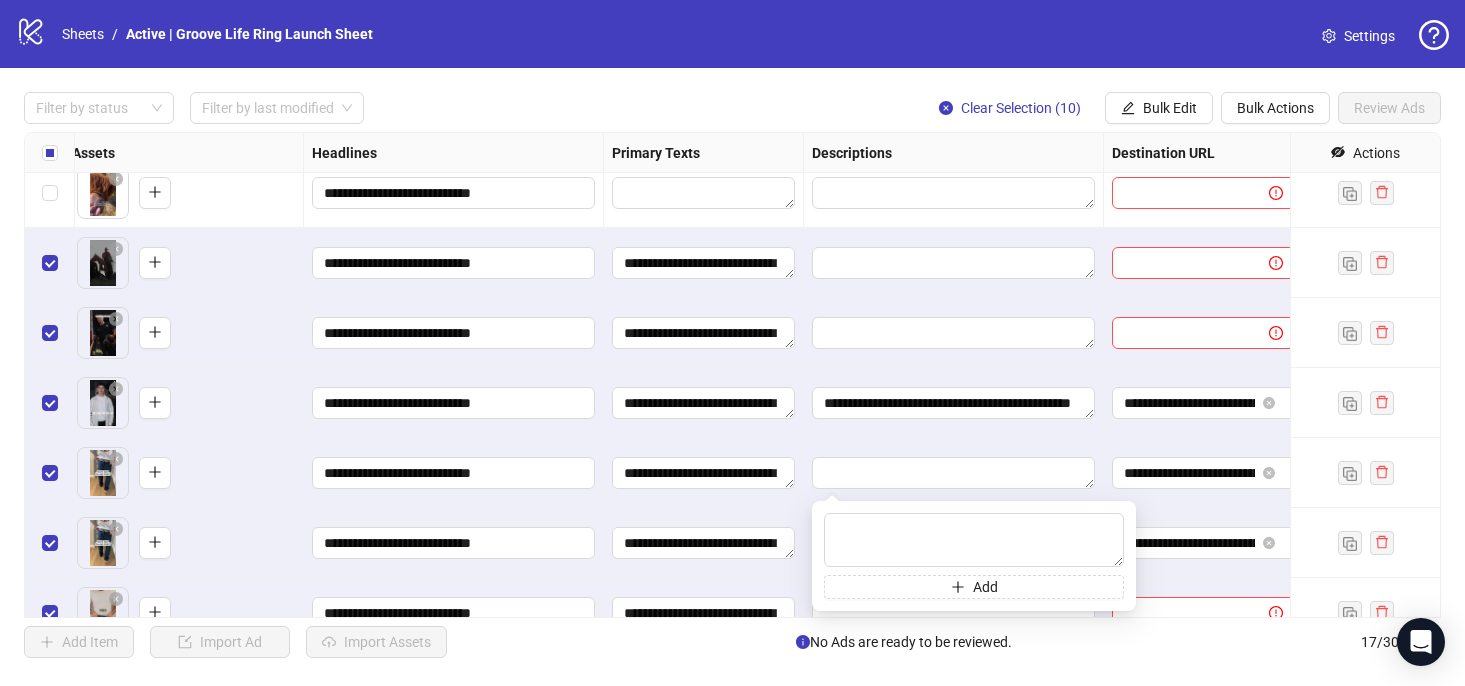 scroll, scrollTop: 365, scrollLeft: 894, axis: both 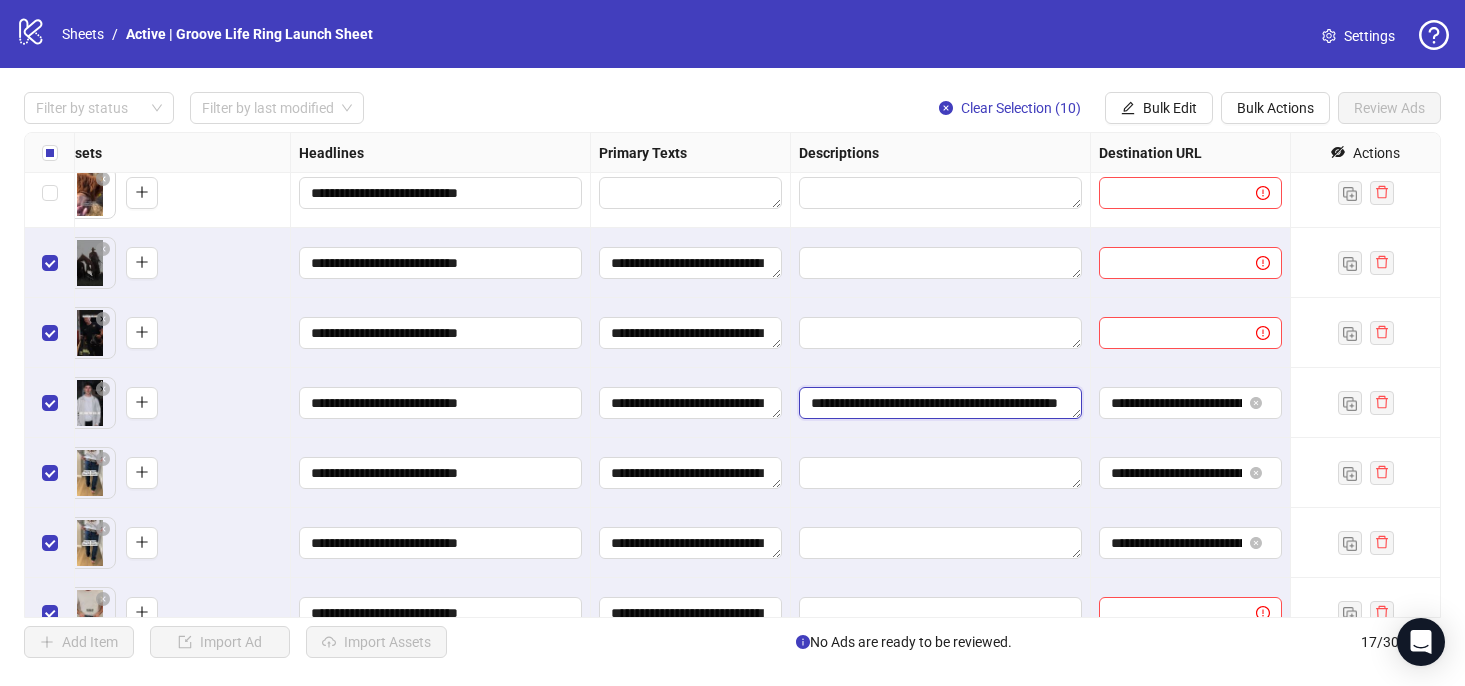 click on "**********" at bounding box center [940, 403] 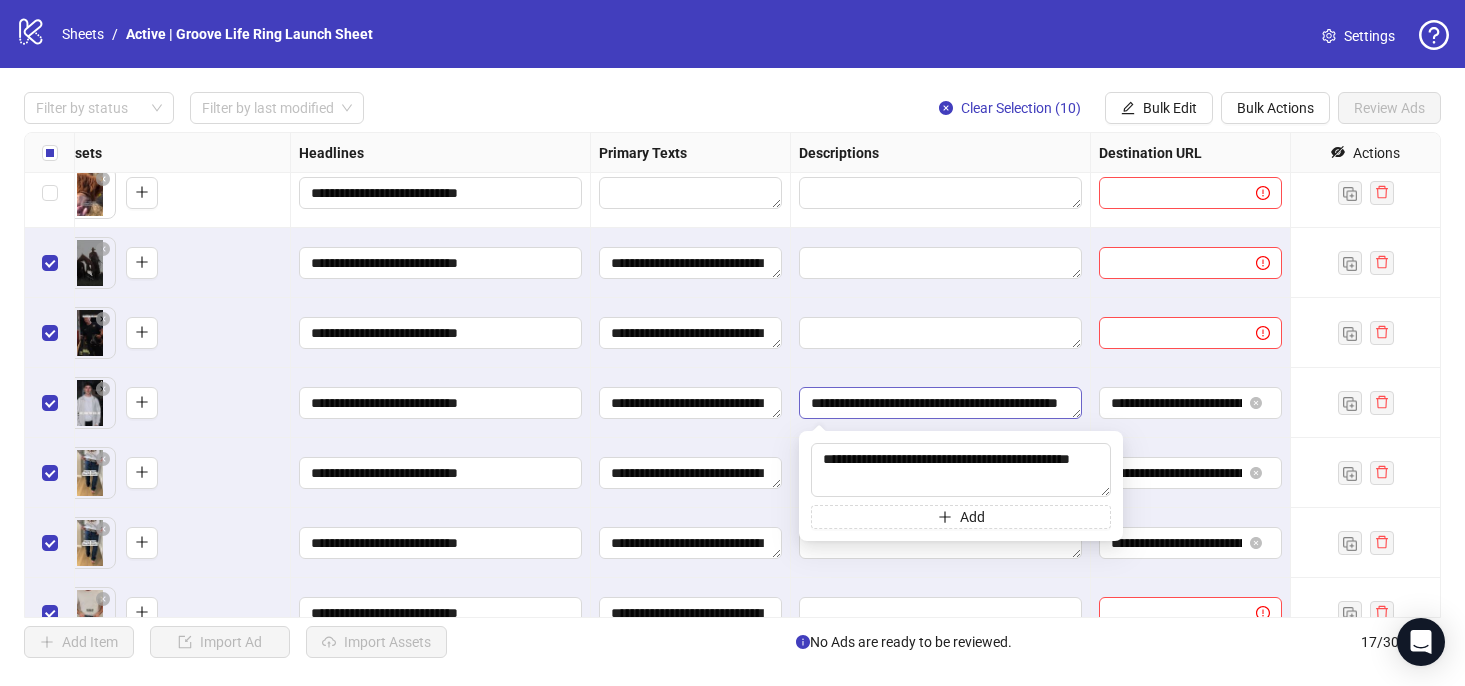 type 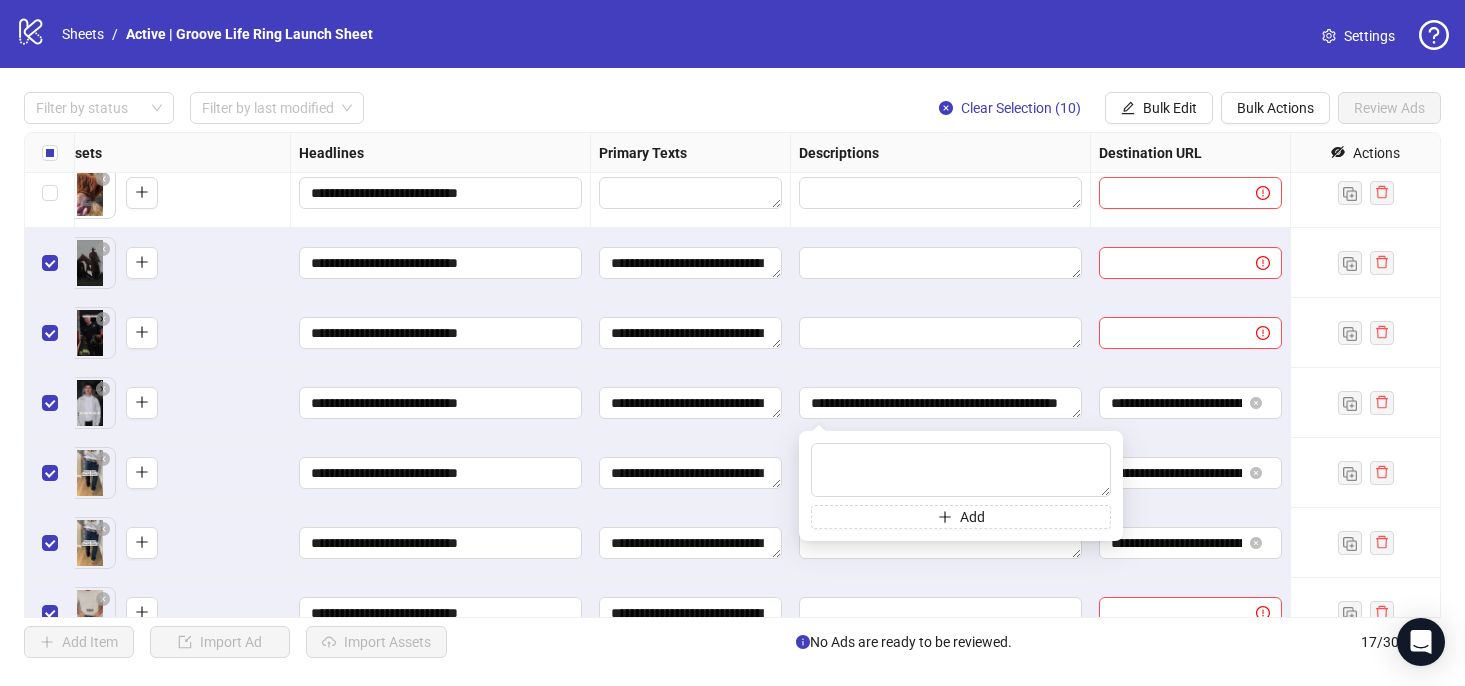 click at bounding box center (1191, 333) 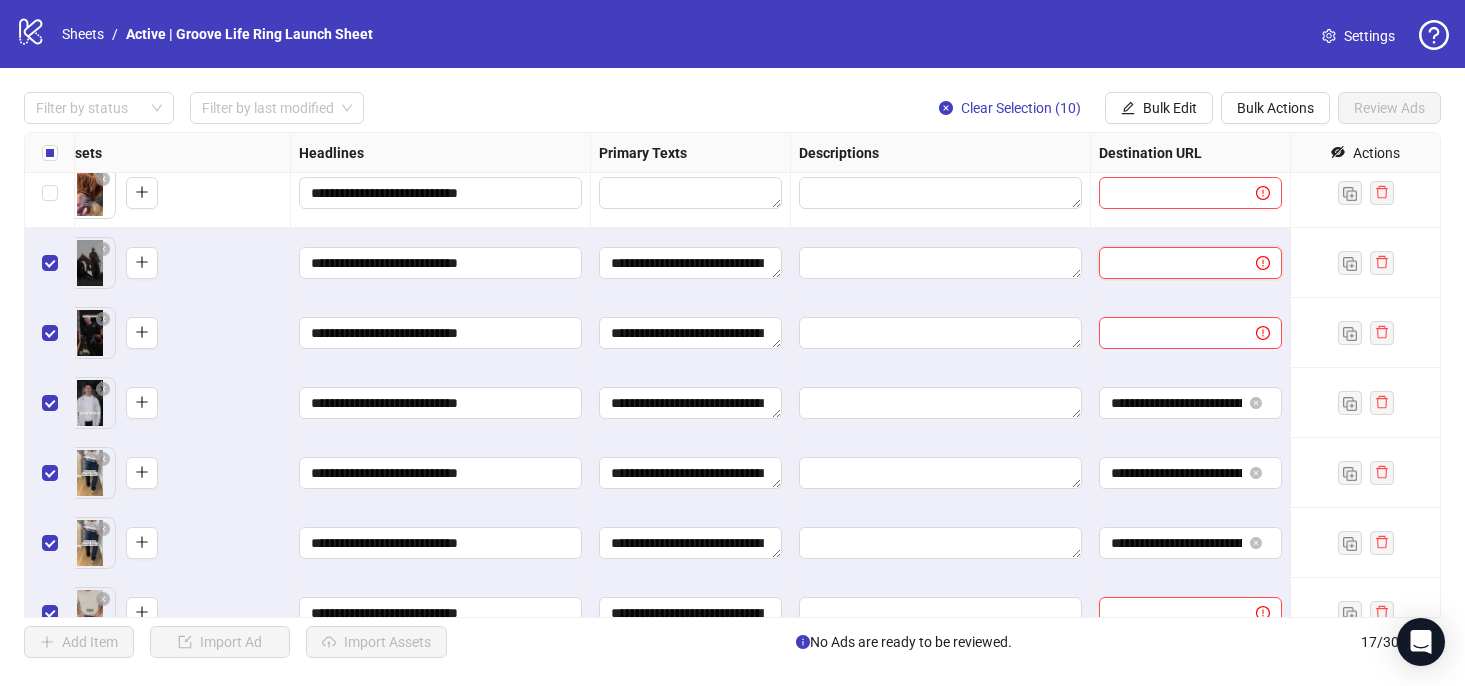 click at bounding box center (1169, 263) 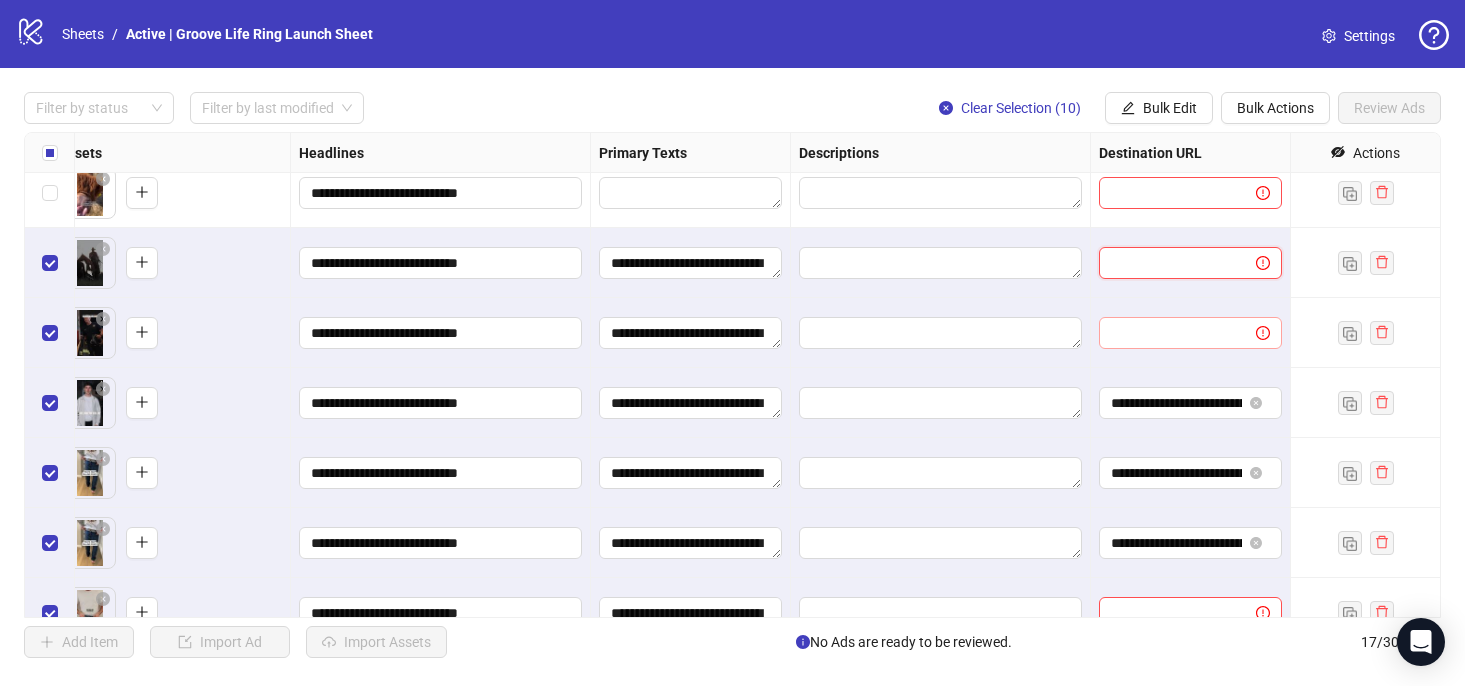 paste on "**********" 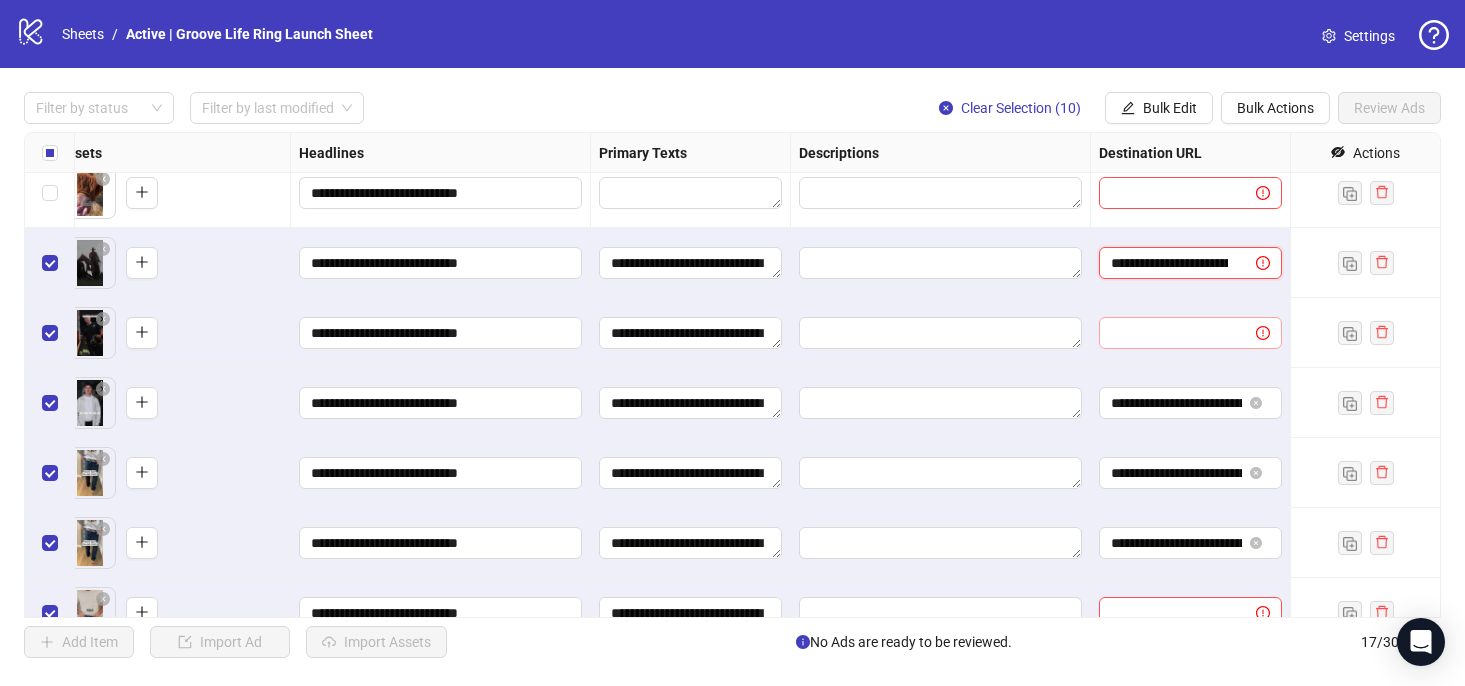 scroll, scrollTop: 0, scrollLeft: 226, axis: horizontal 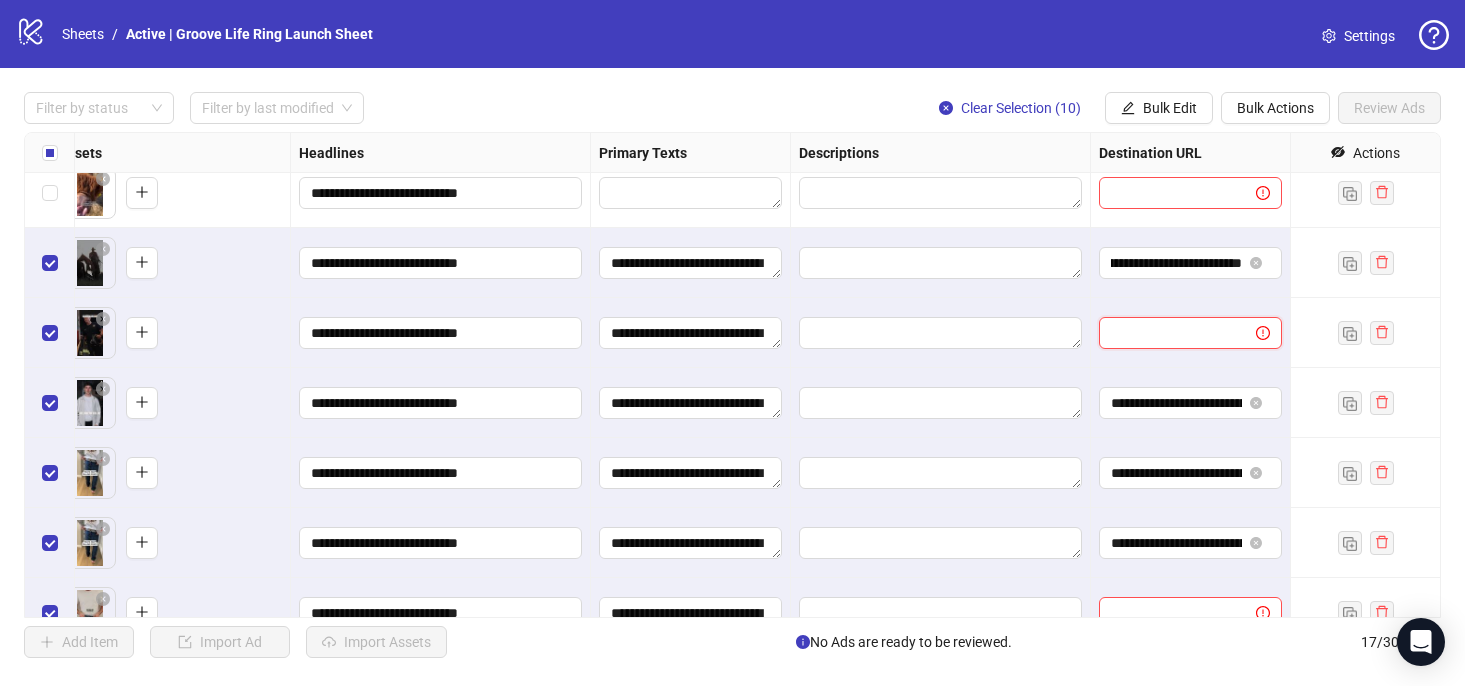 click at bounding box center [1169, 333] 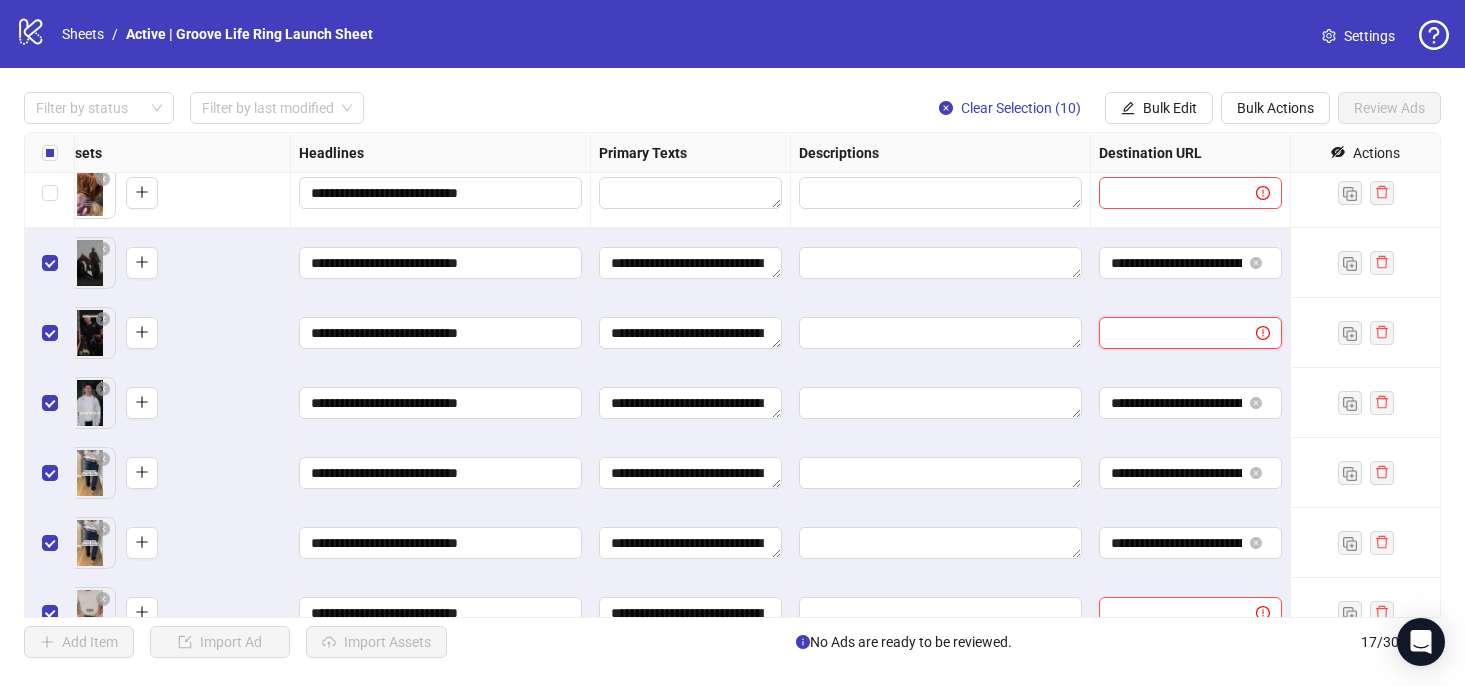 paste on "**********" 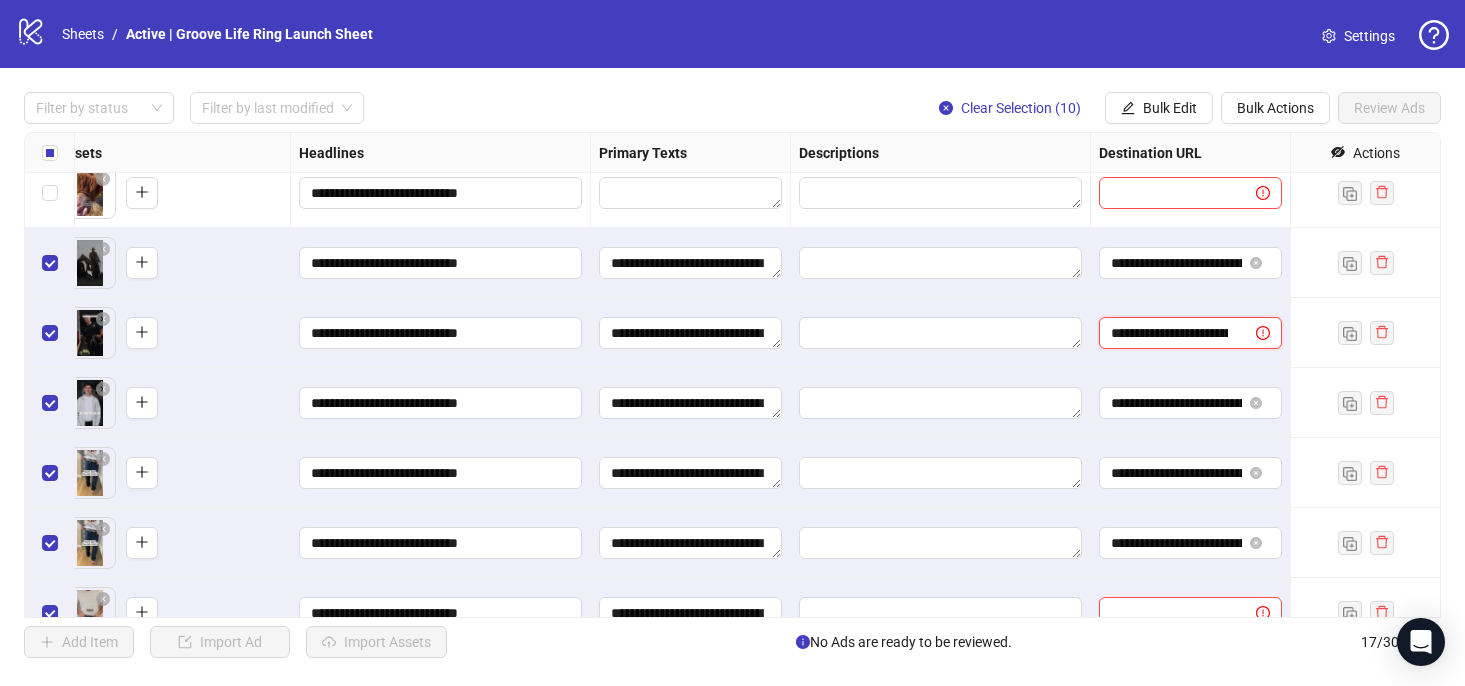 scroll, scrollTop: 0, scrollLeft: 226, axis: horizontal 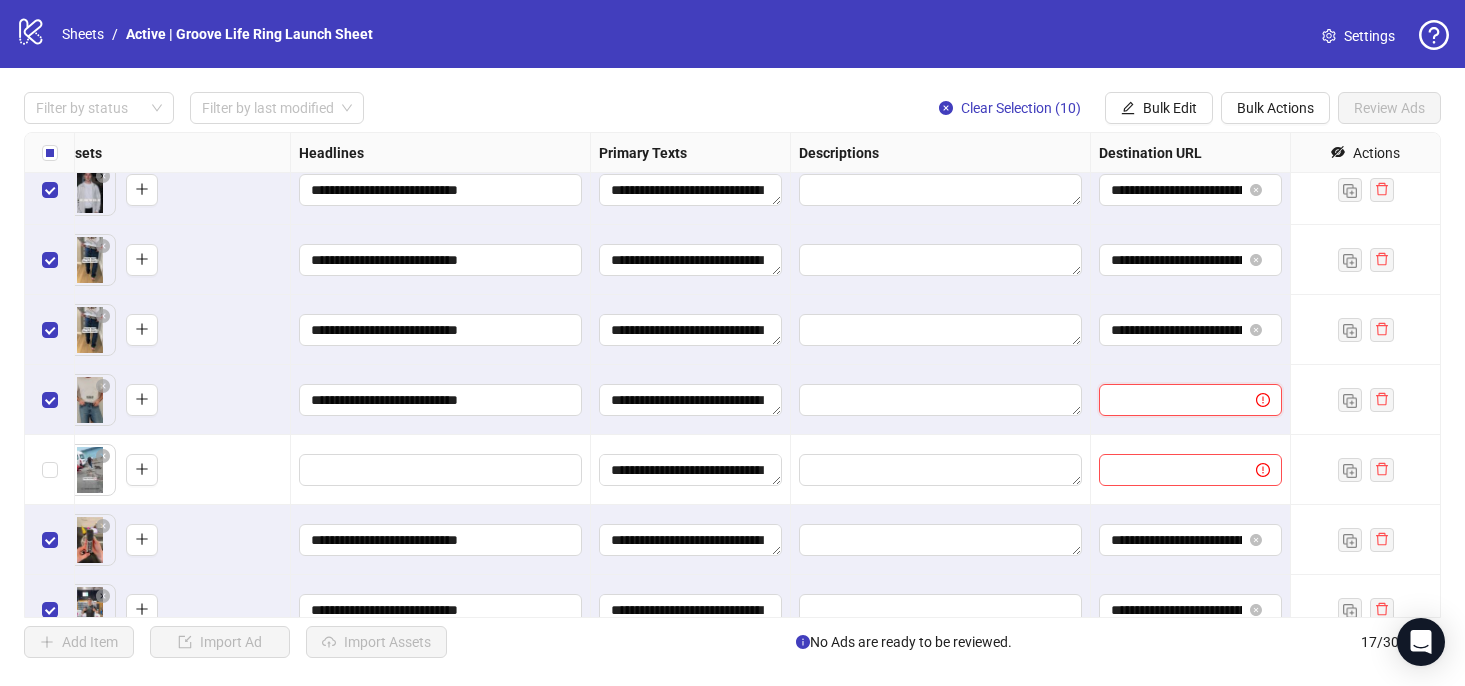 click at bounding box center (1169, 400) 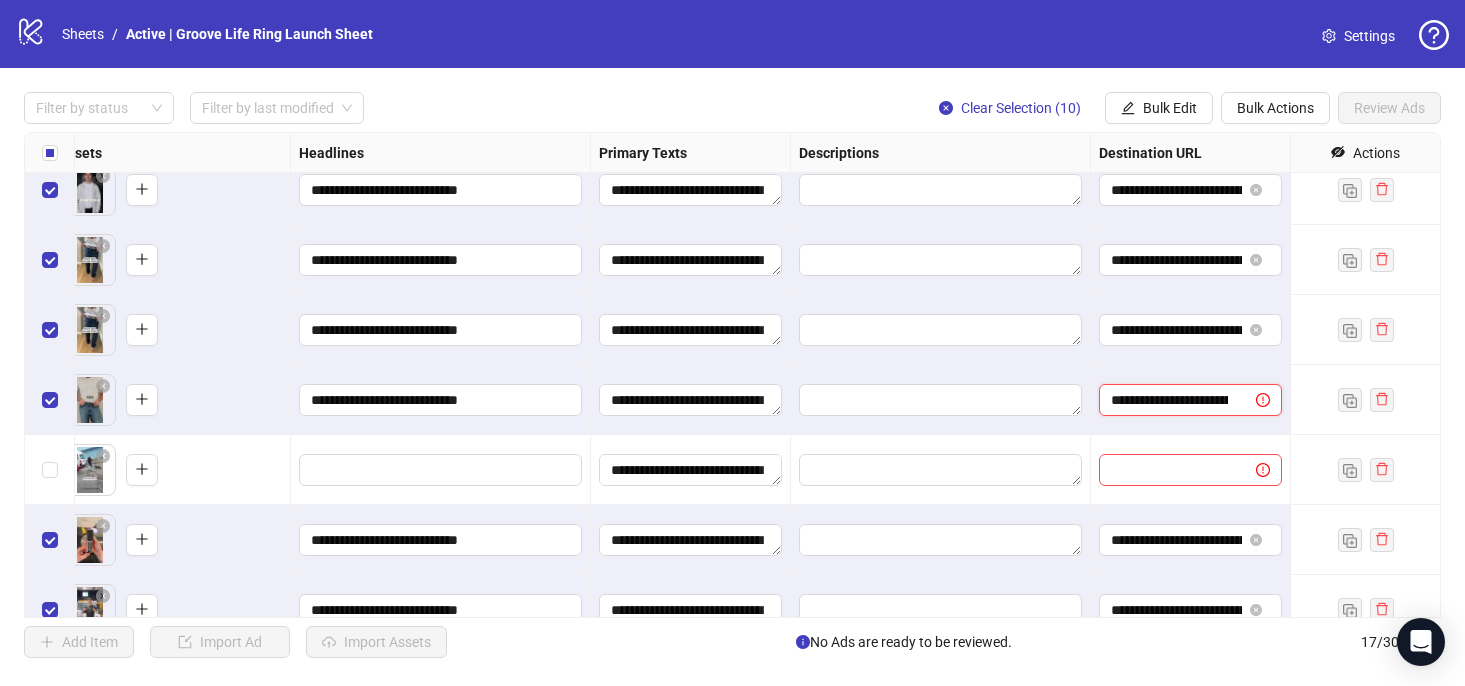 scroll, scrollTop: 0, scrollLeft: 226, axis: horizontal 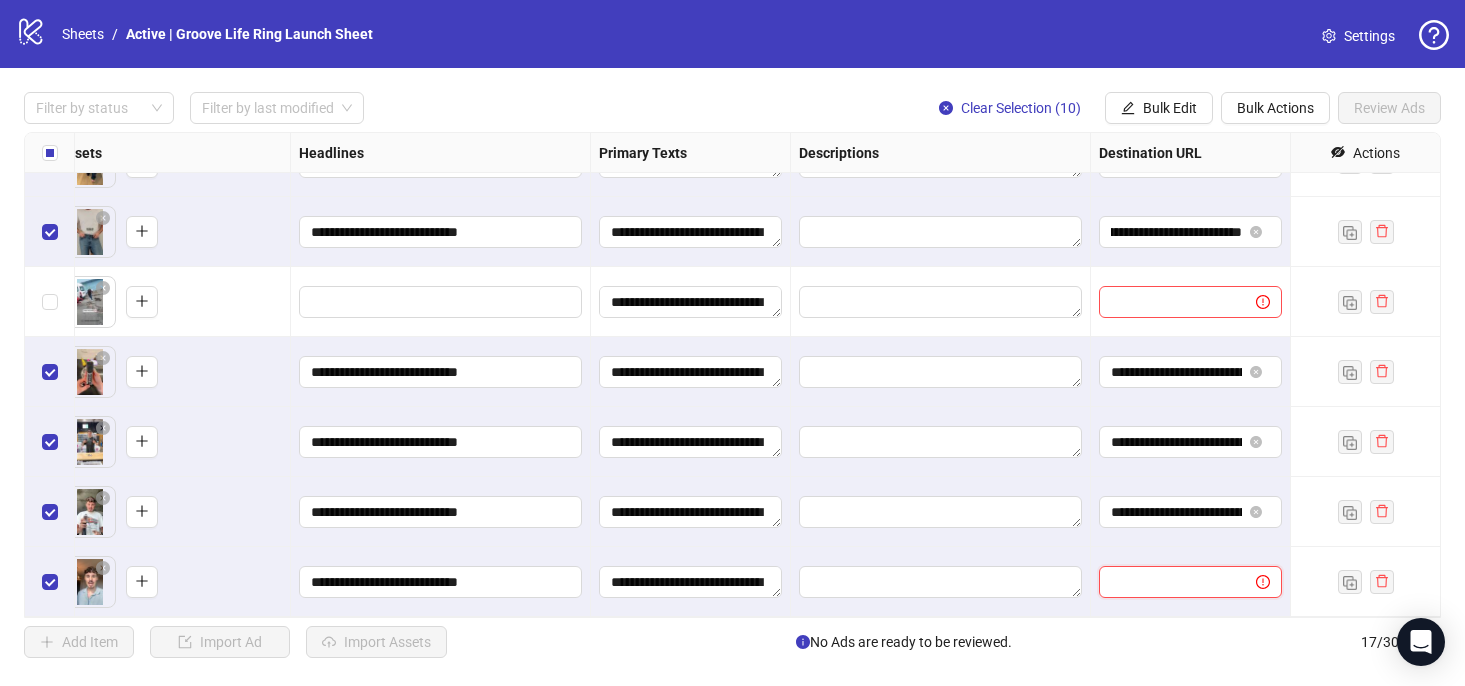 click at bounding box center (1169, 582) 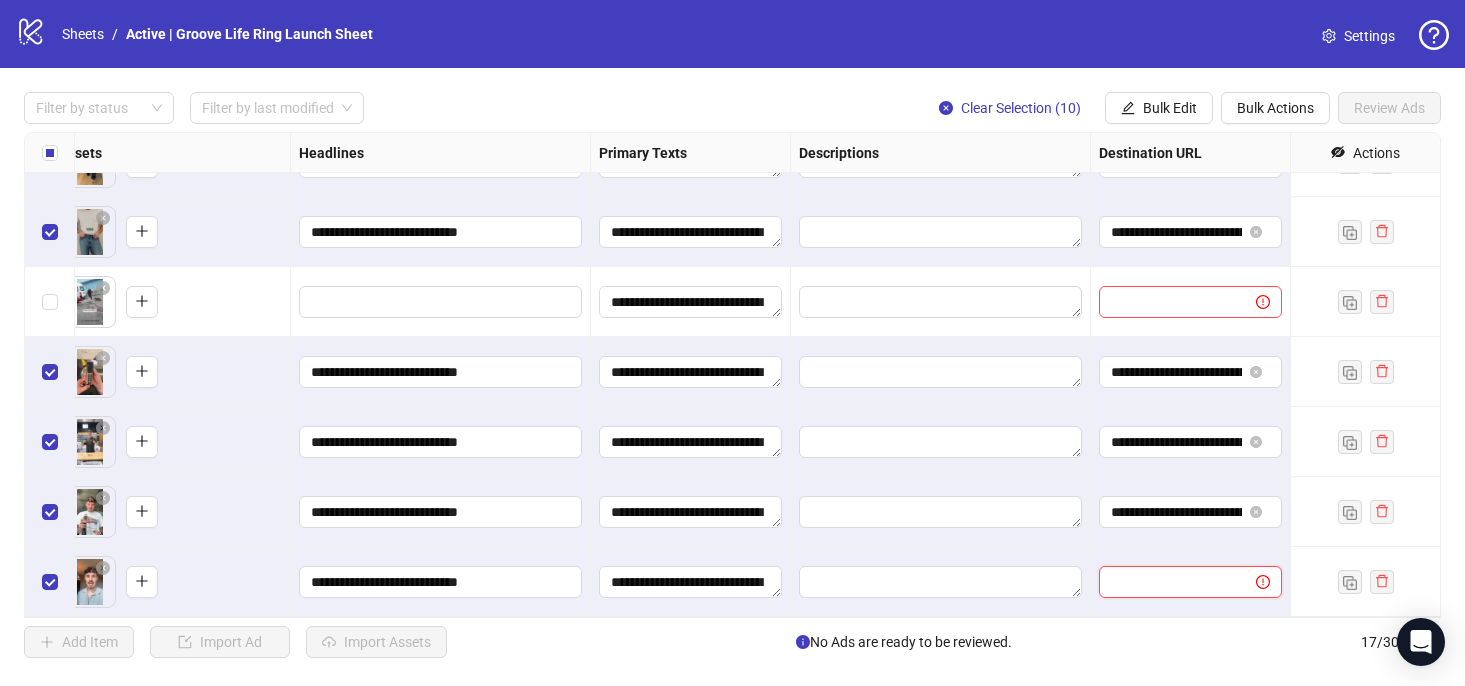 paste on "**********" 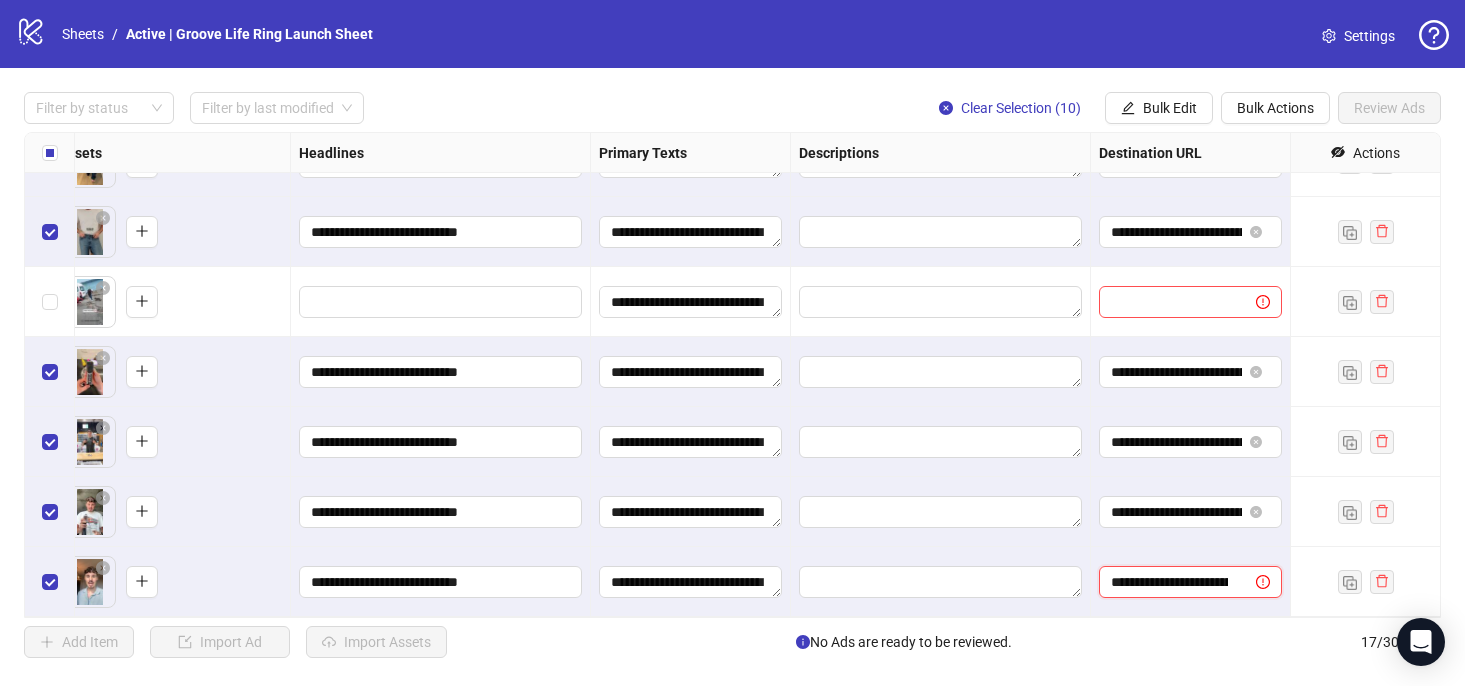 scroll, scrollTop: 0, scrollLeft: 226, axis: horizontal 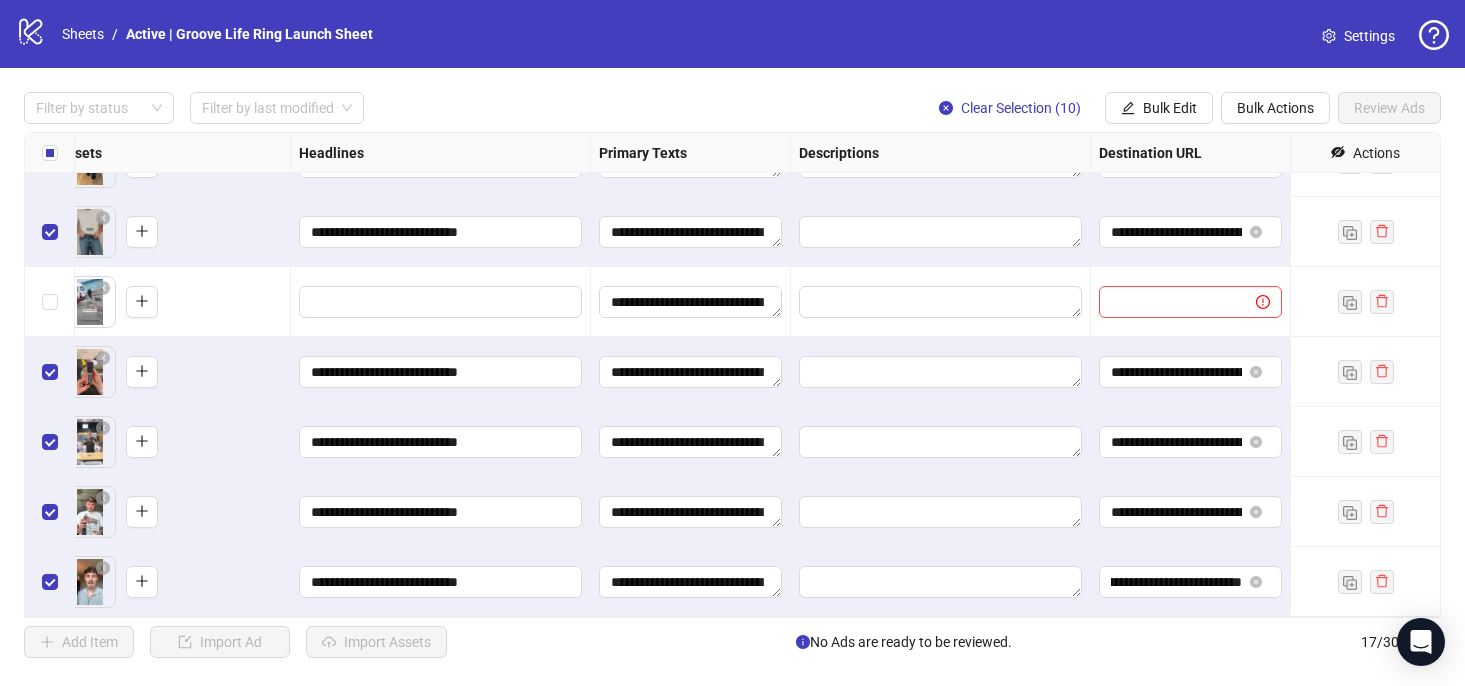 click on "Add Item Import Ad Import Assets  No Ads are ready to be reviewed. 17 / 300  items" at bounding box center [732, 642] 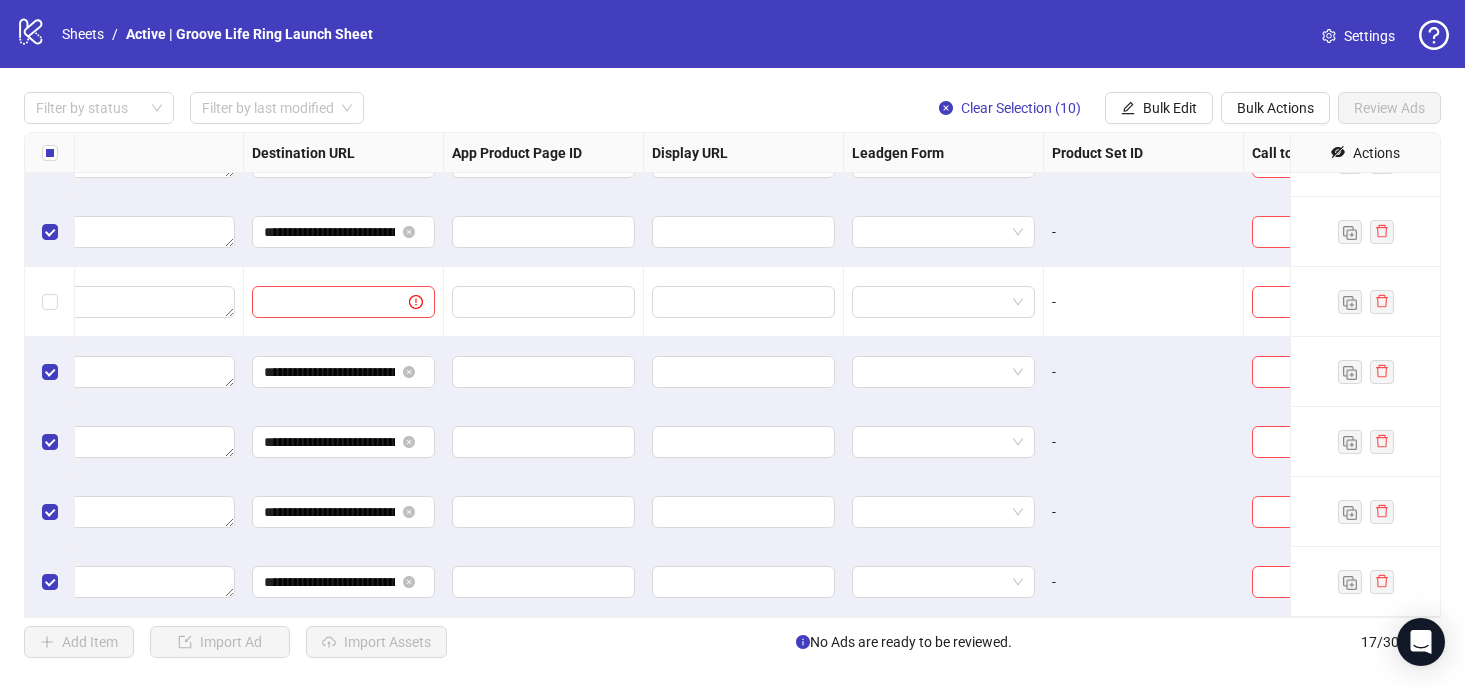 scroll, scrollTop: 746, scrollLeft: 1855, axis: both 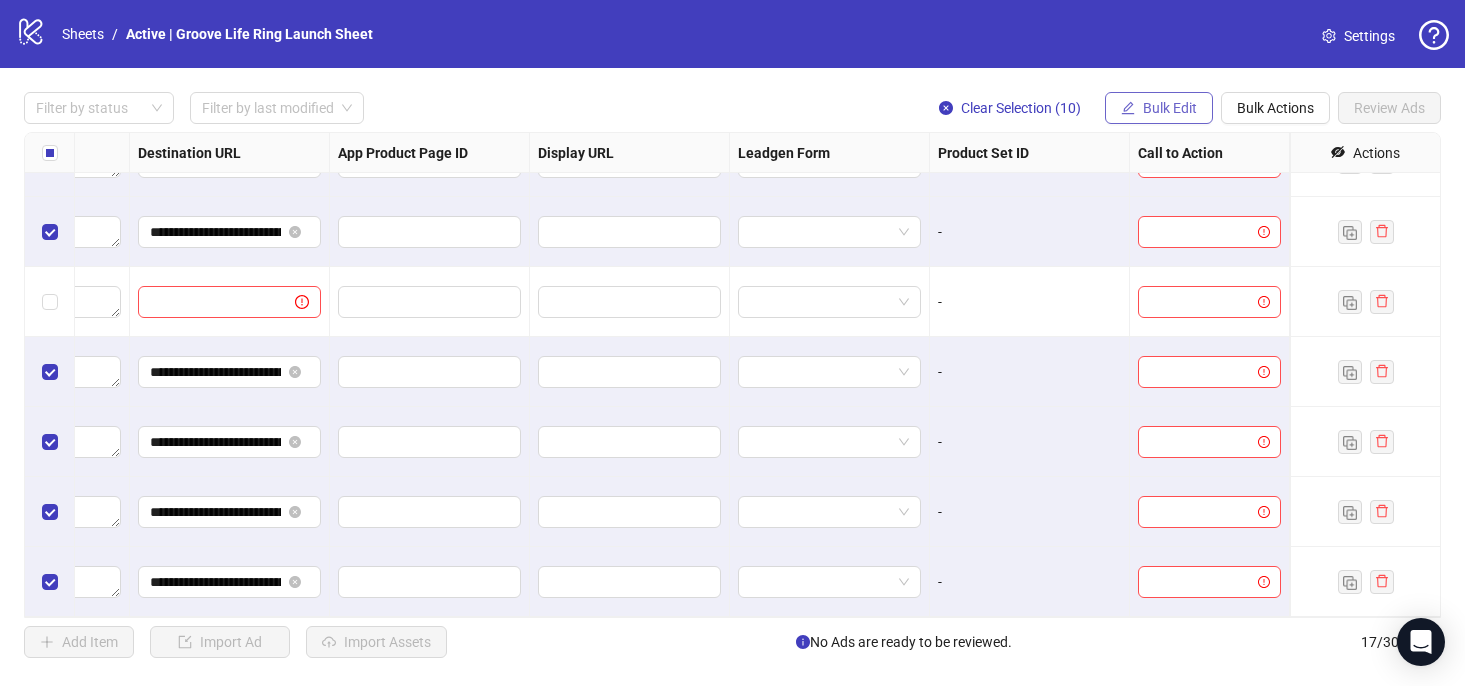 click on "Bulk Edit" at bounding box center (1170, 108) 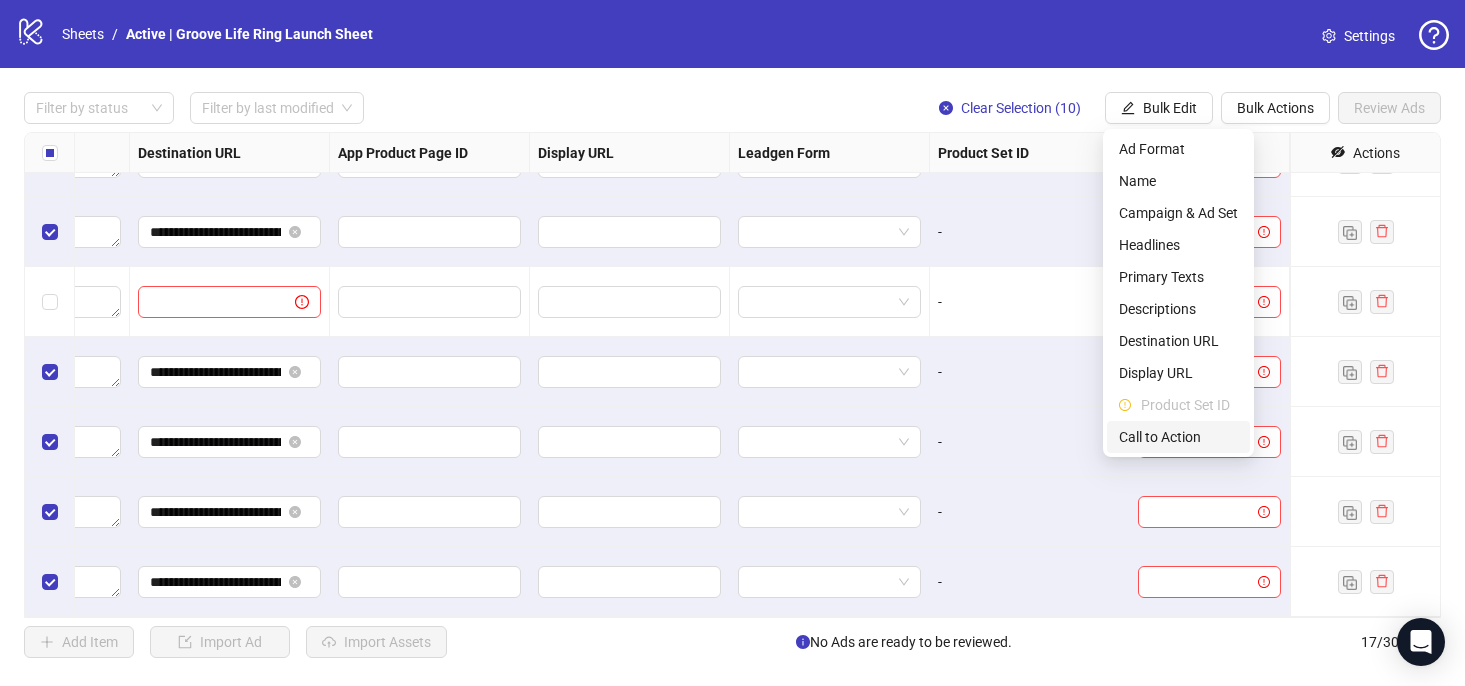 click on "Call to Action" at bounding box center [1178, 437] 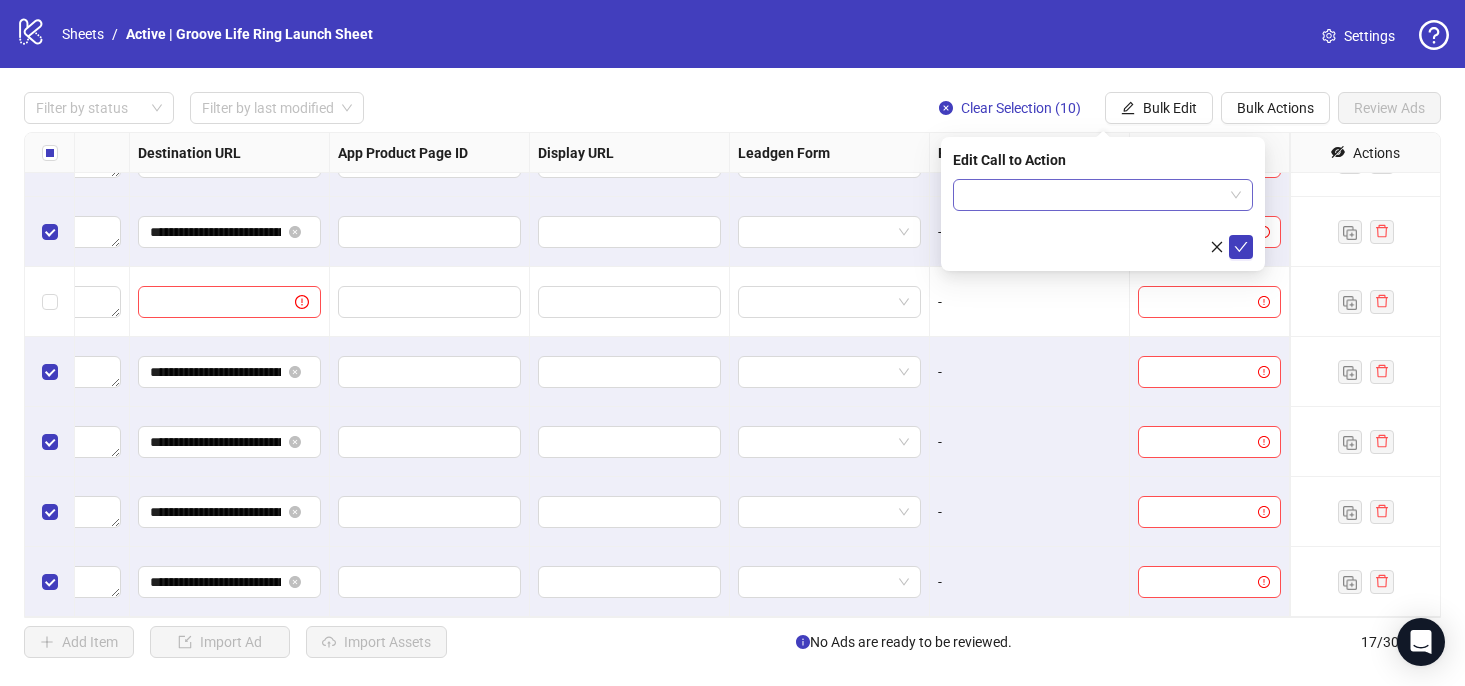 click at bounding box center [1094, 195] 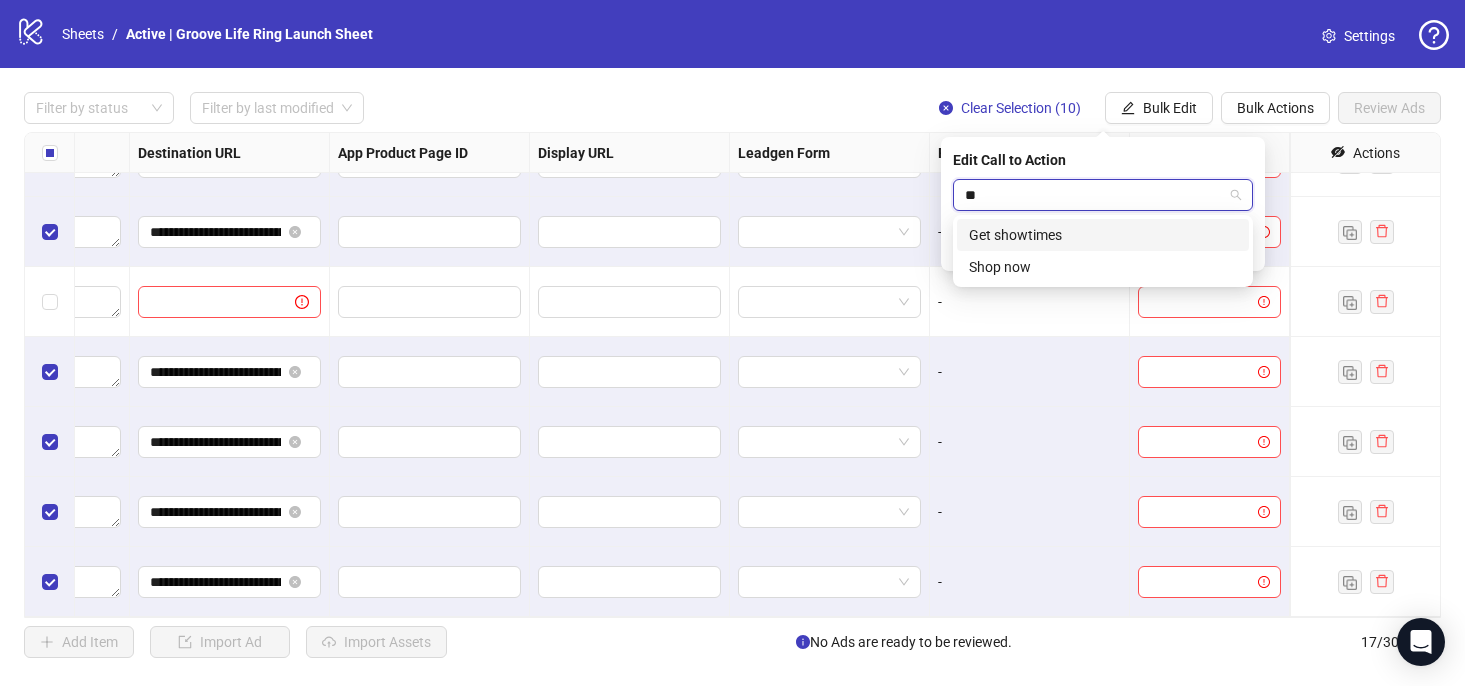 type on "***" 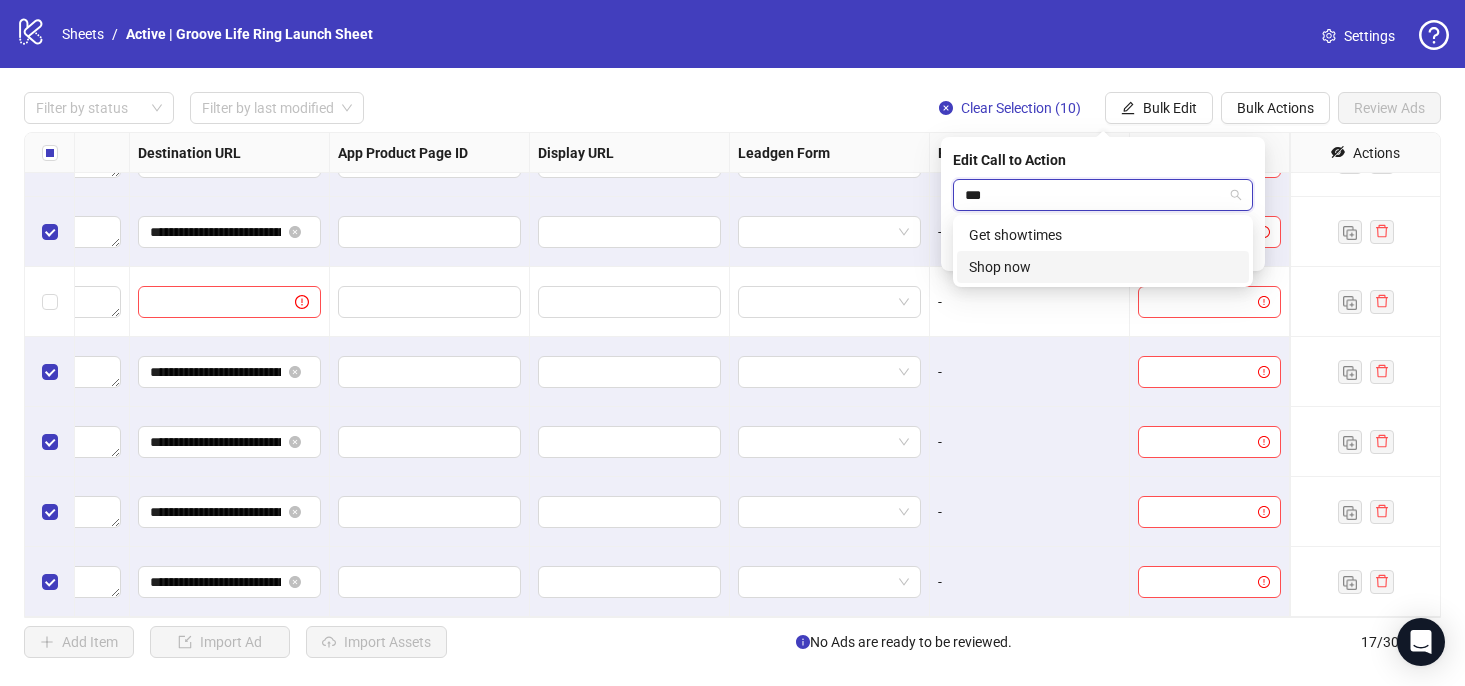 click on "Shop now" at bounding box center (1103, 267) 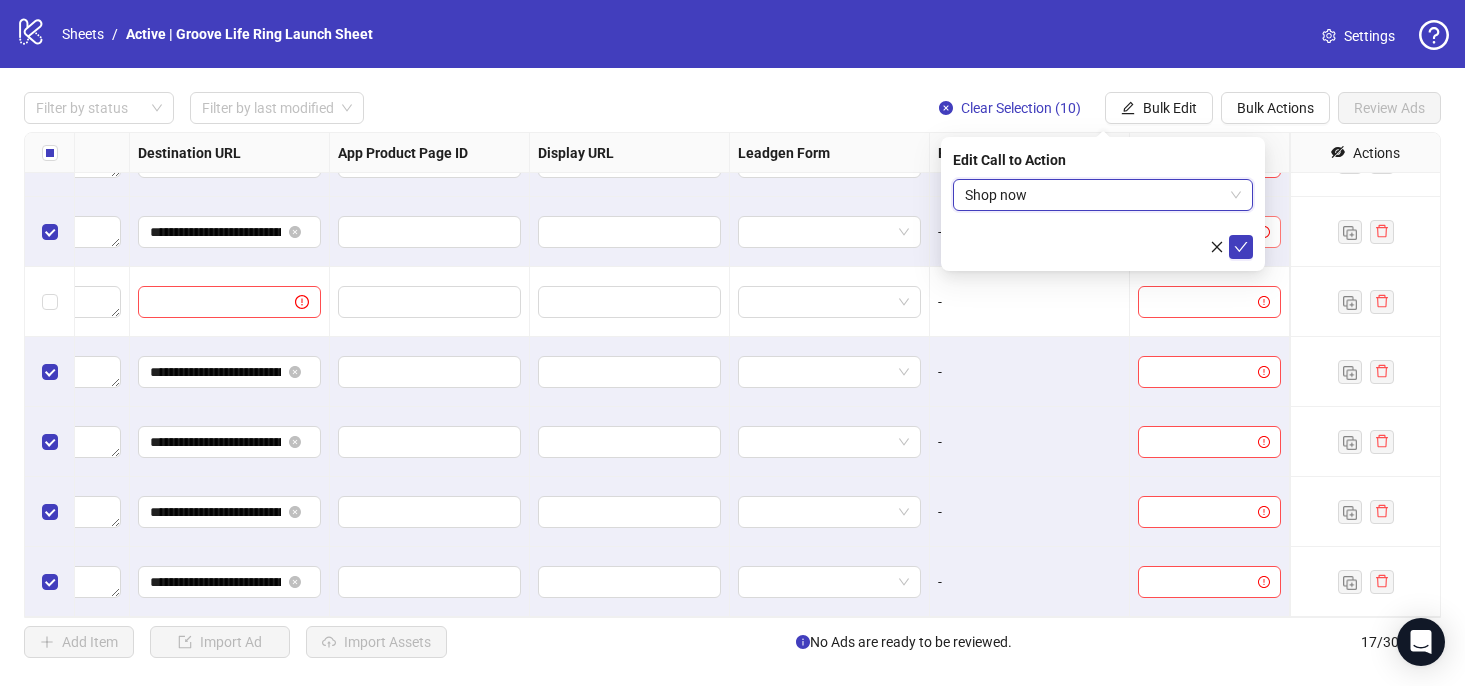 click 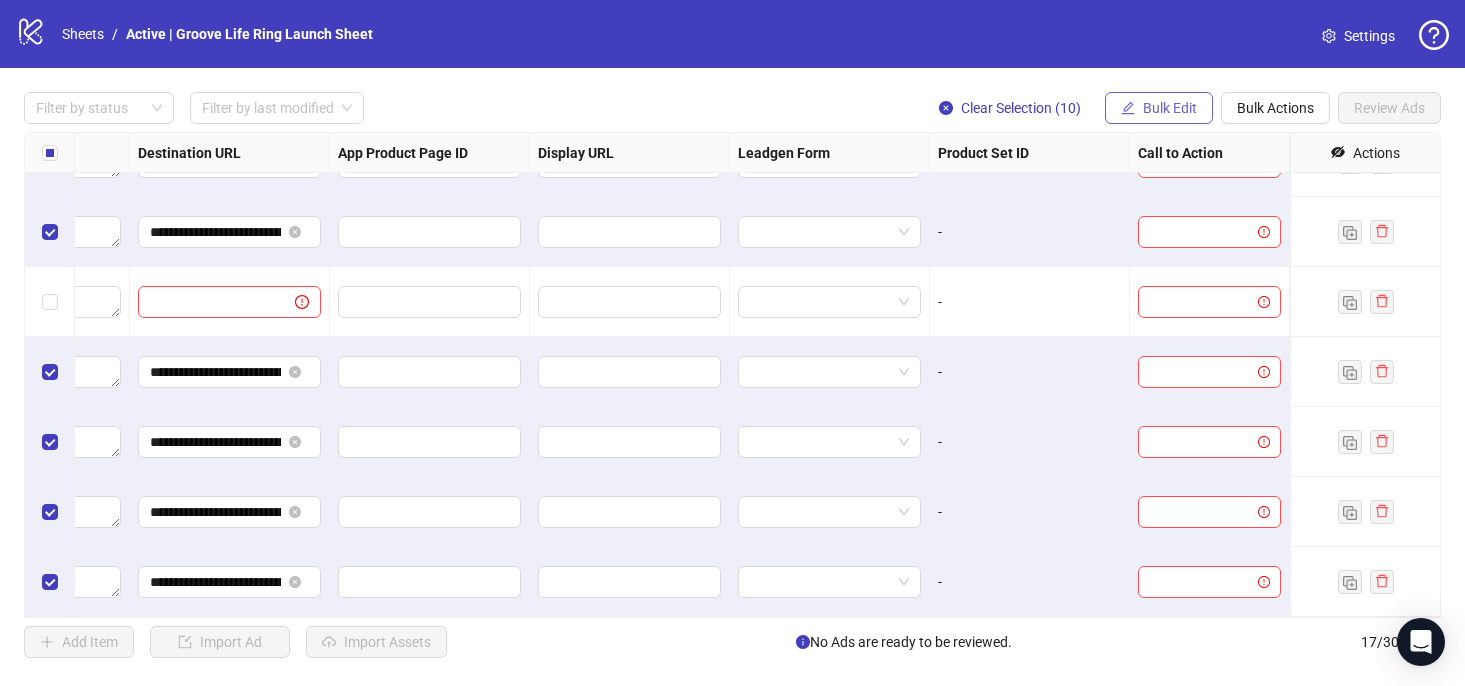 click on "Bulk Edit" at bounding box center [1170, 108] 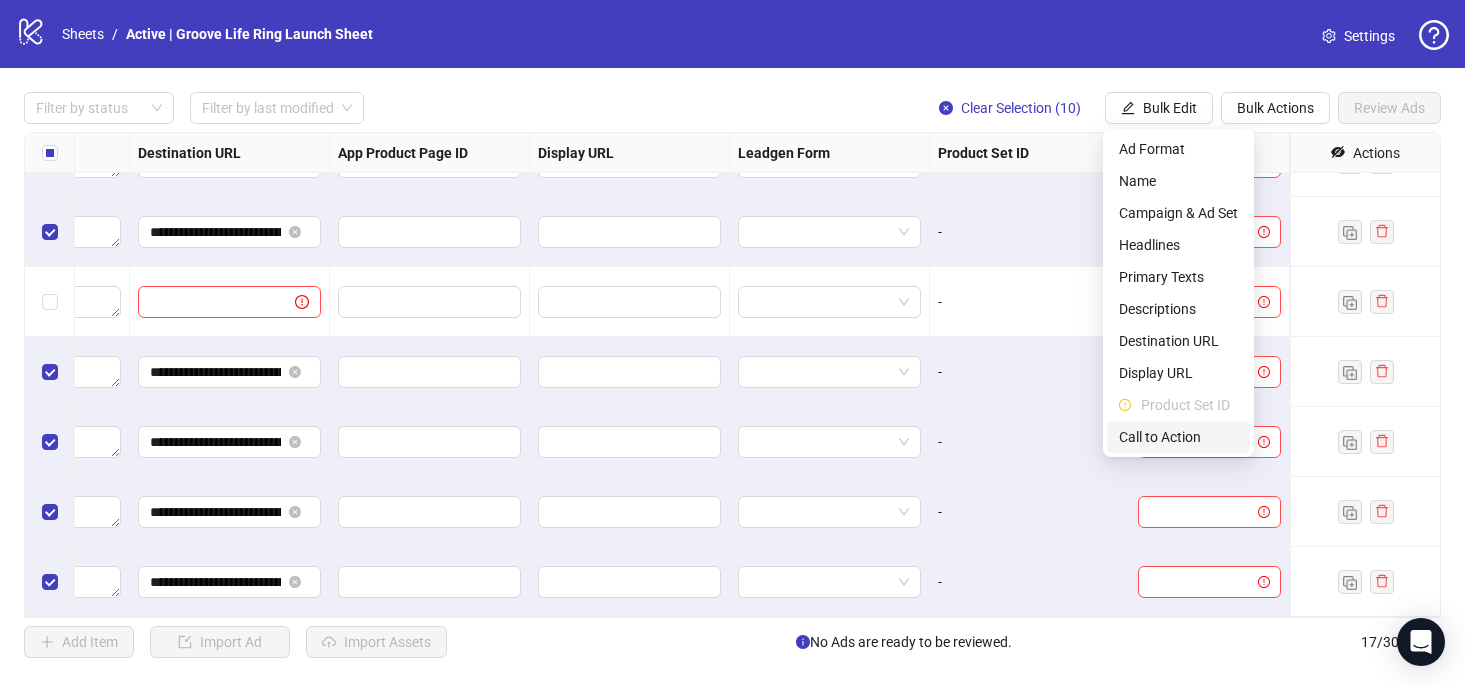 click on "Call to Action" at bounding box center [1178, 437] 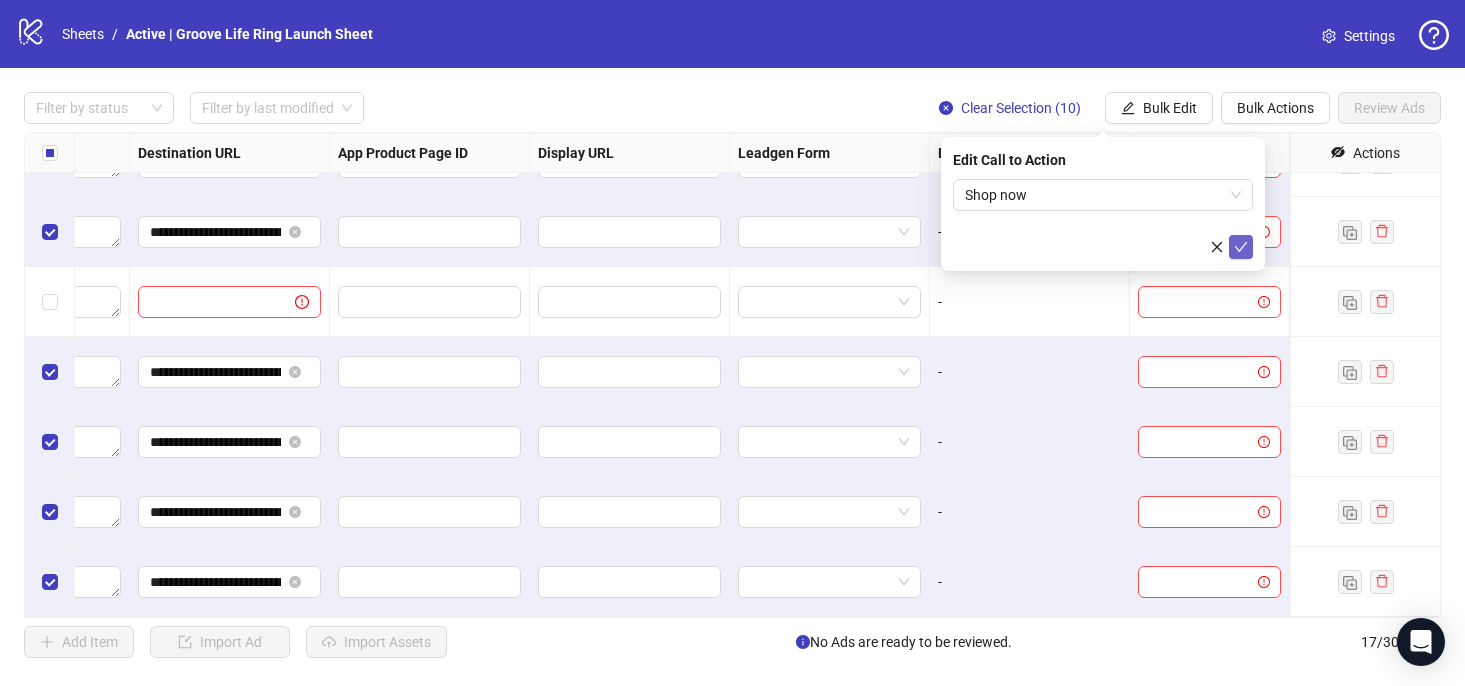 click 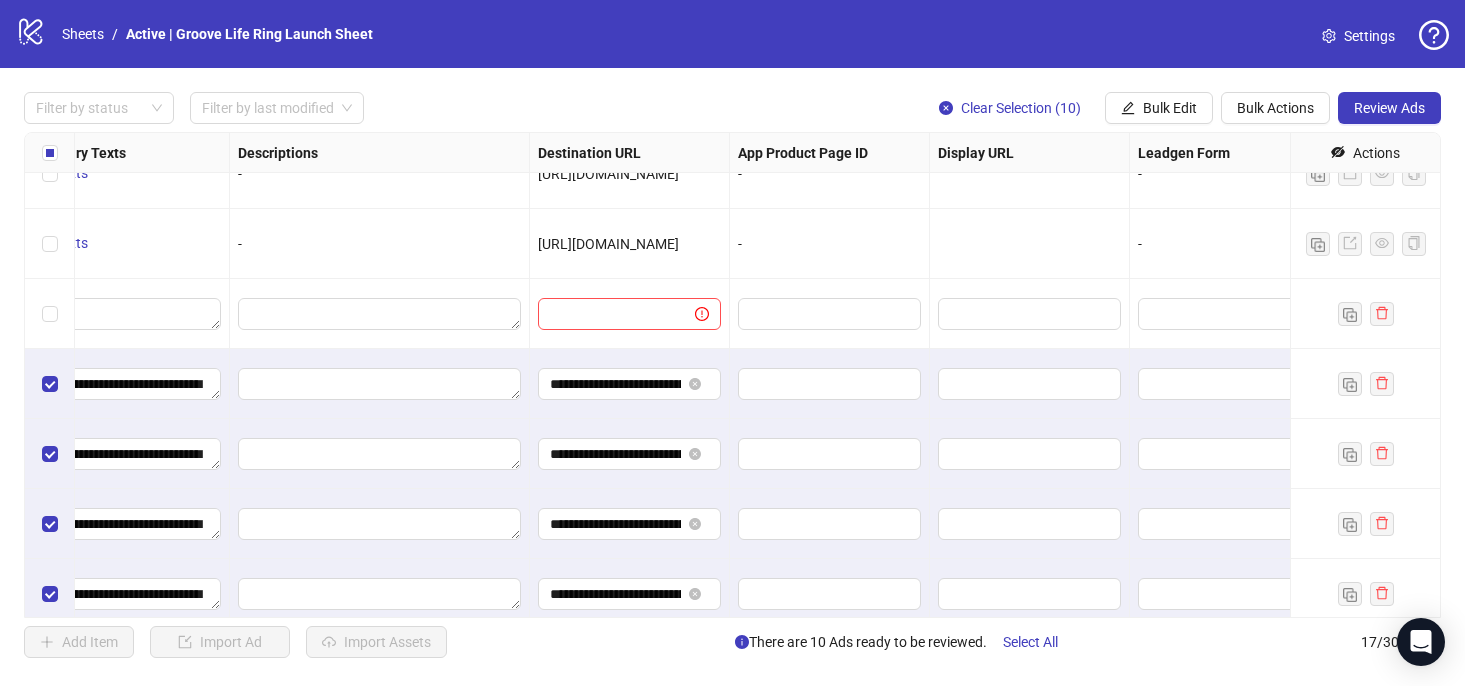 scroll, scrollTop: 746, scrollLeft: 1460, axis: both 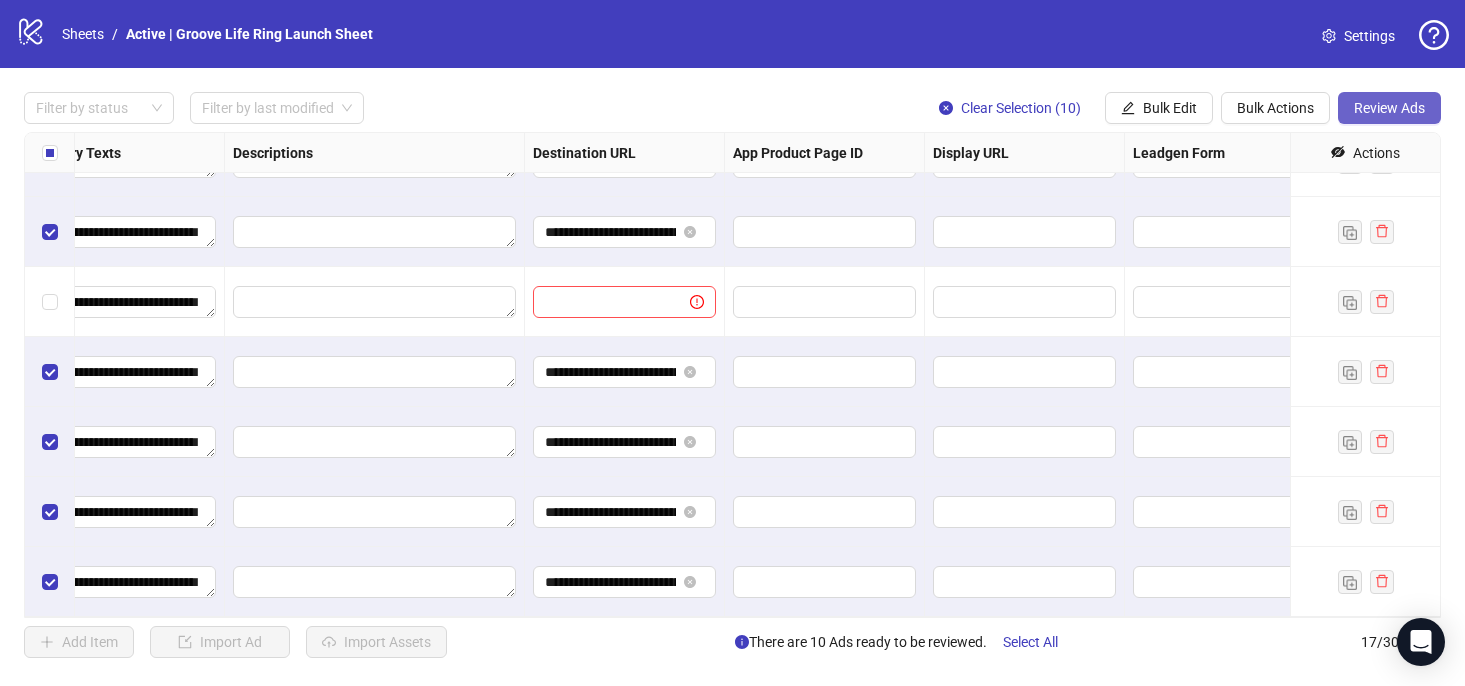 click on "Review Ads" at bounding box center (1389, 108) 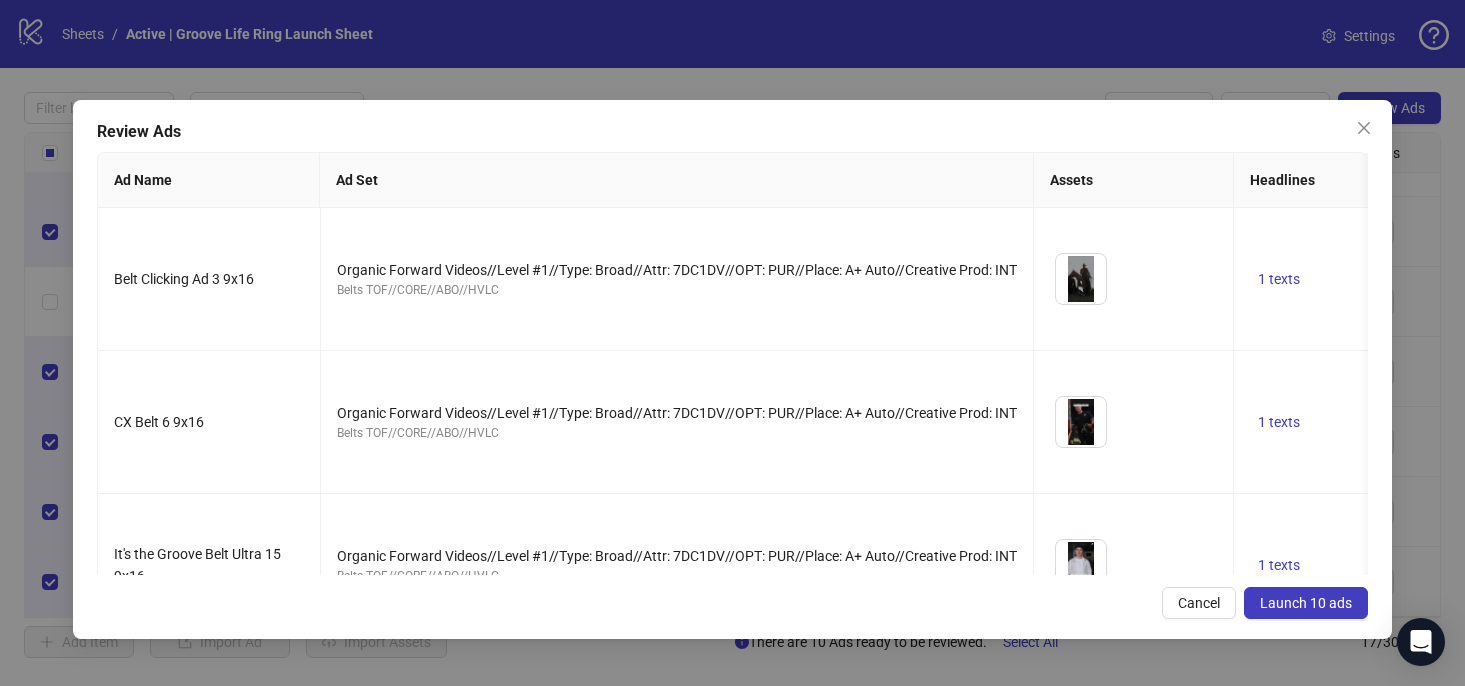click on "Launch 10 ads" at bounding box center (1306, 603) 